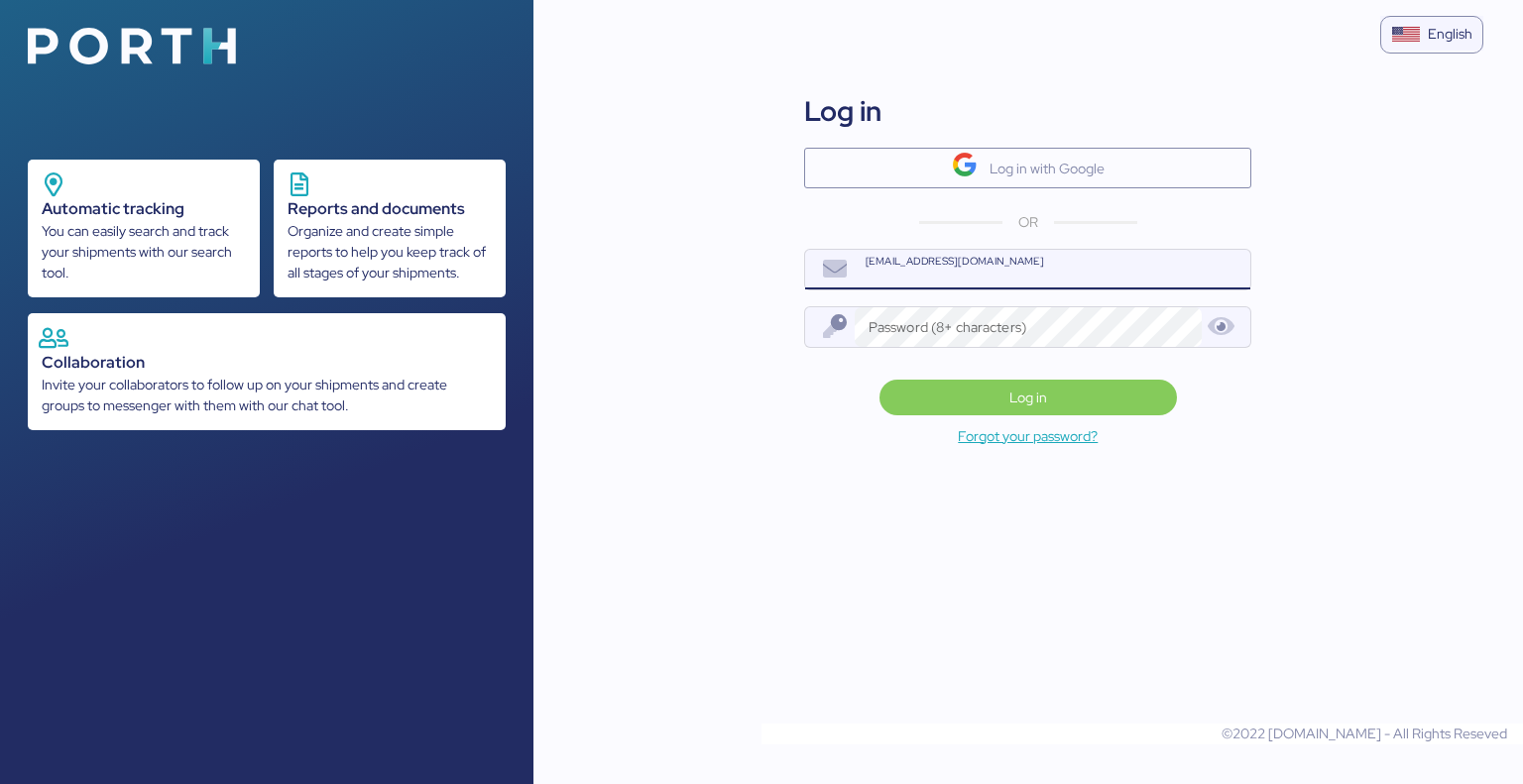 scroll, scrollTop: 0, scrollLeft: 0, axis: both 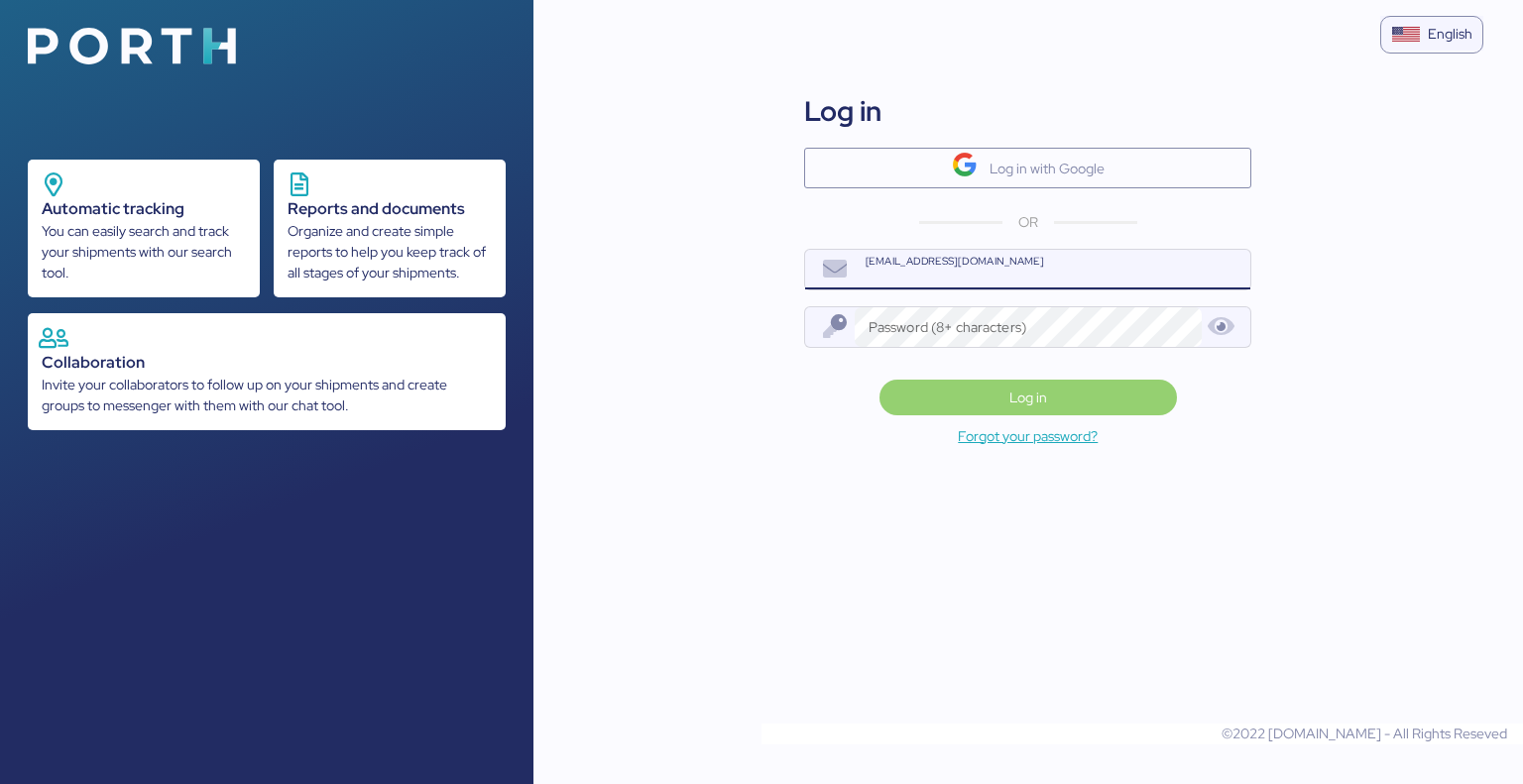 type on "[PERSON_NAME][EMAIL_ADDRESS][PERSON_NAME][DOMAIN_NAME]" 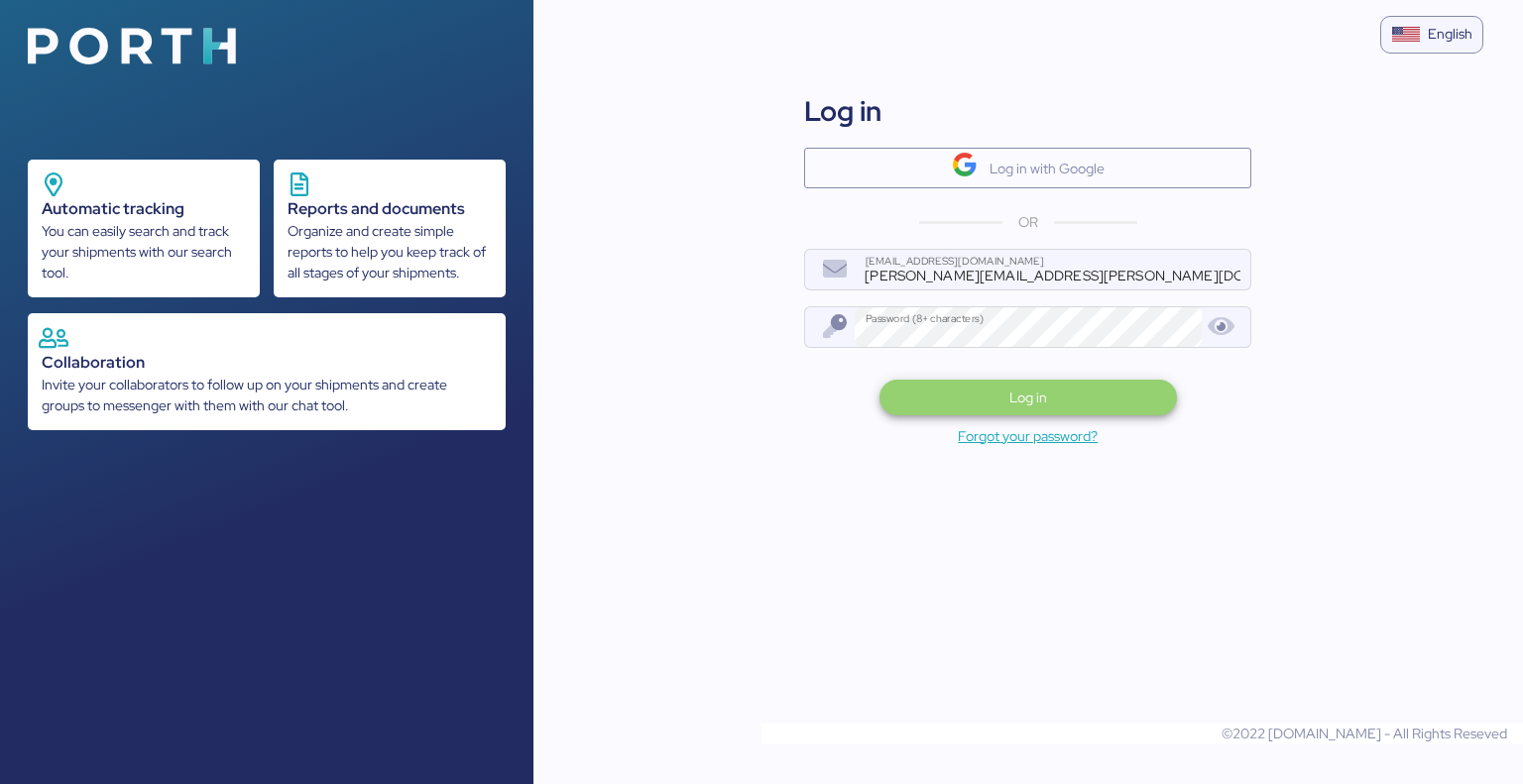 click on "Log in" at bounding box center [1028, 397] 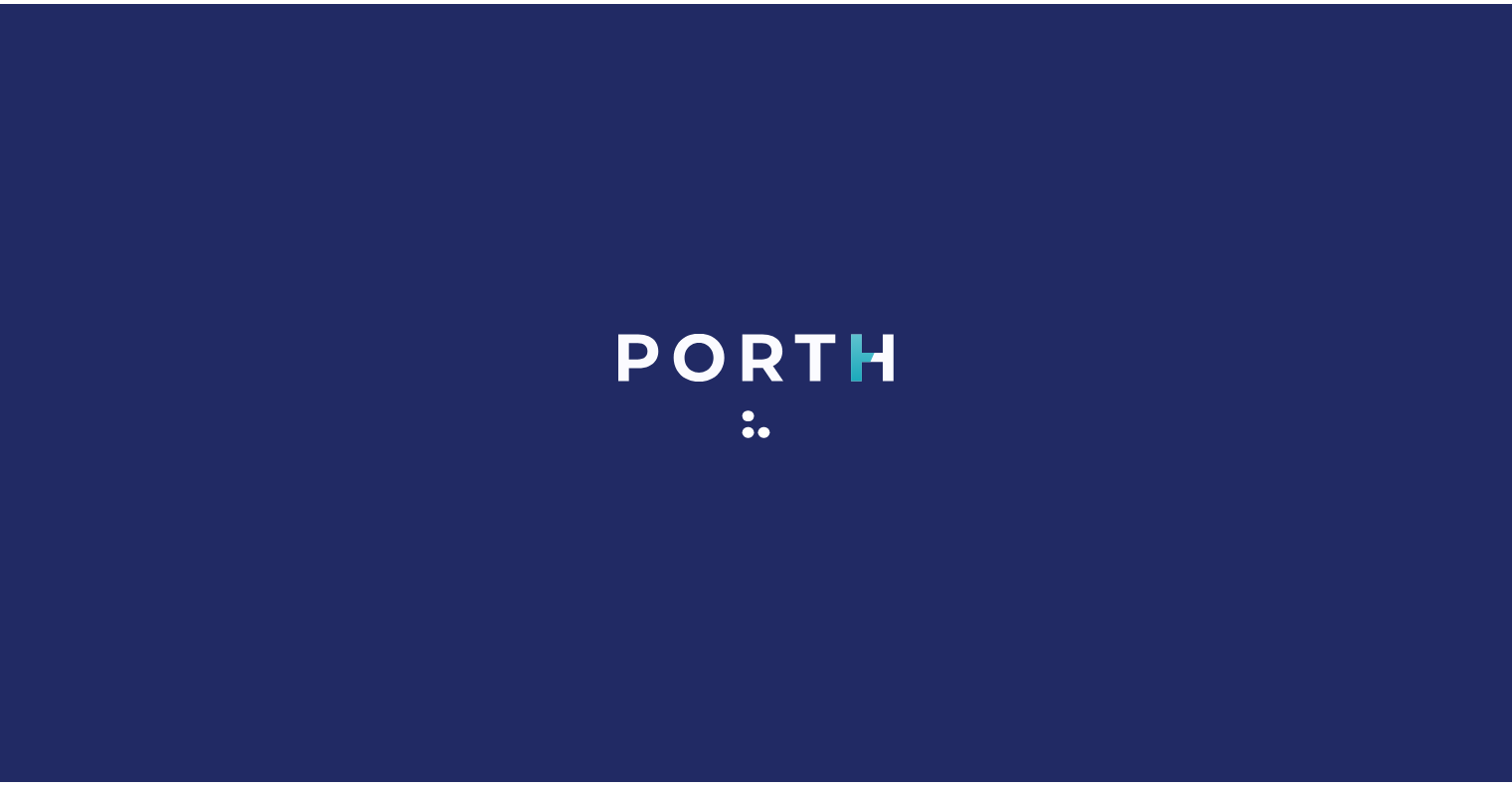 scroll, scrollTop: 0, scrollLeft: 0, axis: both 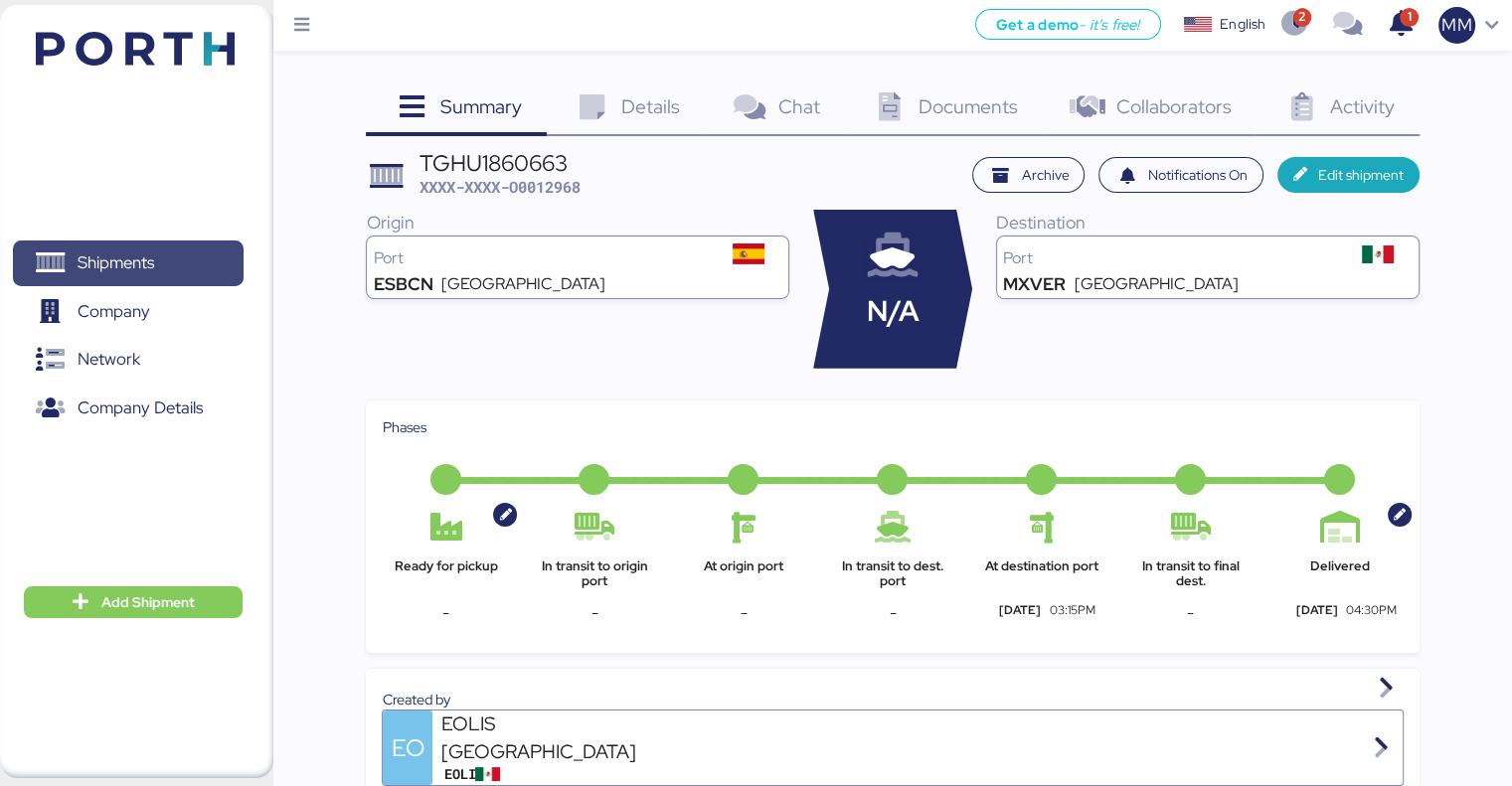 click on "Shipments" at bounding box center (127, 262) 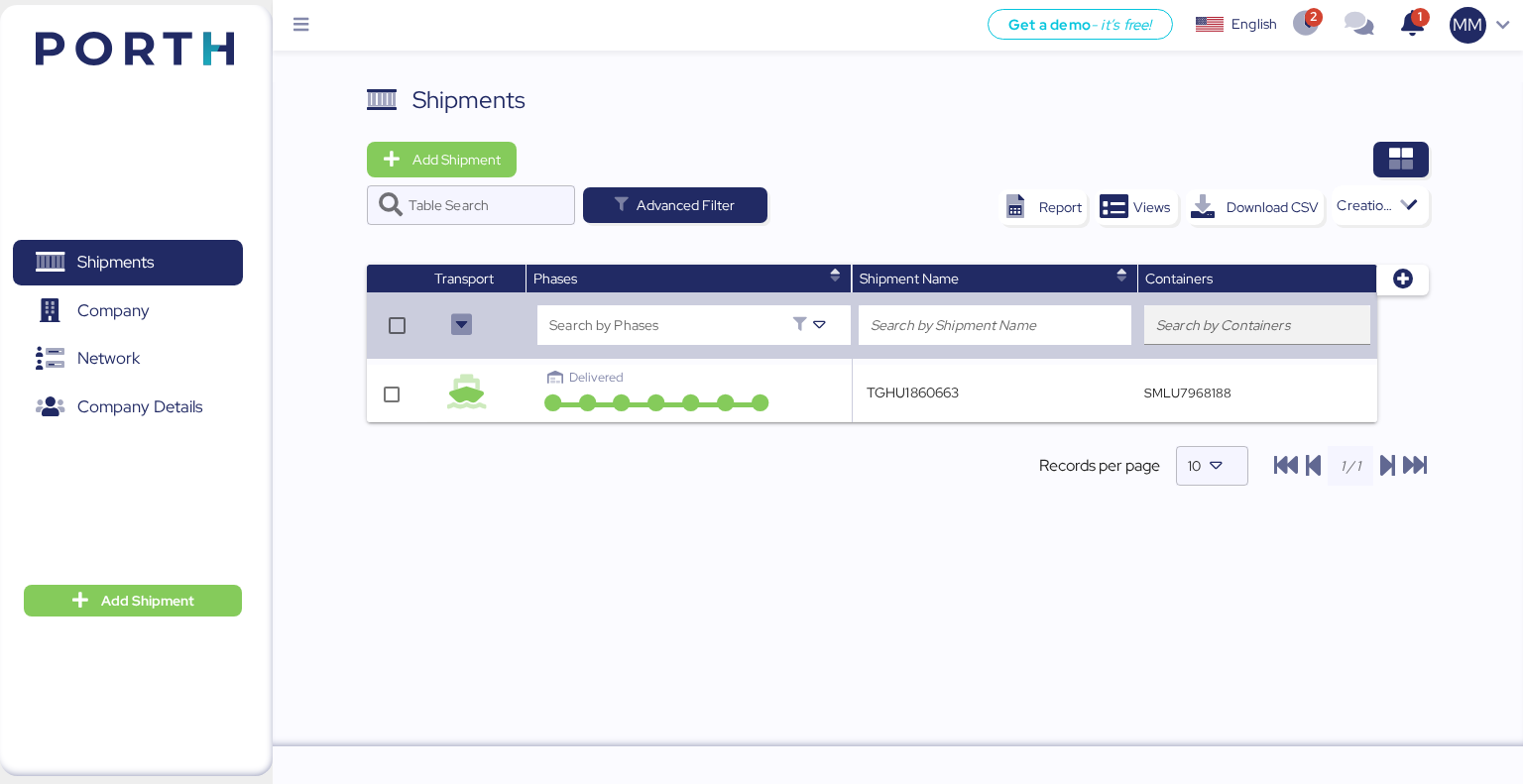 click at bounding box center [1257, 325] 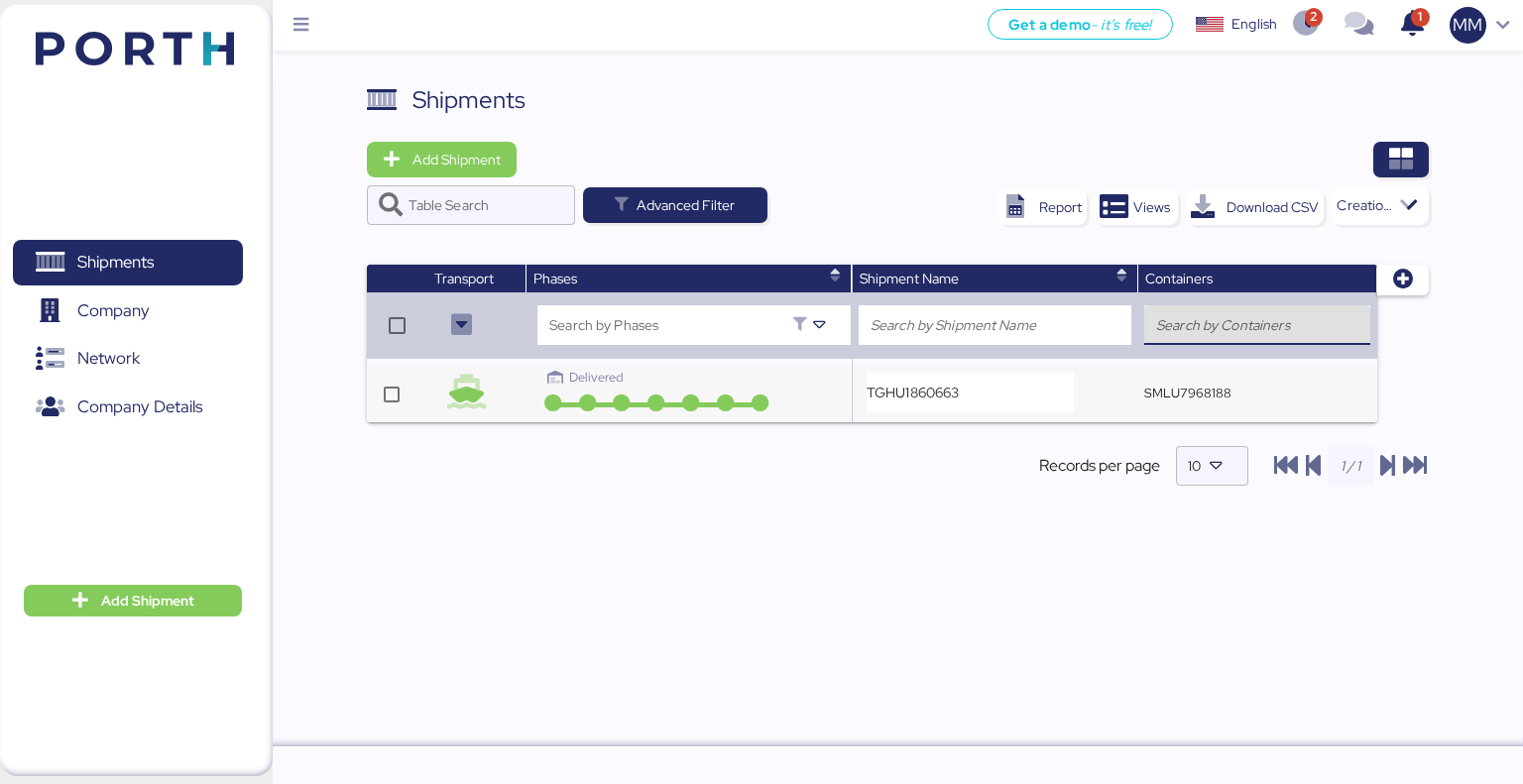 paste on "TEMU9326647" 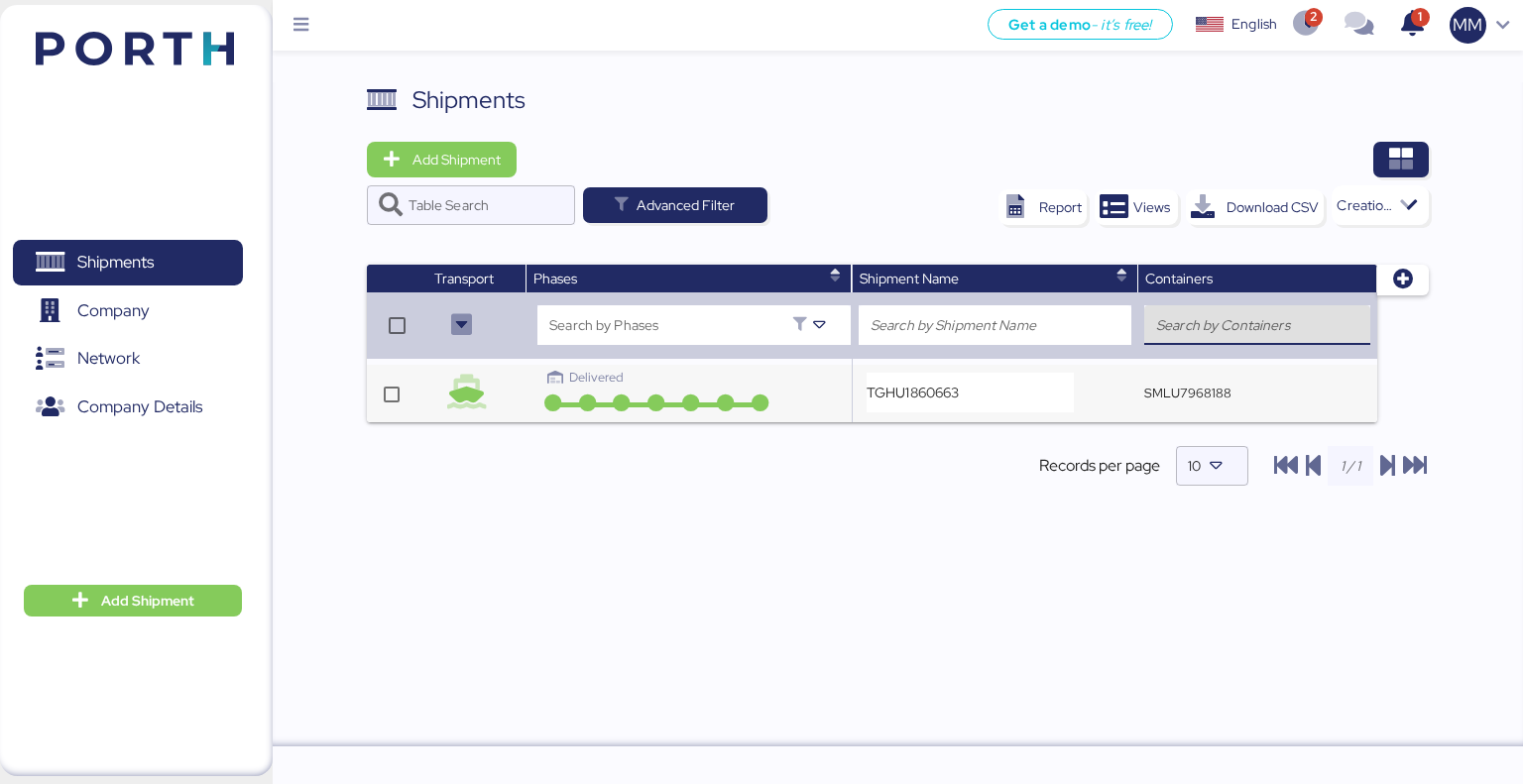 type on "TEMU9326647" 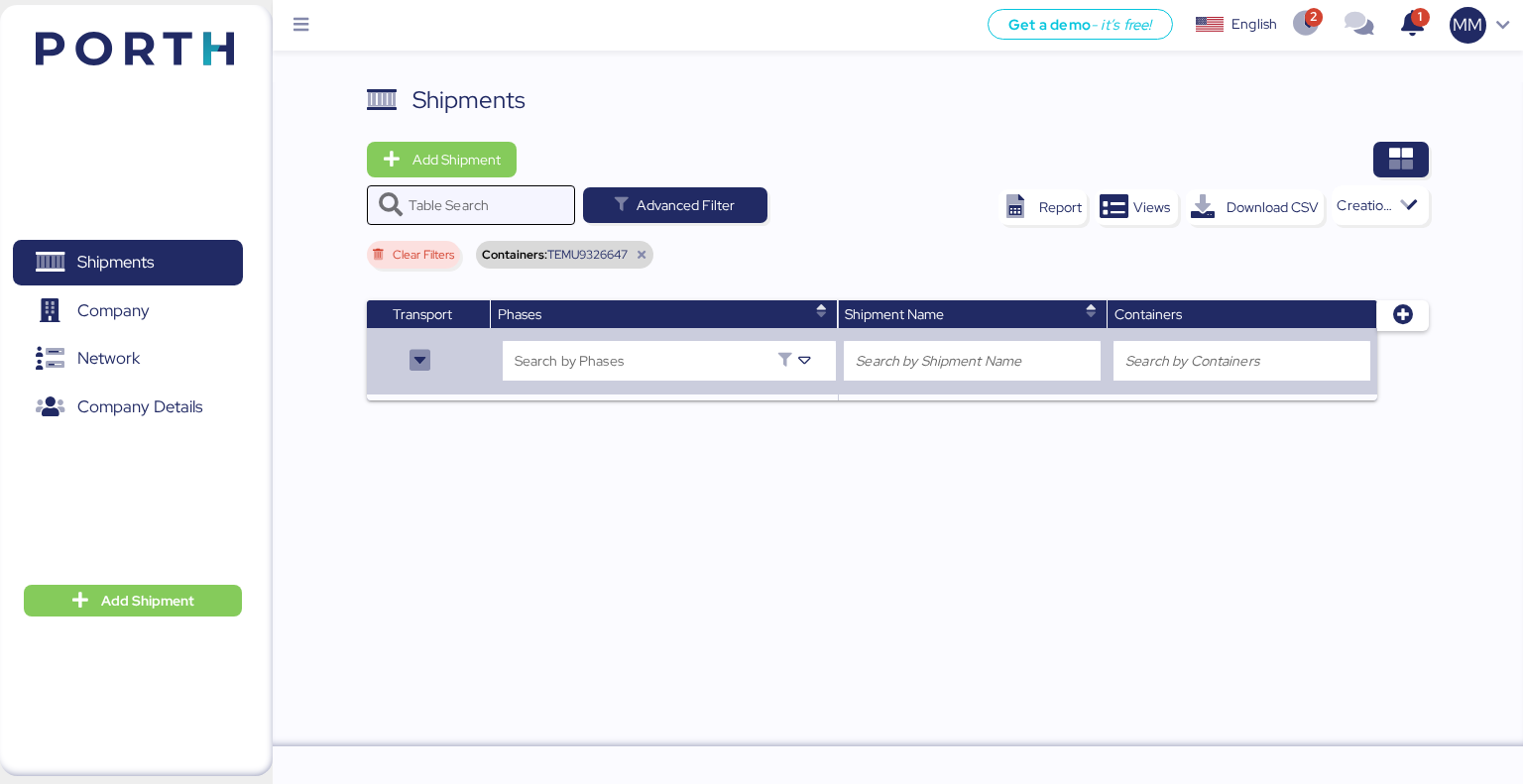 click on "Table Search" at bounding box center (486, 205) 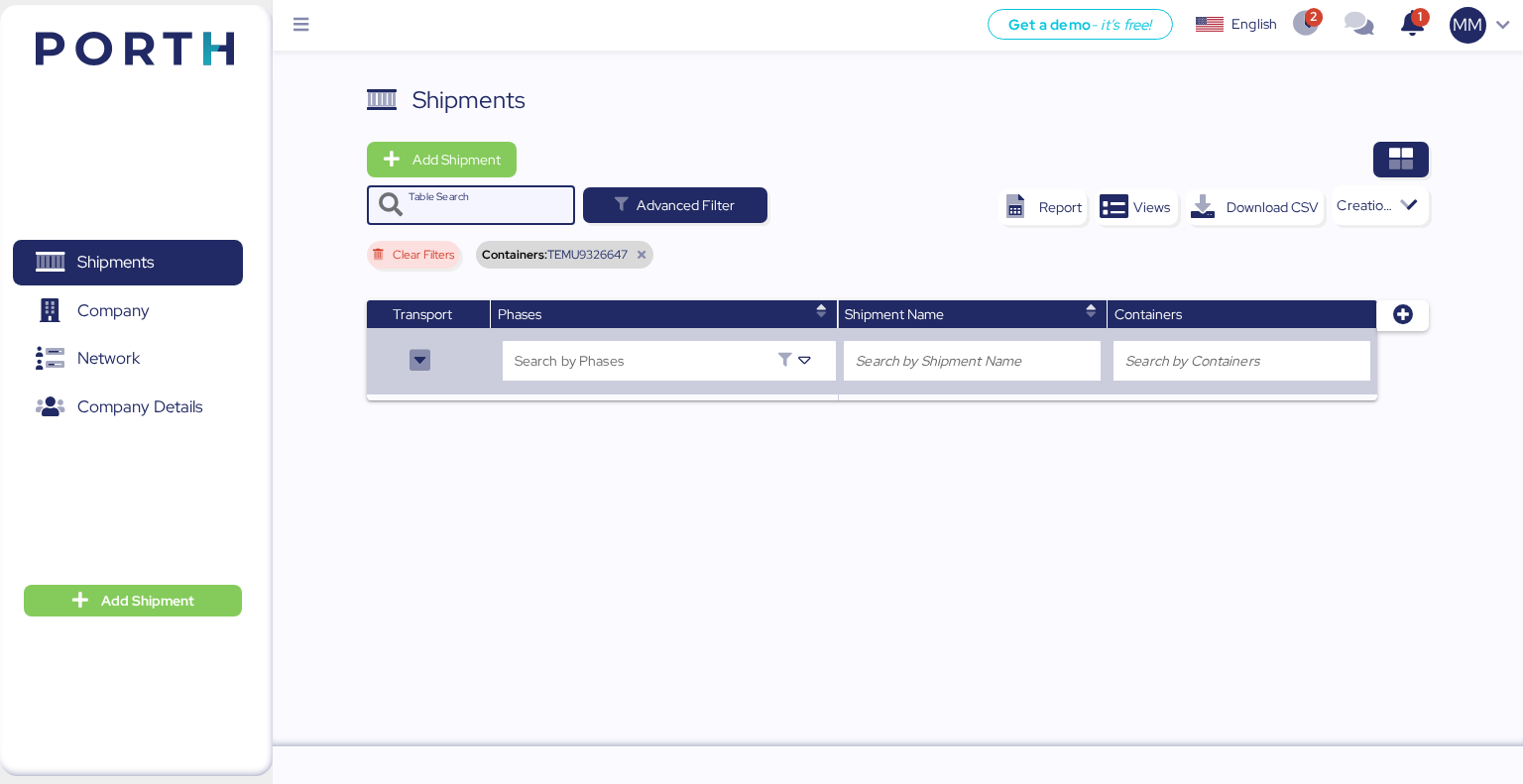 paste on "TEMU9326647" 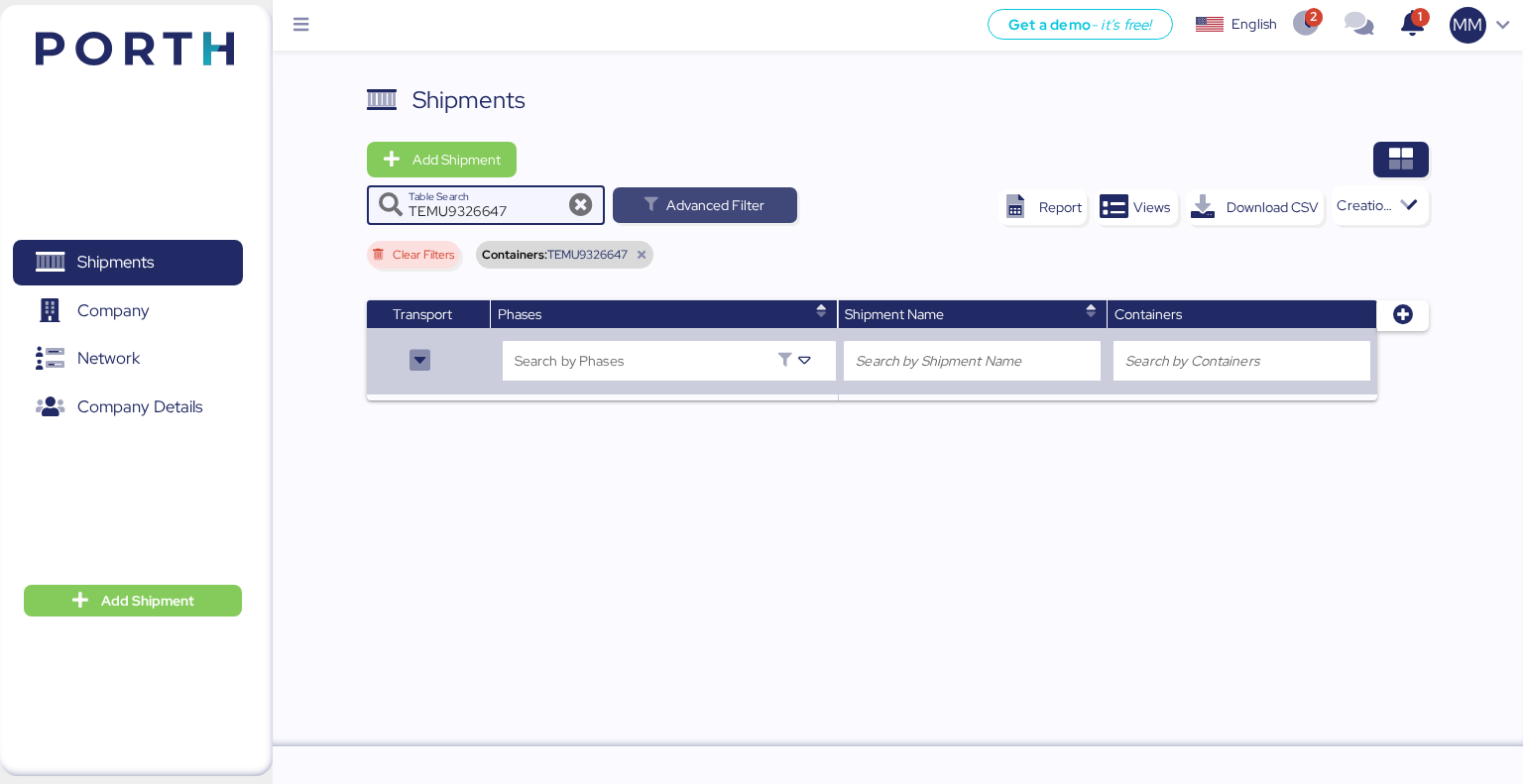 type on "TEMU9326647" 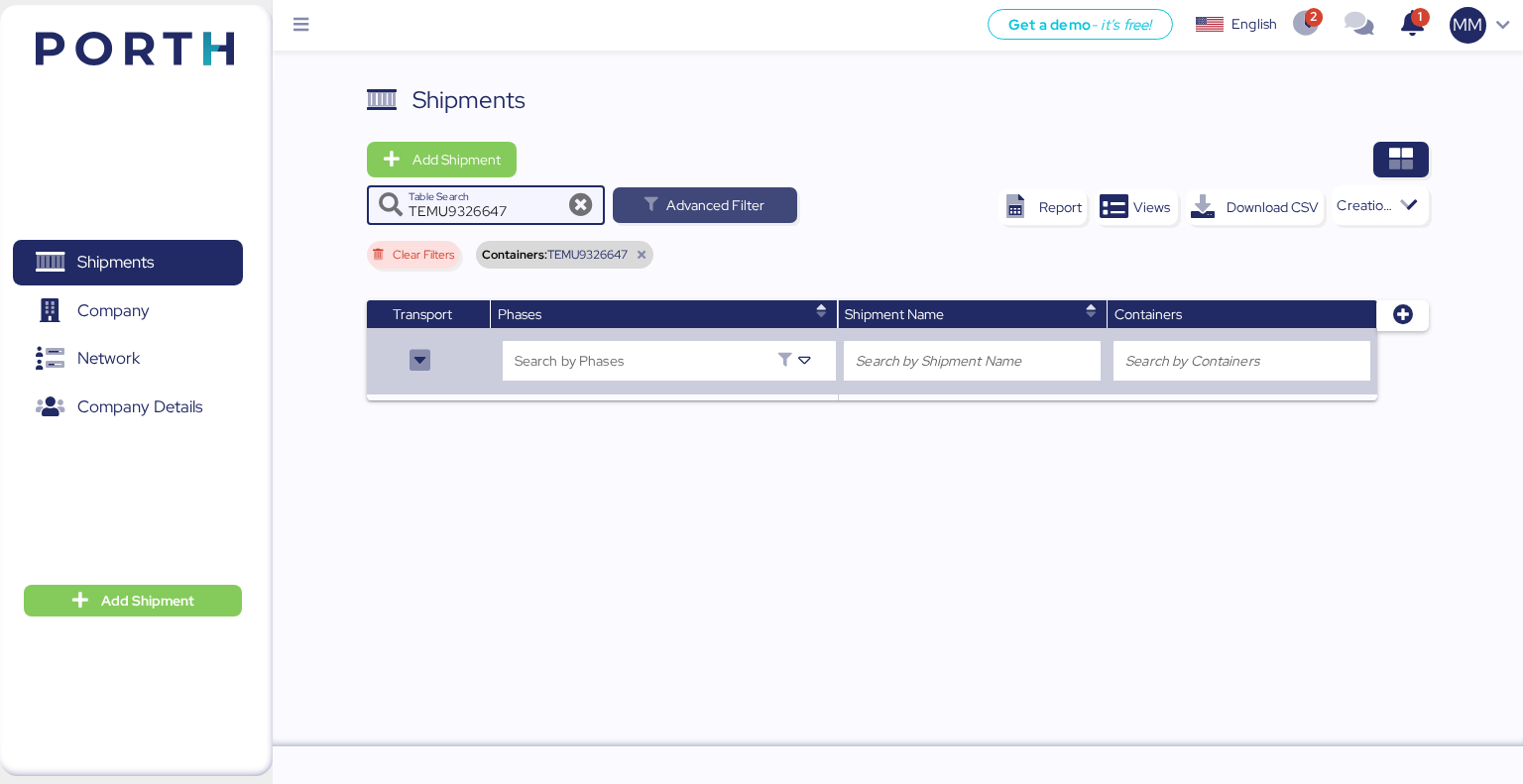 click on "Advanced Filter" at bounding box center (705, 205) 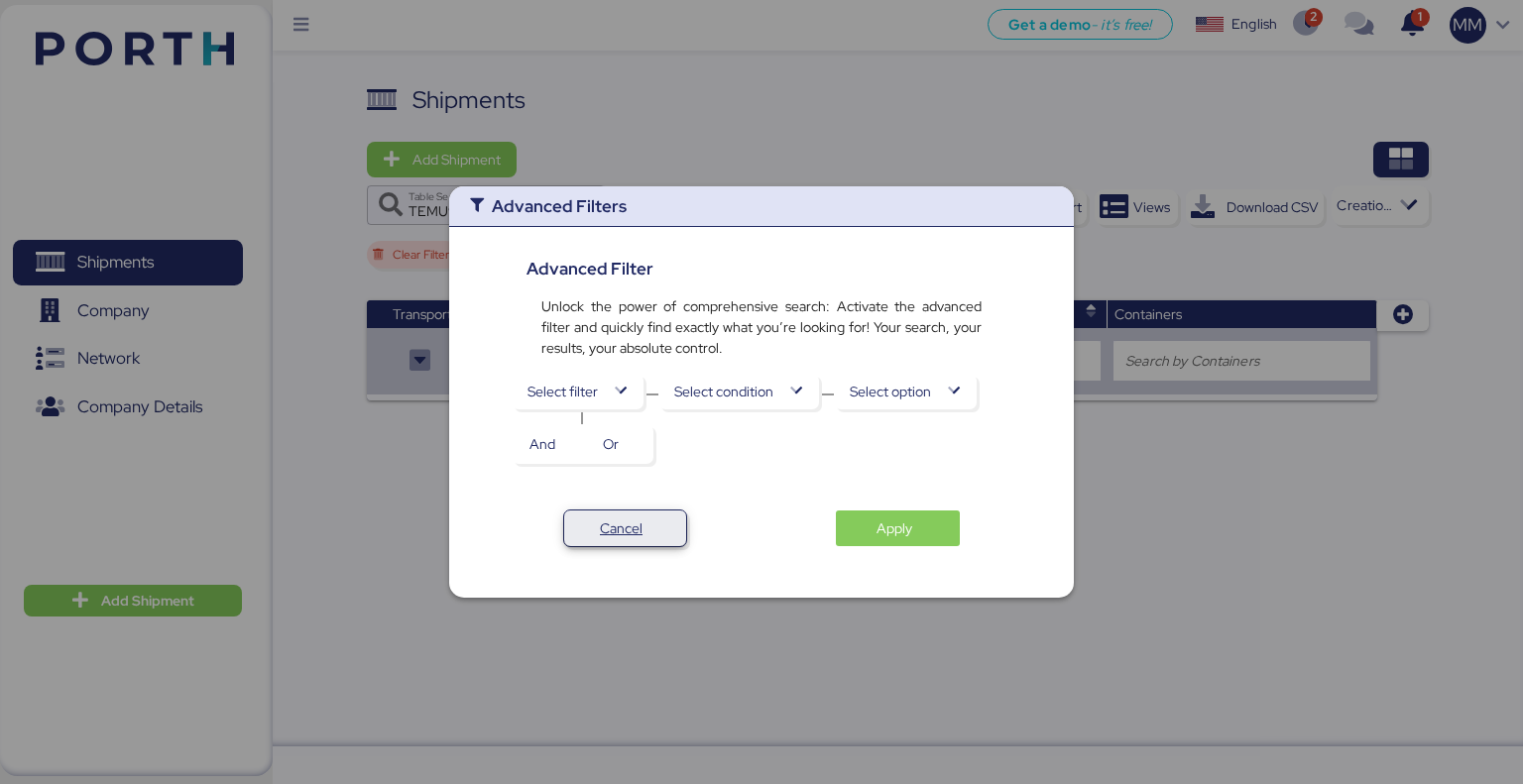 click on "Cancel" at bounding box center (625, 528) 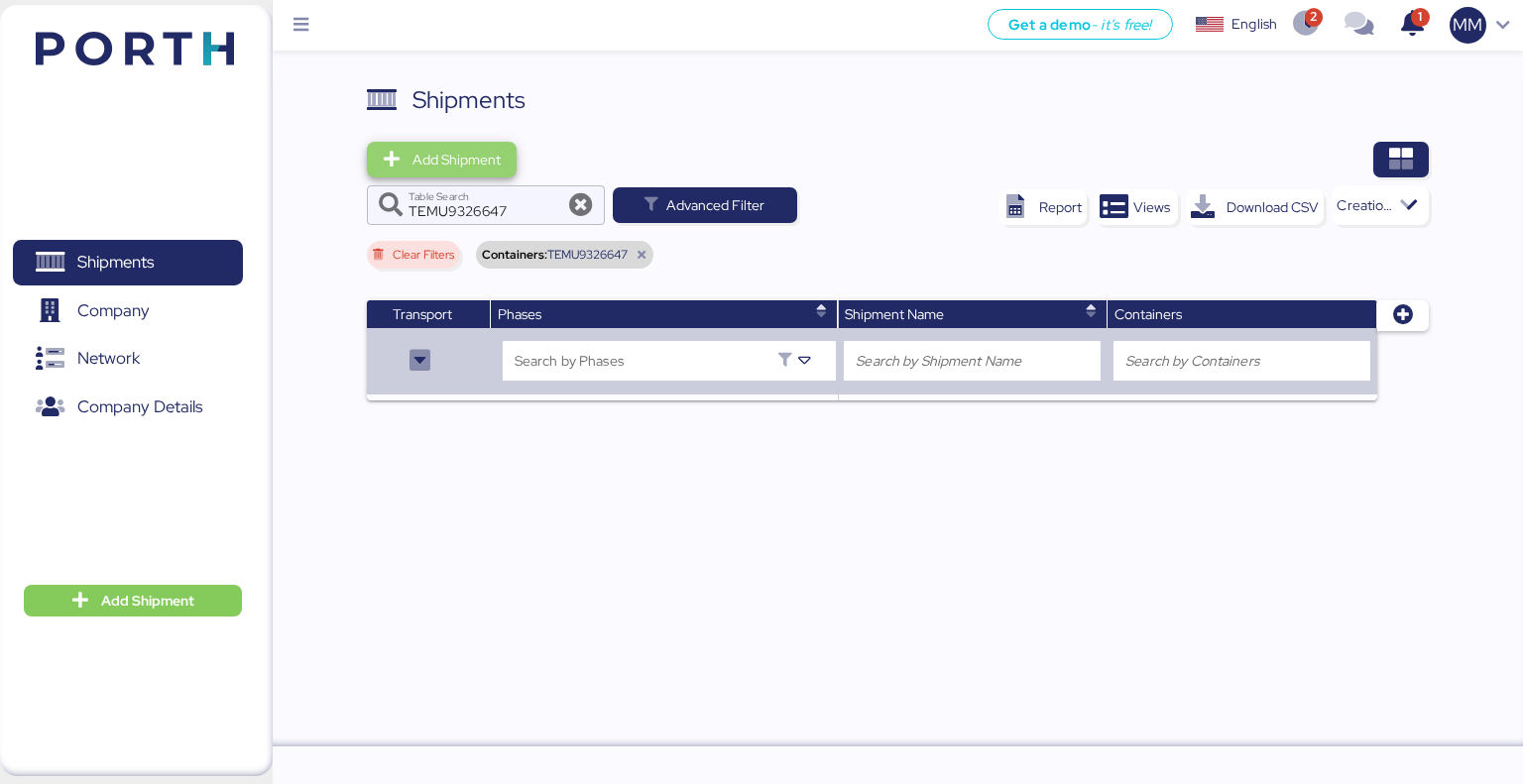 click at bounding box center (392, 160) 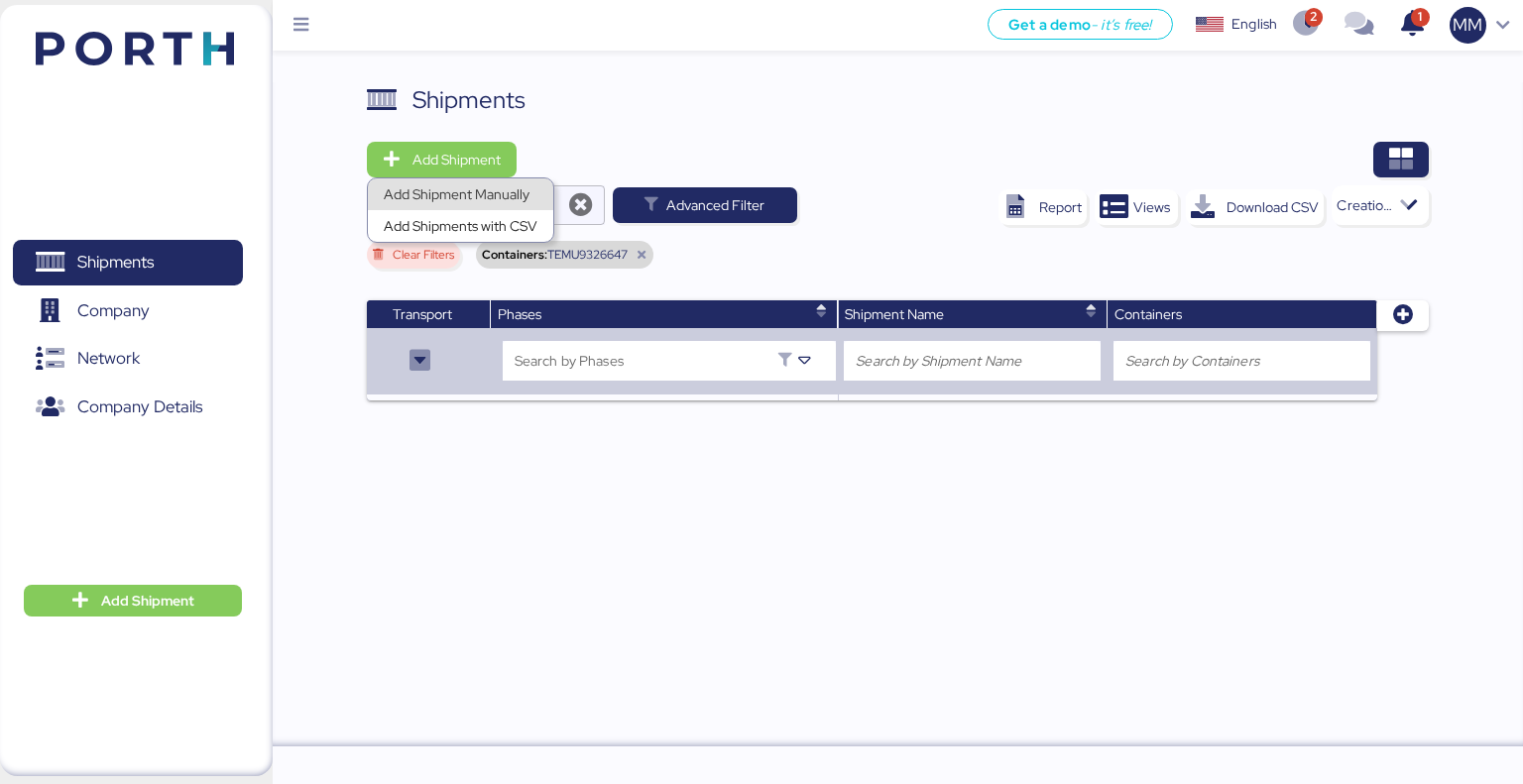 click on "Add Shipment Manually" at bounding box center (460, 194) 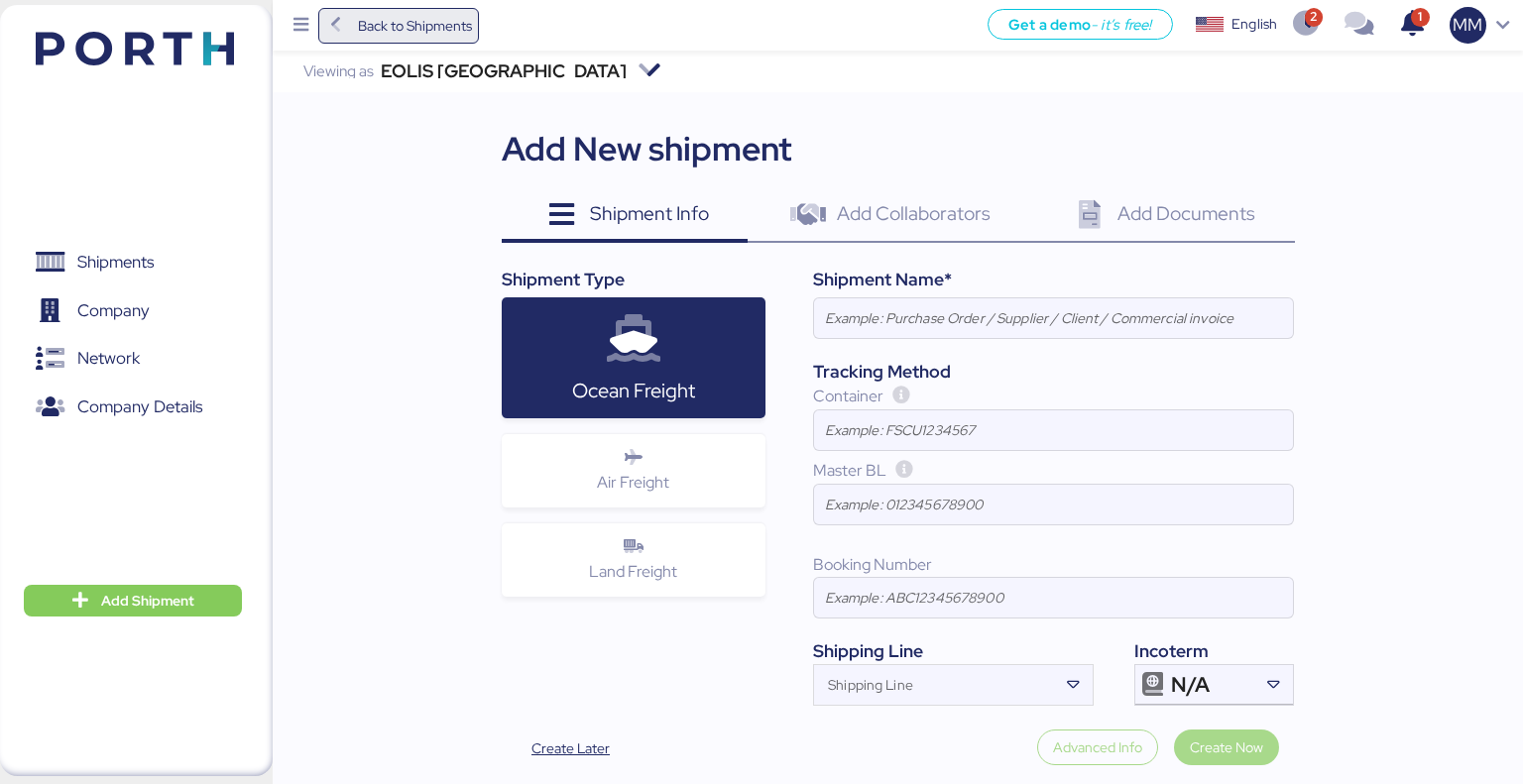 click on "Back to Shipments" at bounding box center [414, 26] 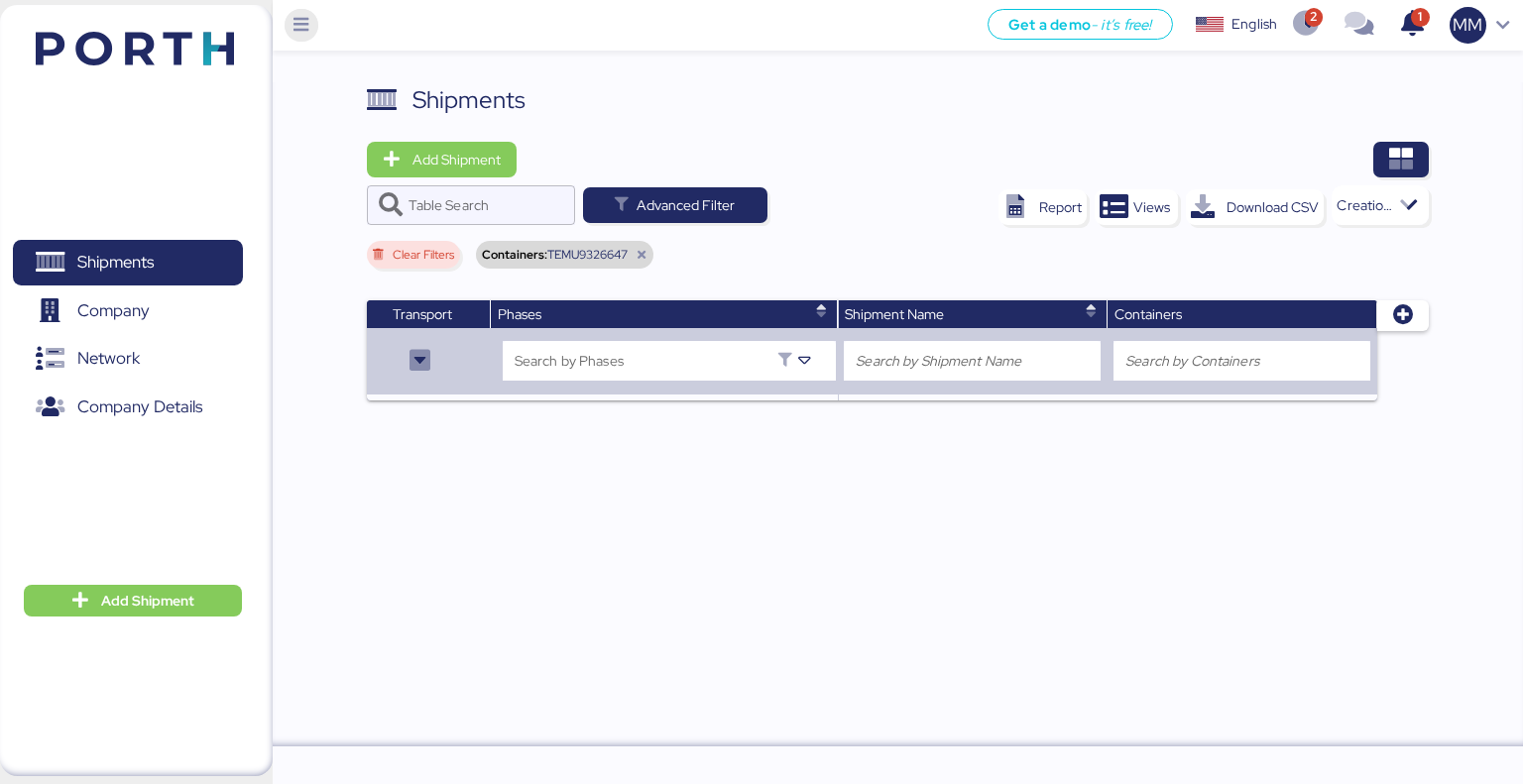 click at bounding box center [301, 26] 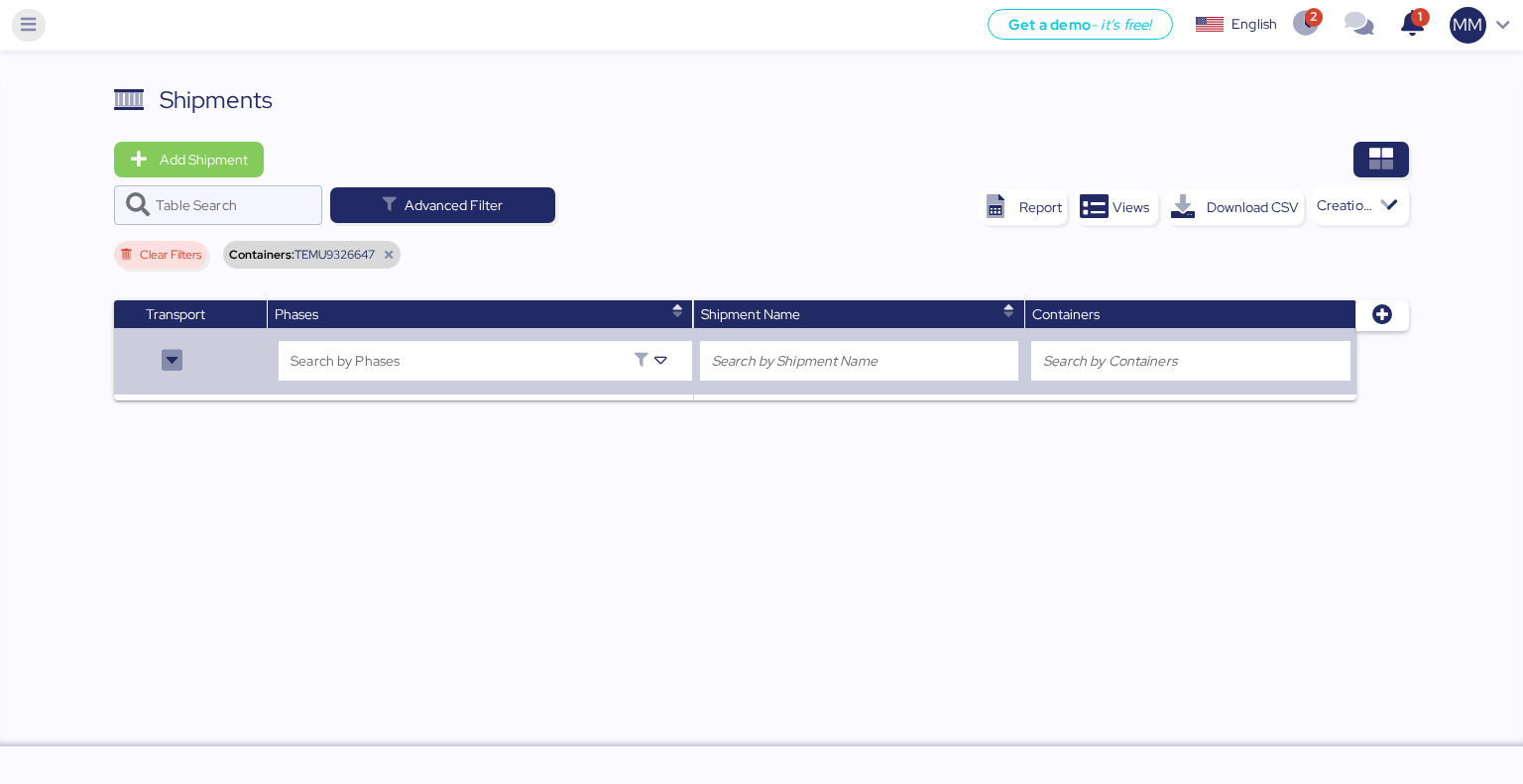 click at bounding box center (29, 26) 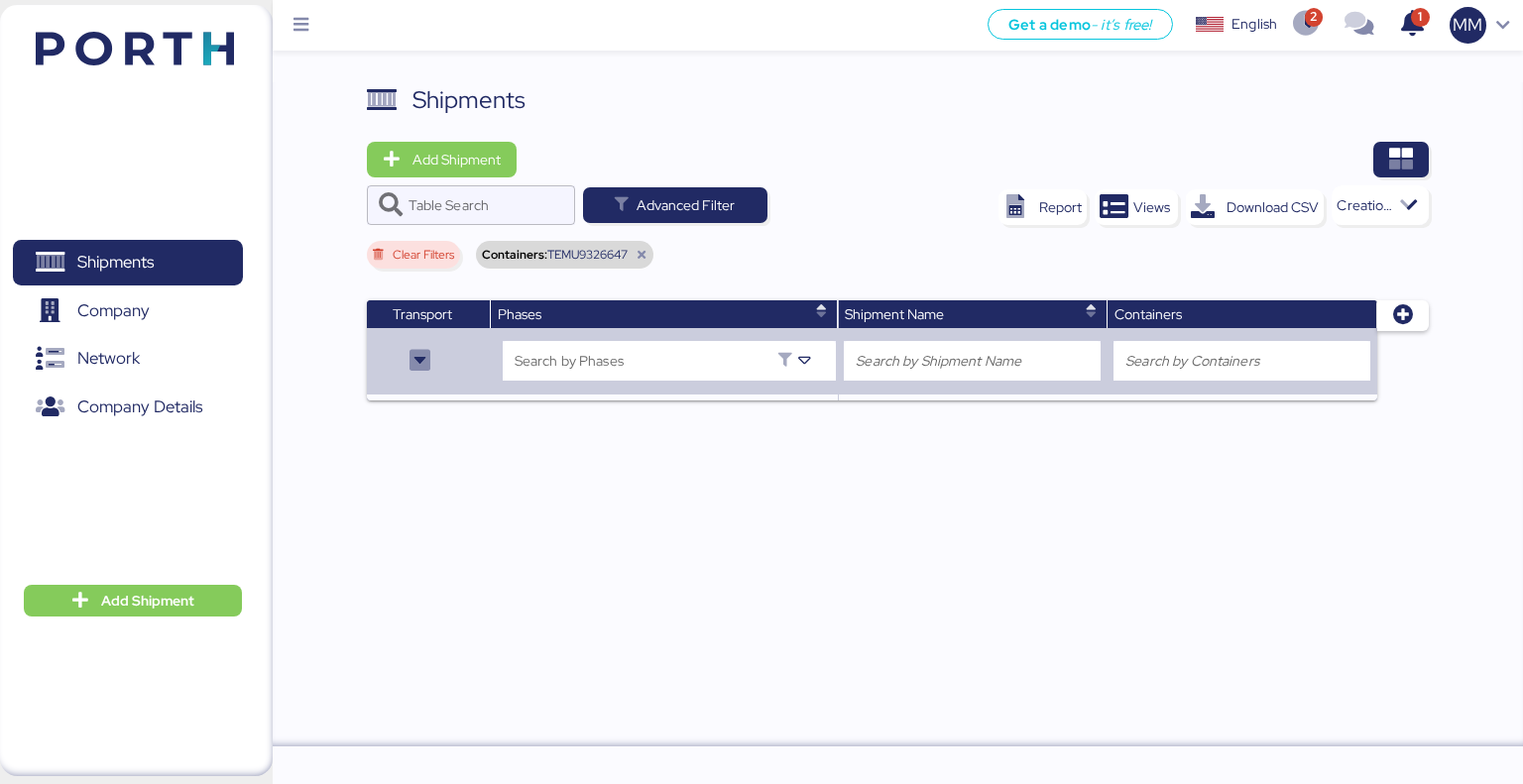 click at bounding box center (642, 255) 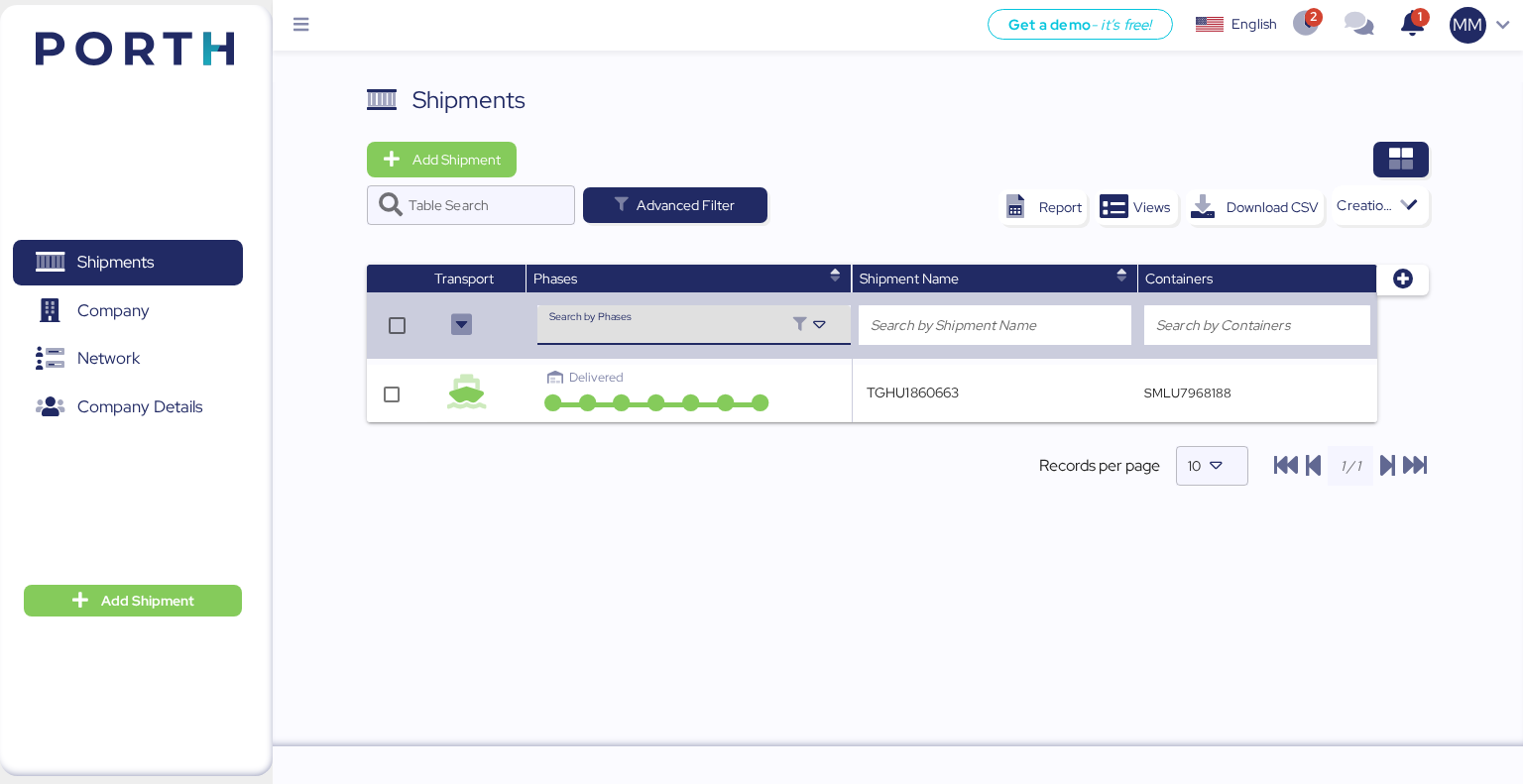 click at bounding box center (668, 332) 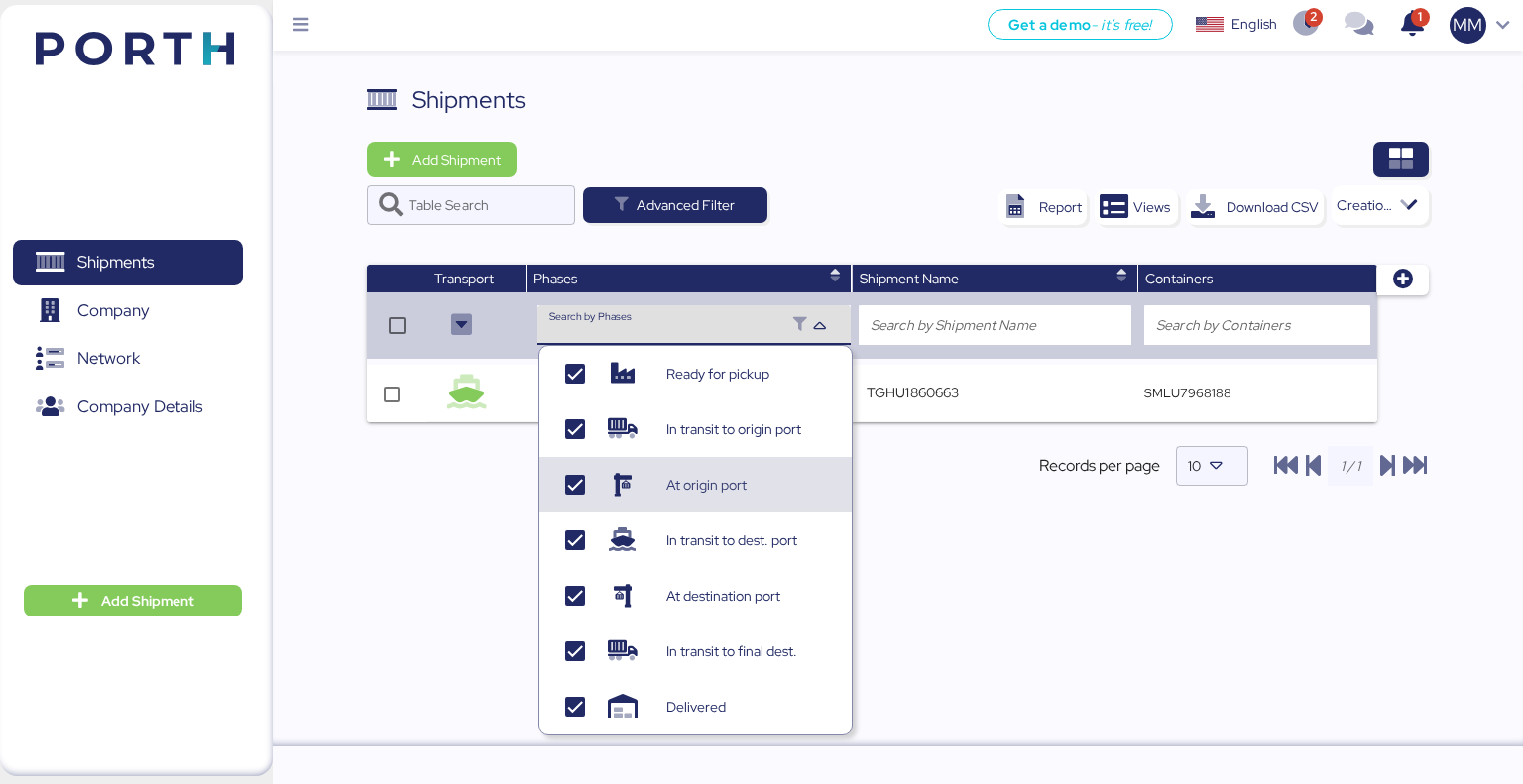 click at bounding box center (639, 485) 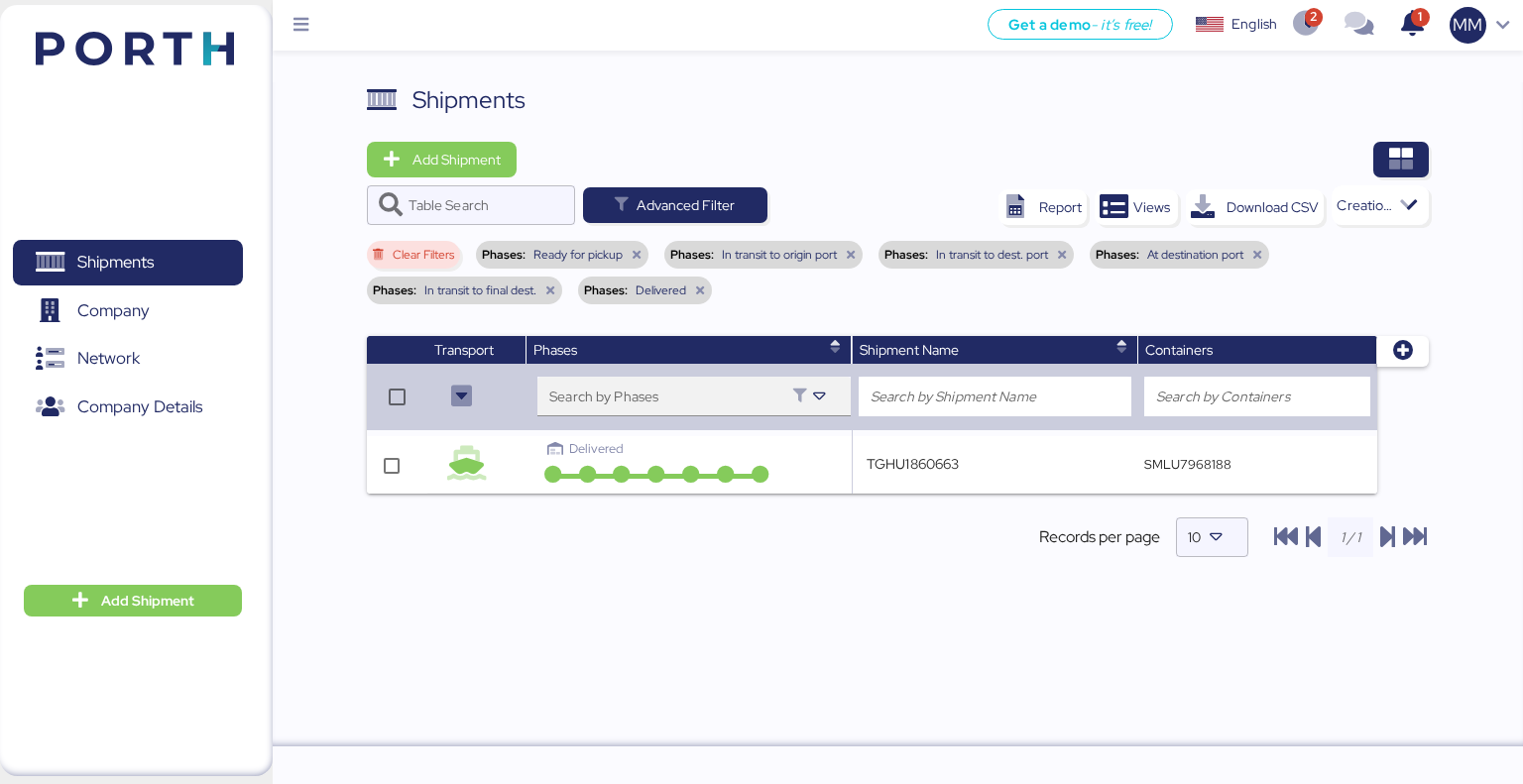click at bounding box center [668, 403] 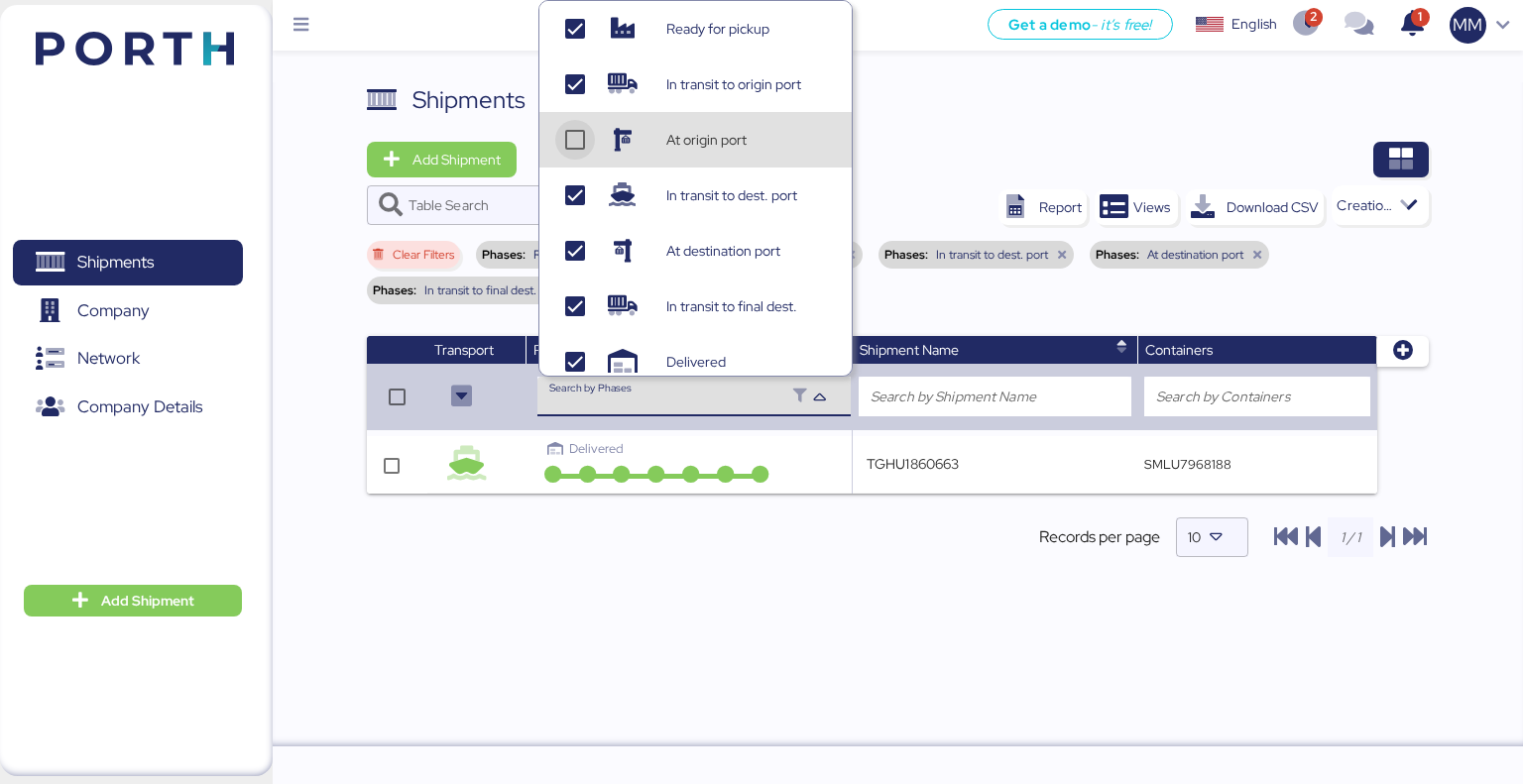 click 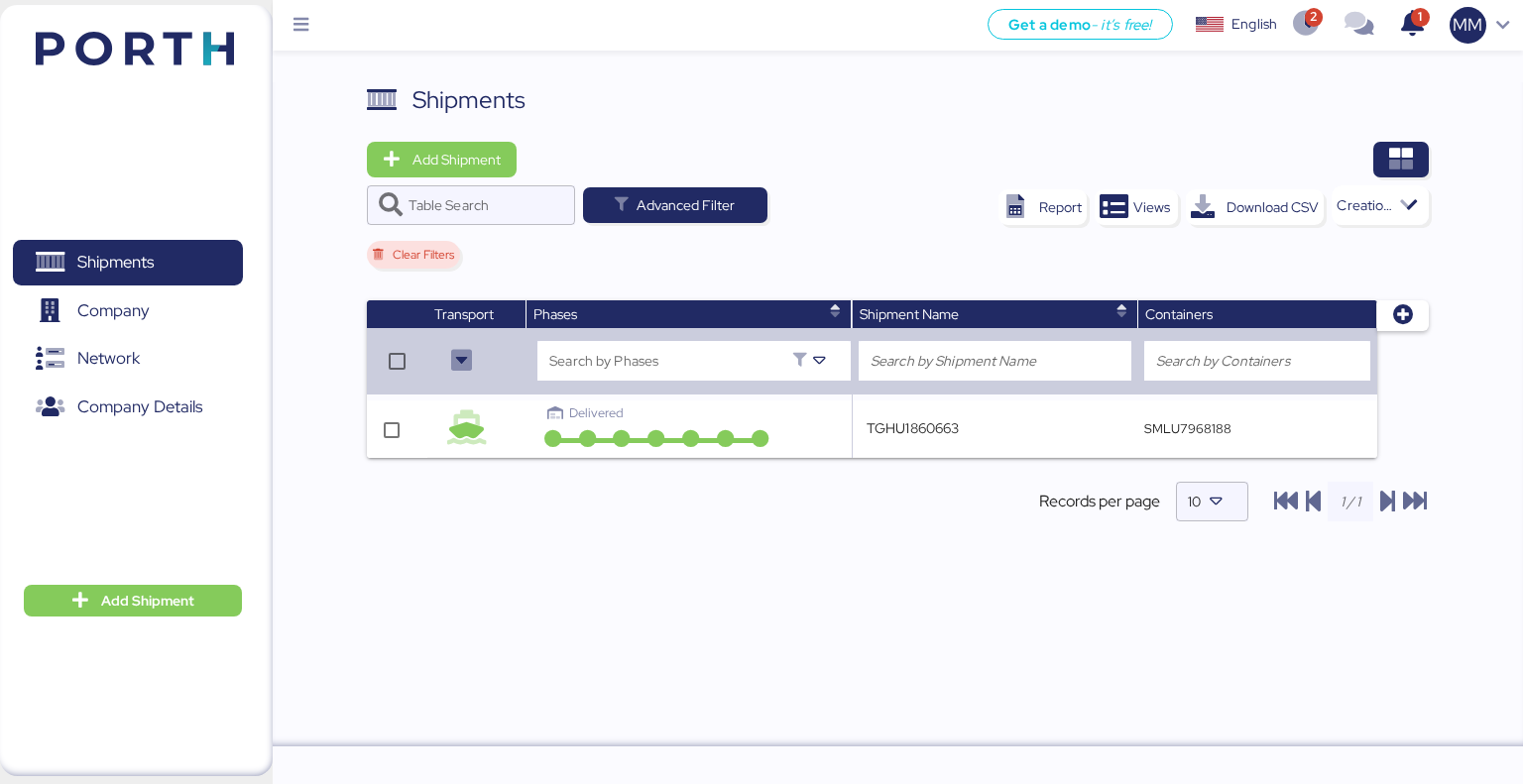 click at bounding box center (898, 550) 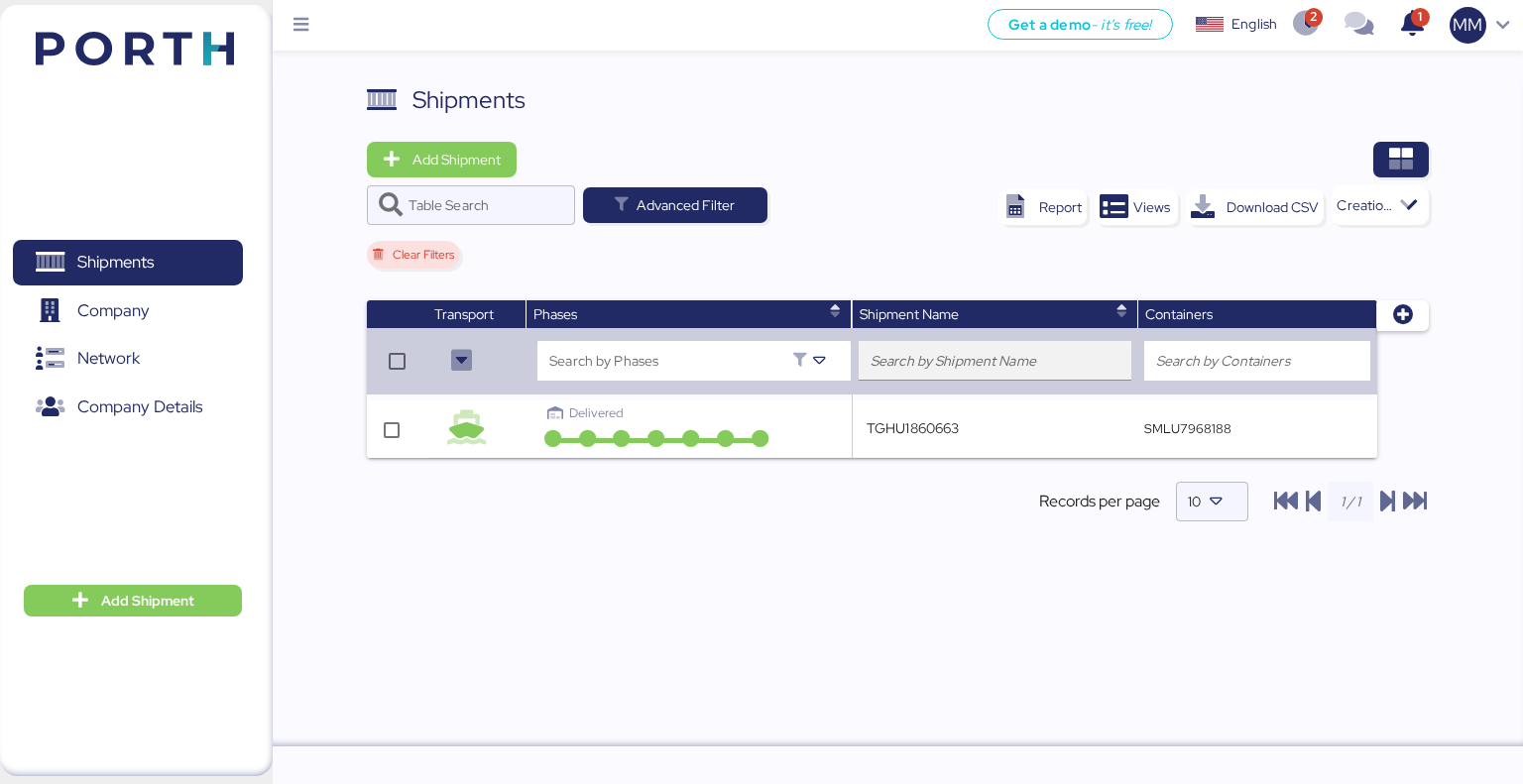 click at bounding box center [995, 361] 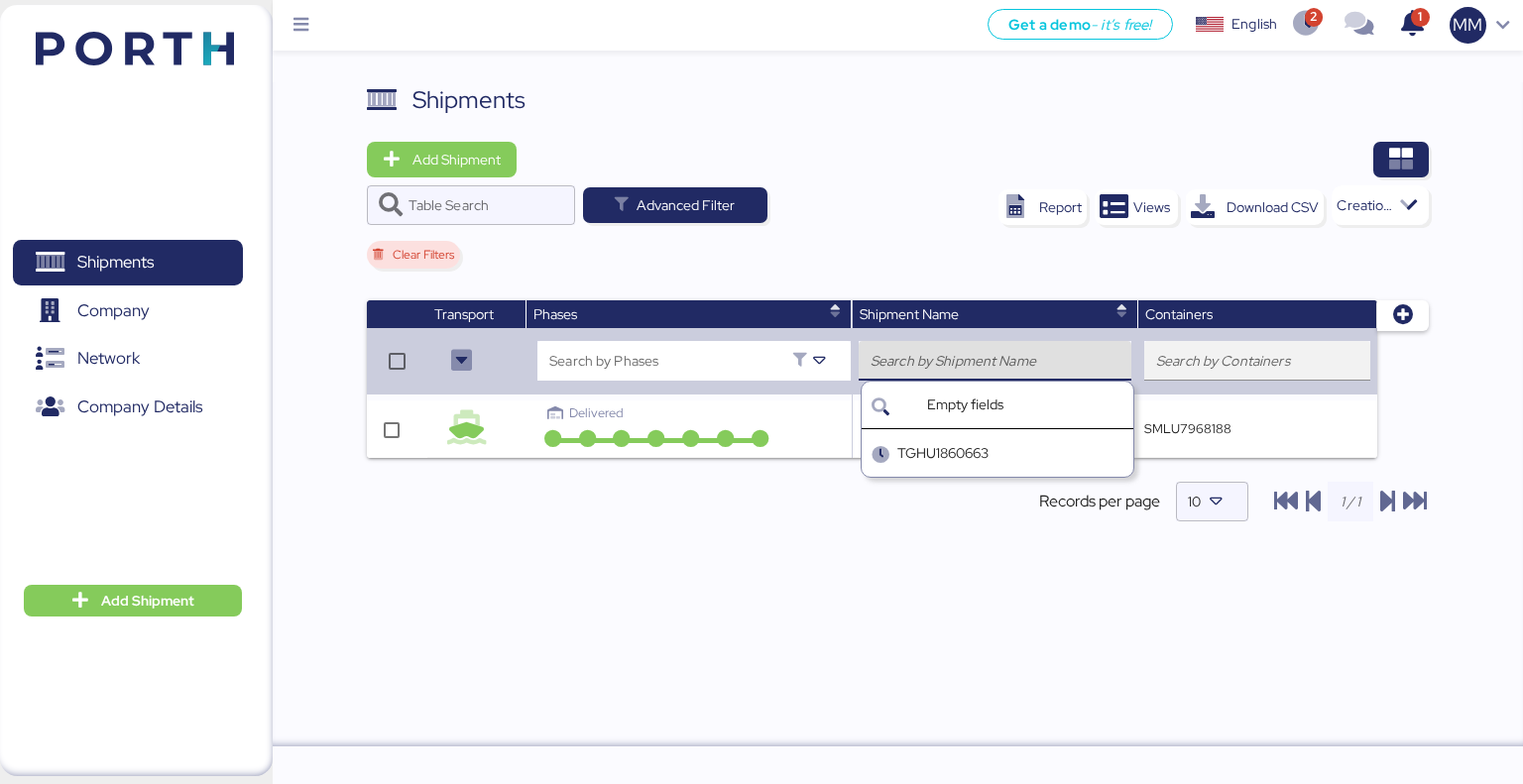 click at bounding box center [1257, 361] 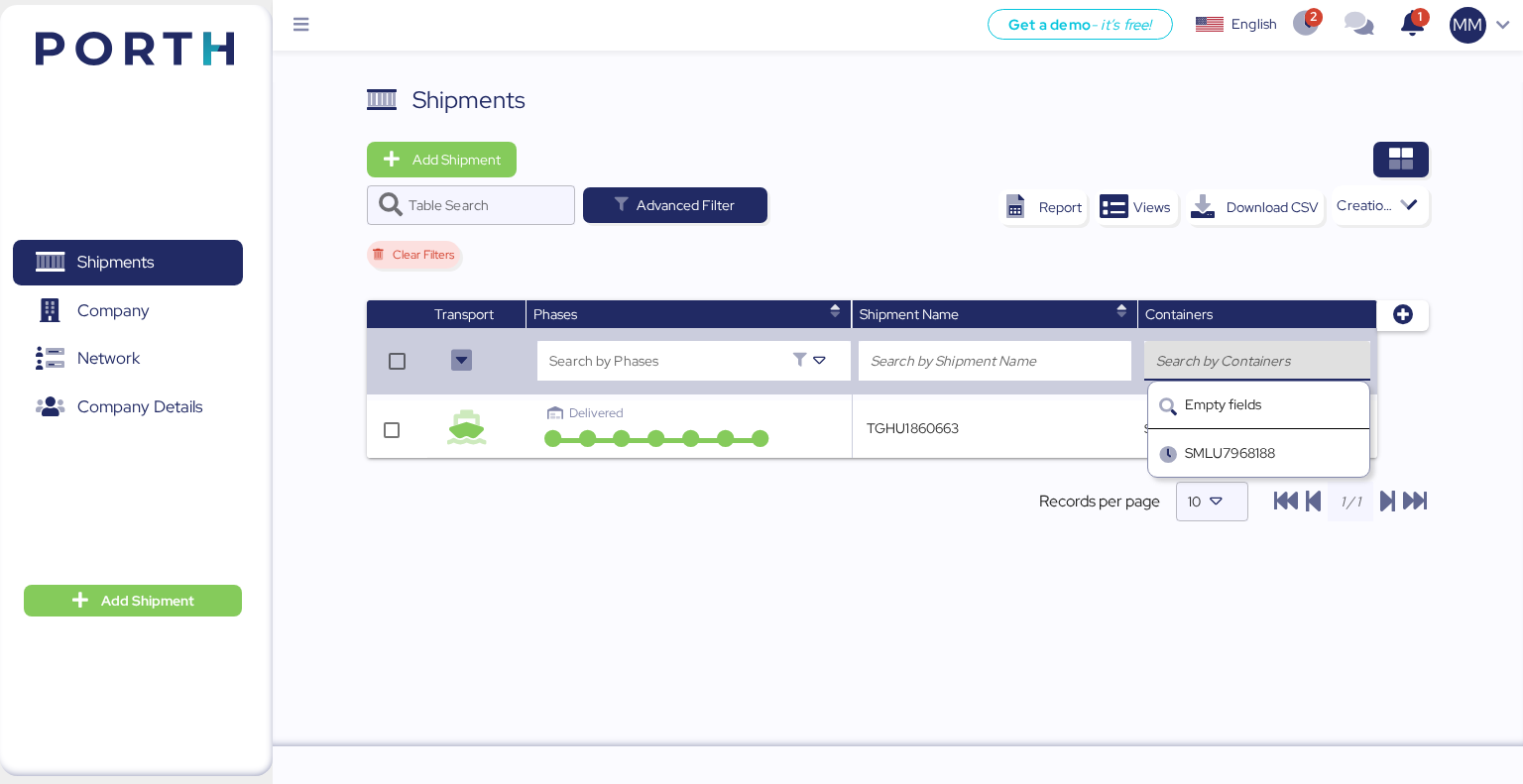 paste on "TEMU9326647" 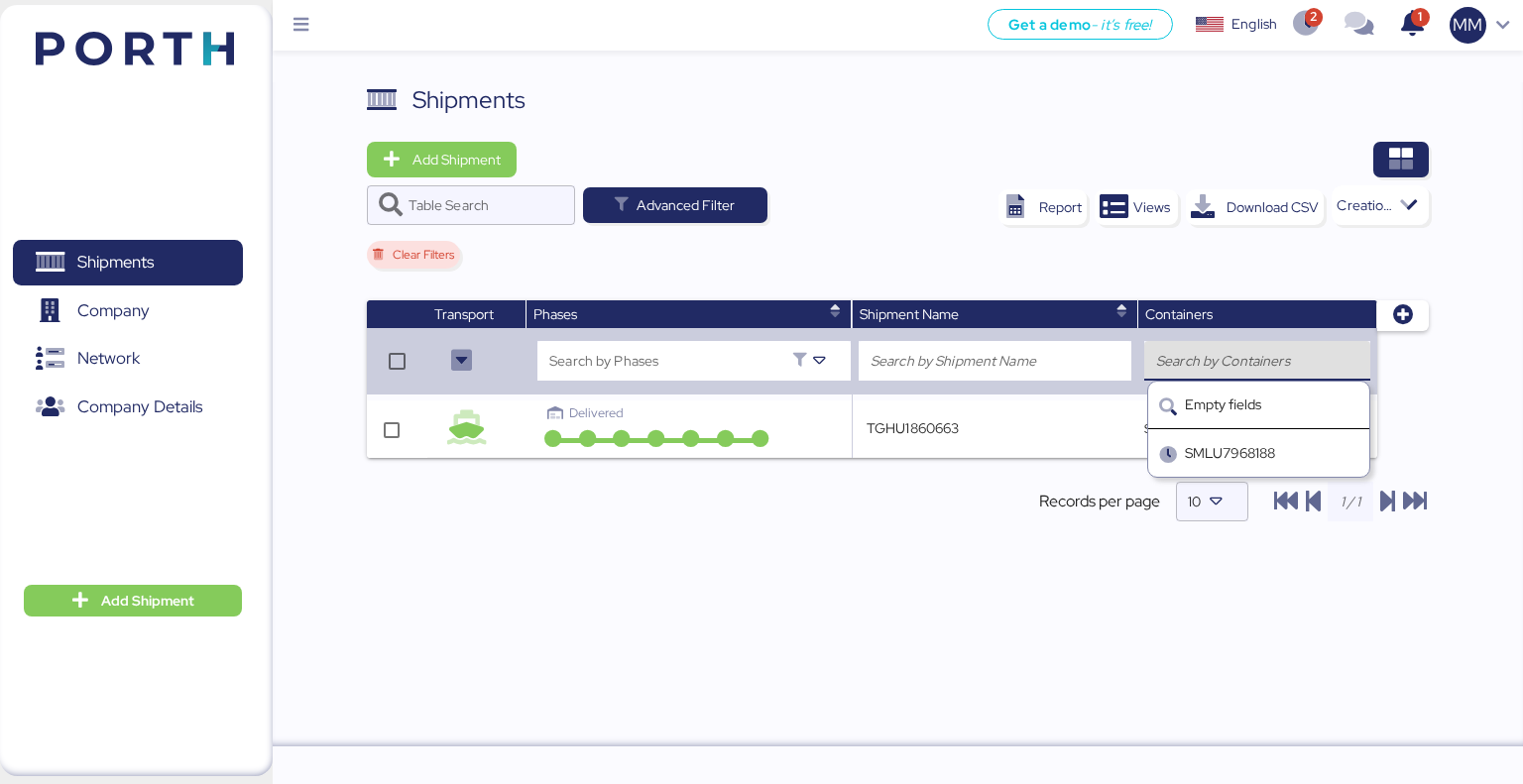 type on "TEMU9326647" 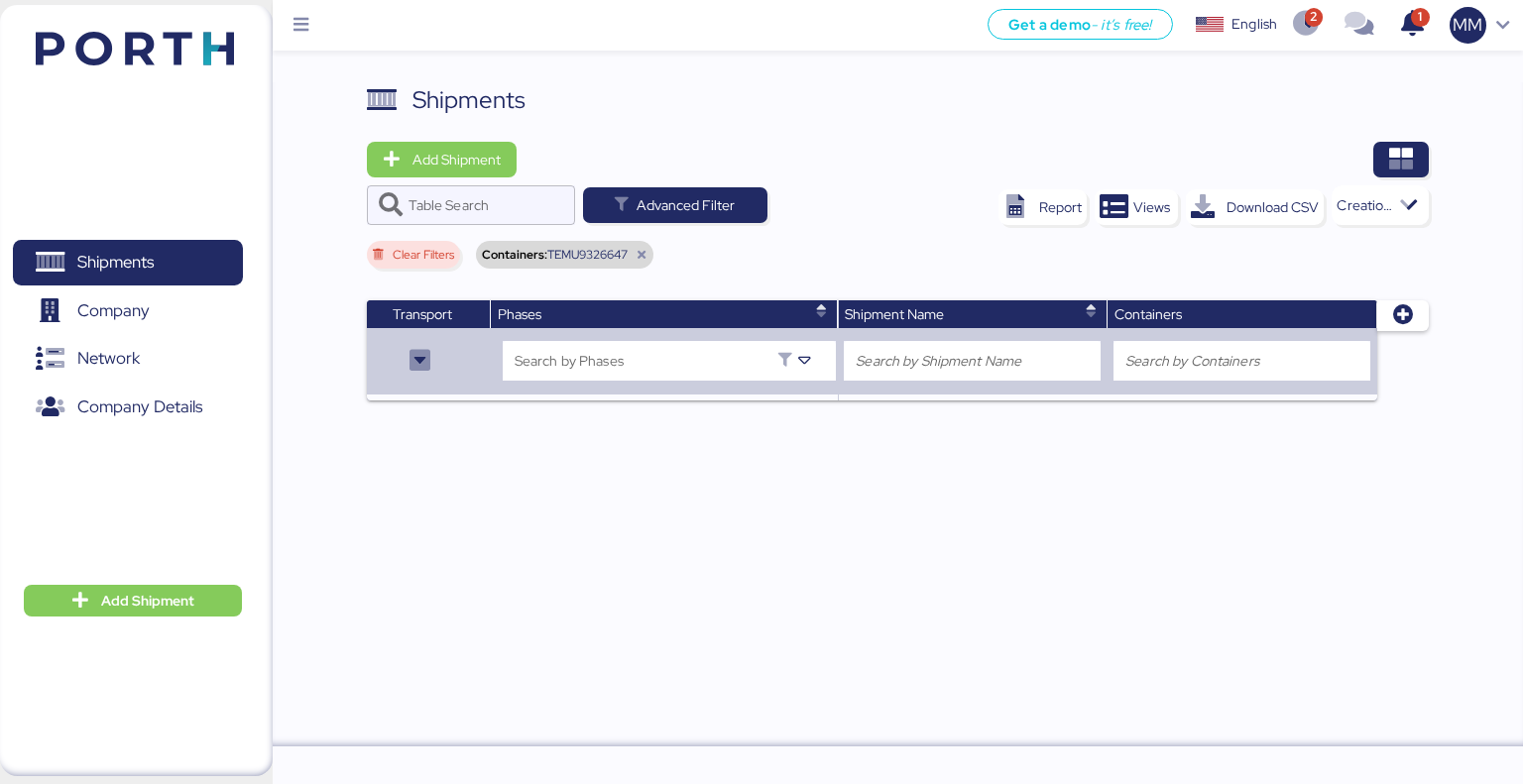click on "TEMU9326647" at bounding box center (587, 255) 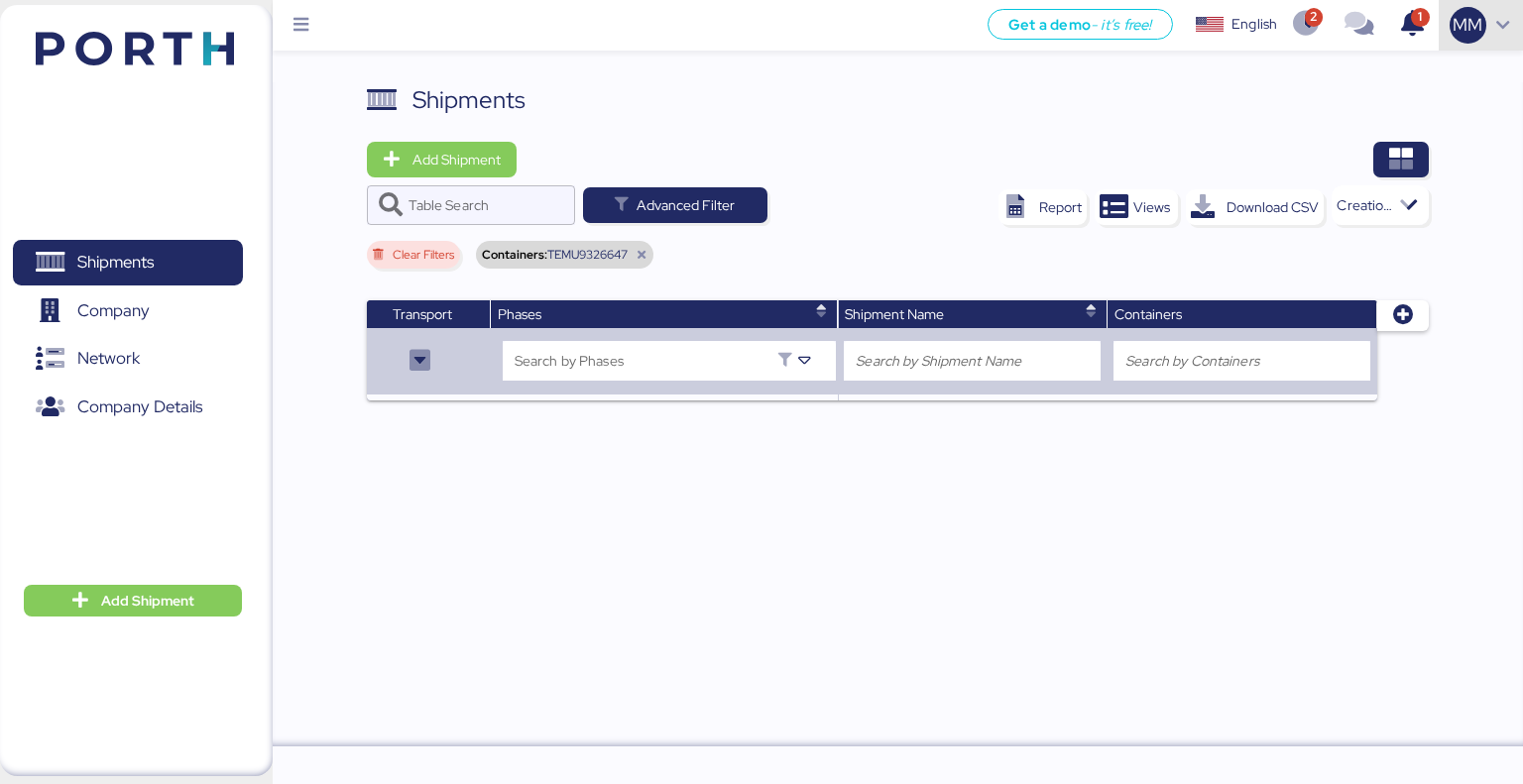 click at bounding box center (1503, 26) 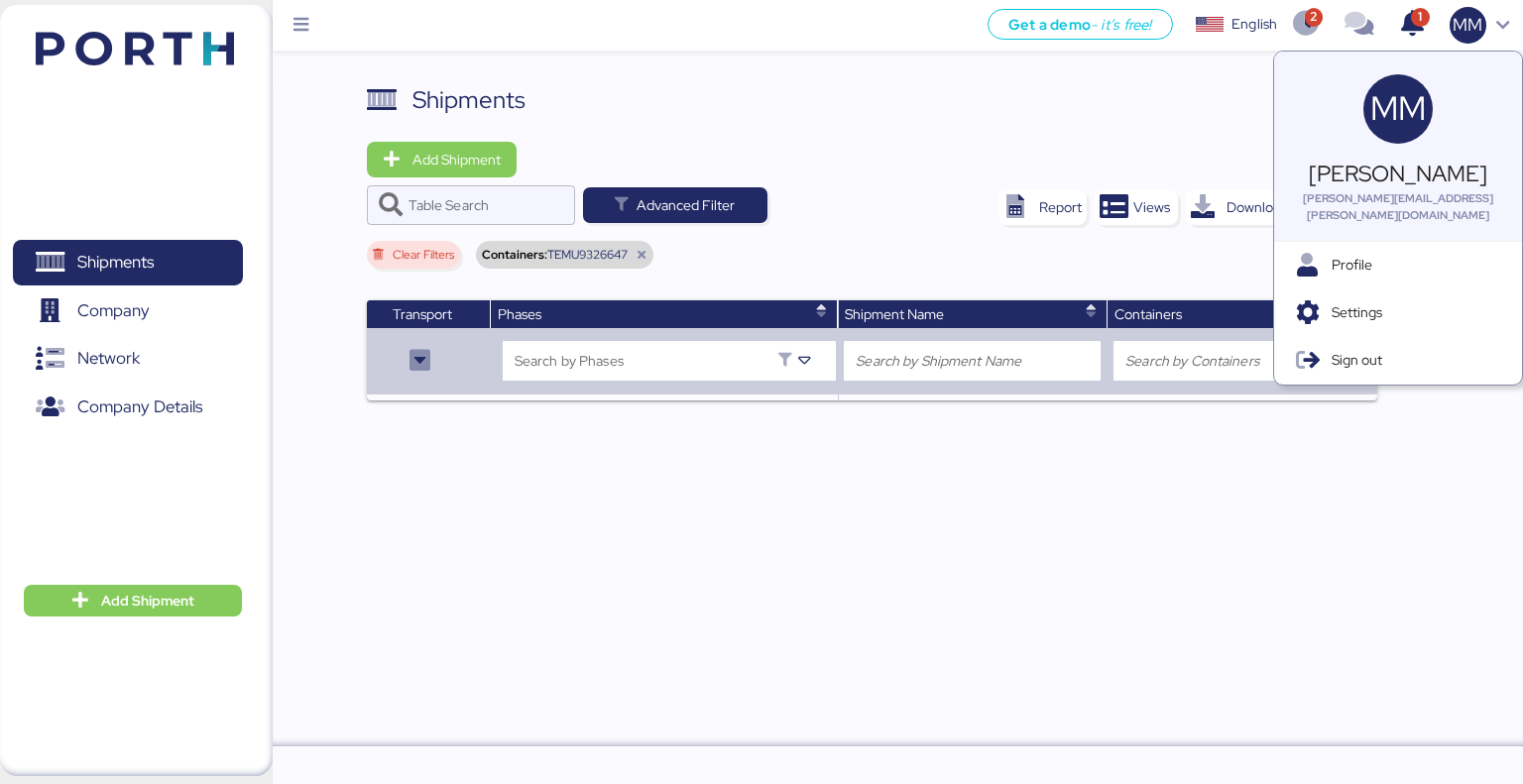 click at bounding box center [980, 160] 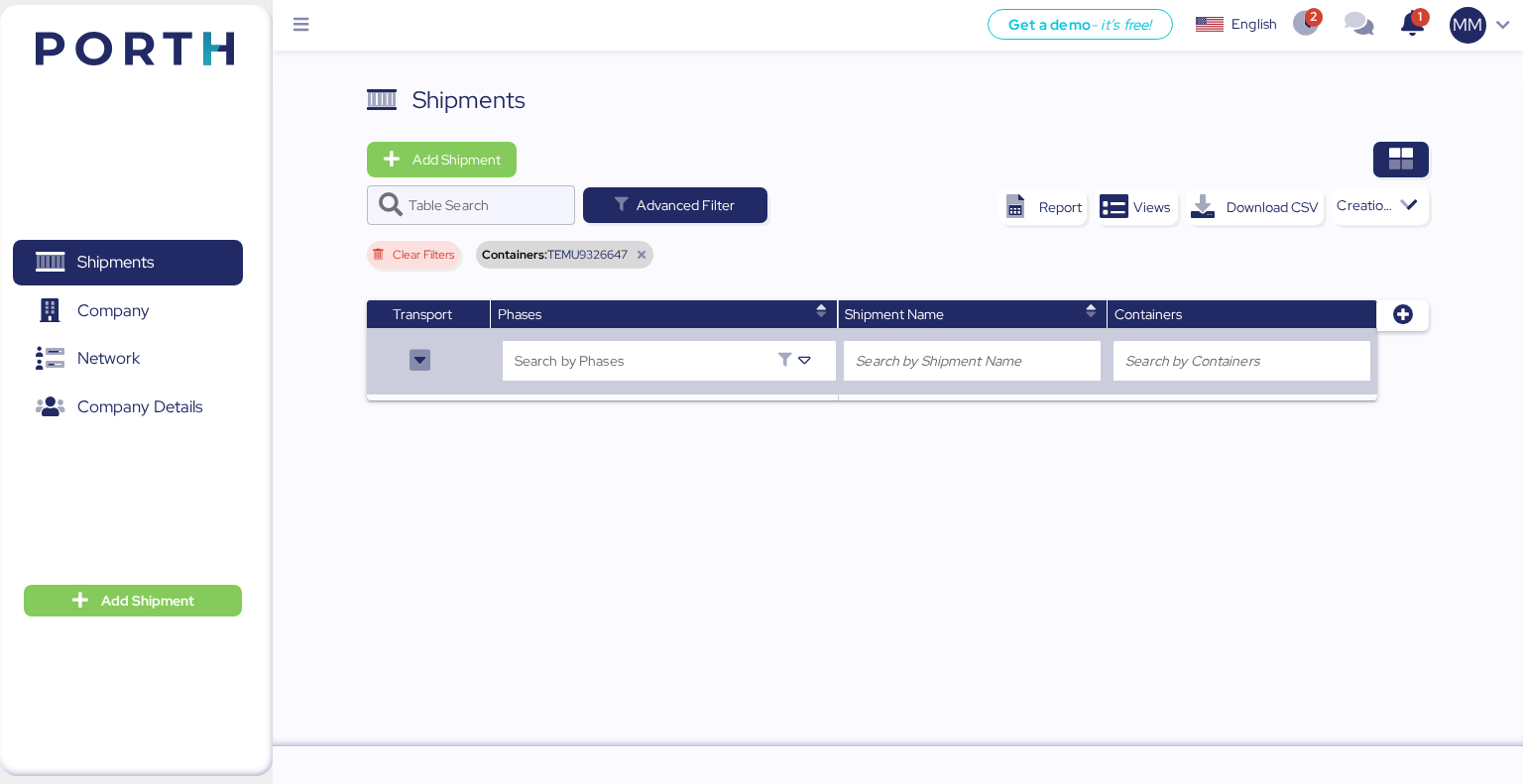 click at bounding box center [642, 255] 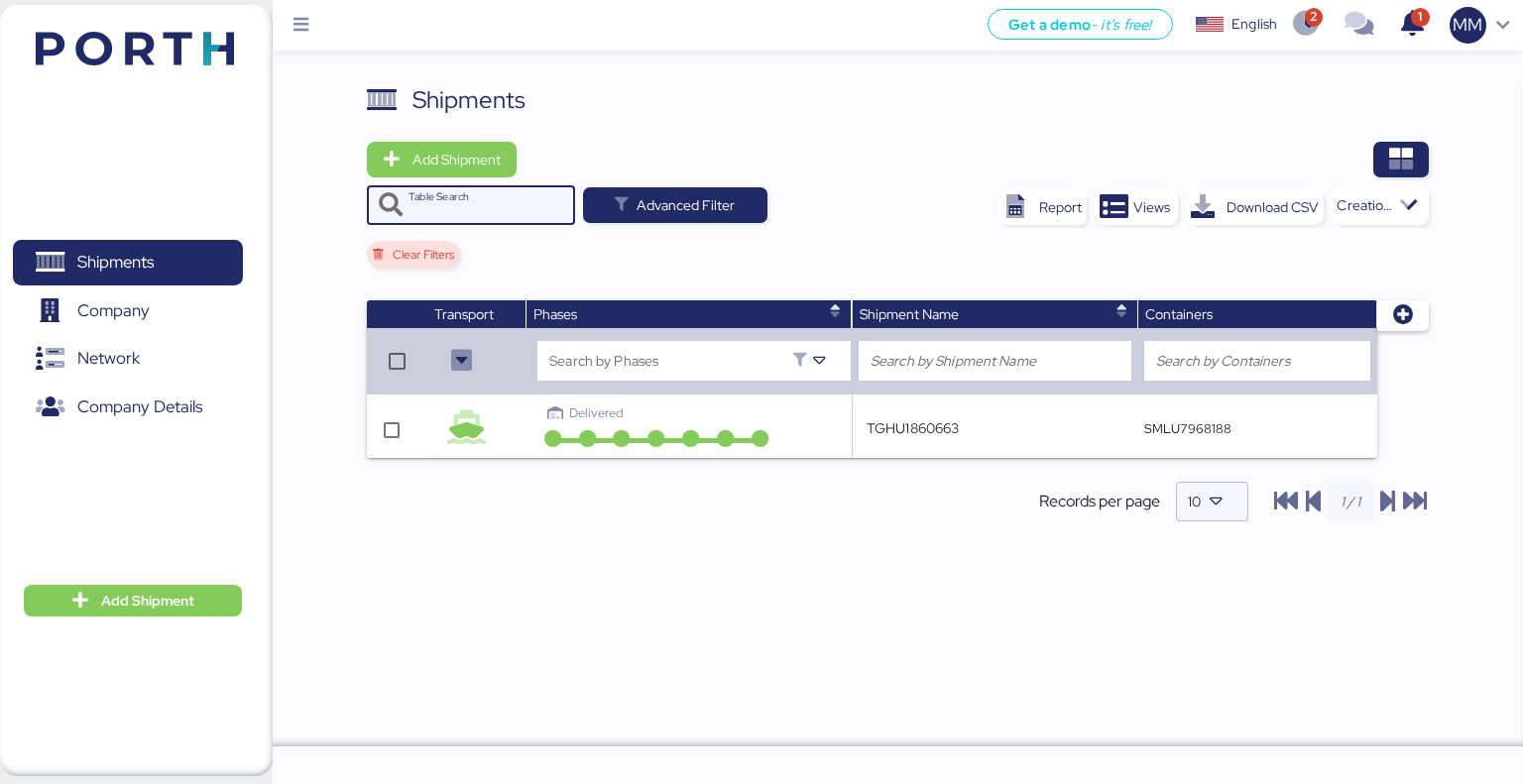 click on "Table Search" at bounding box center (486, 205) 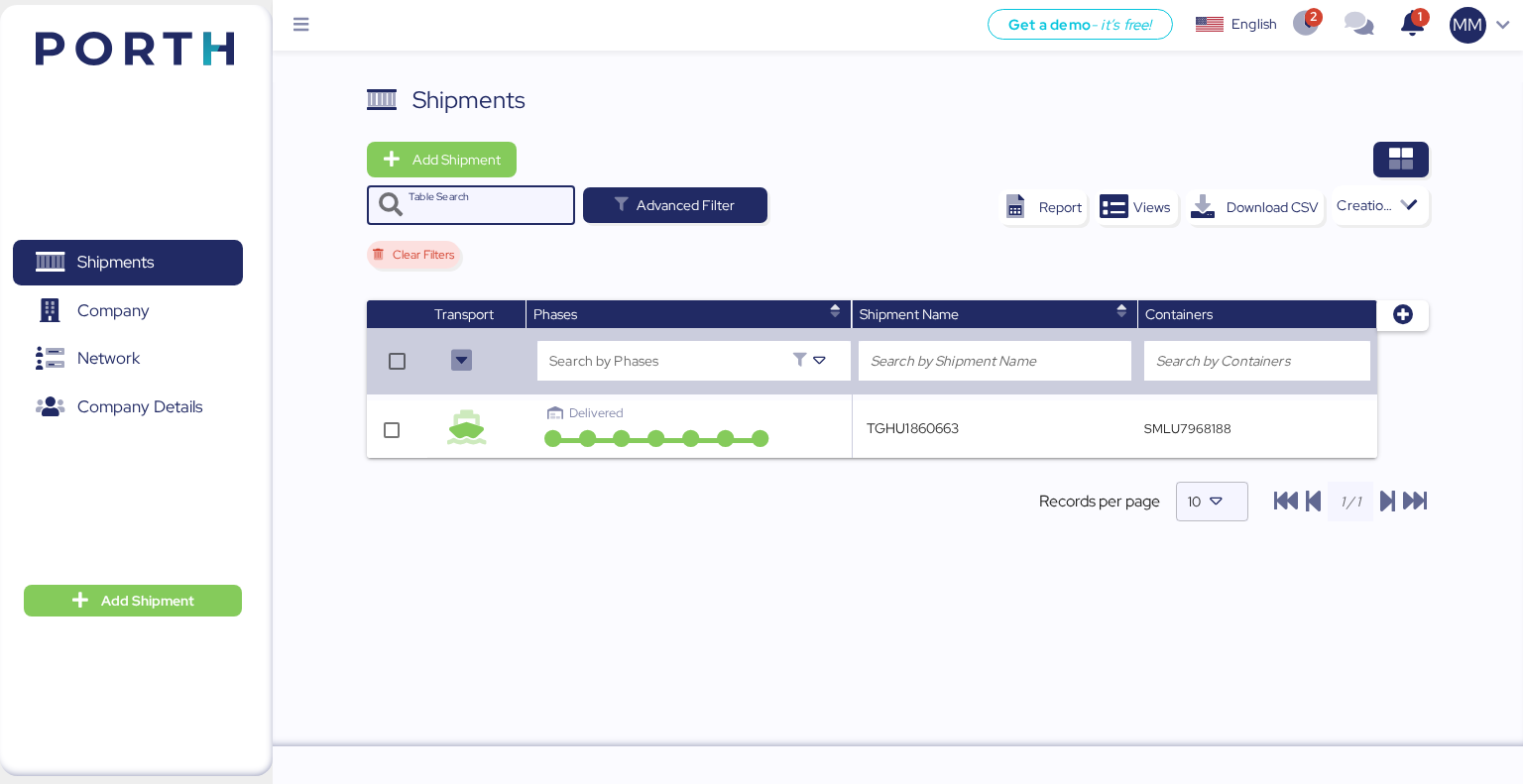 paste on "TEMU9326647" 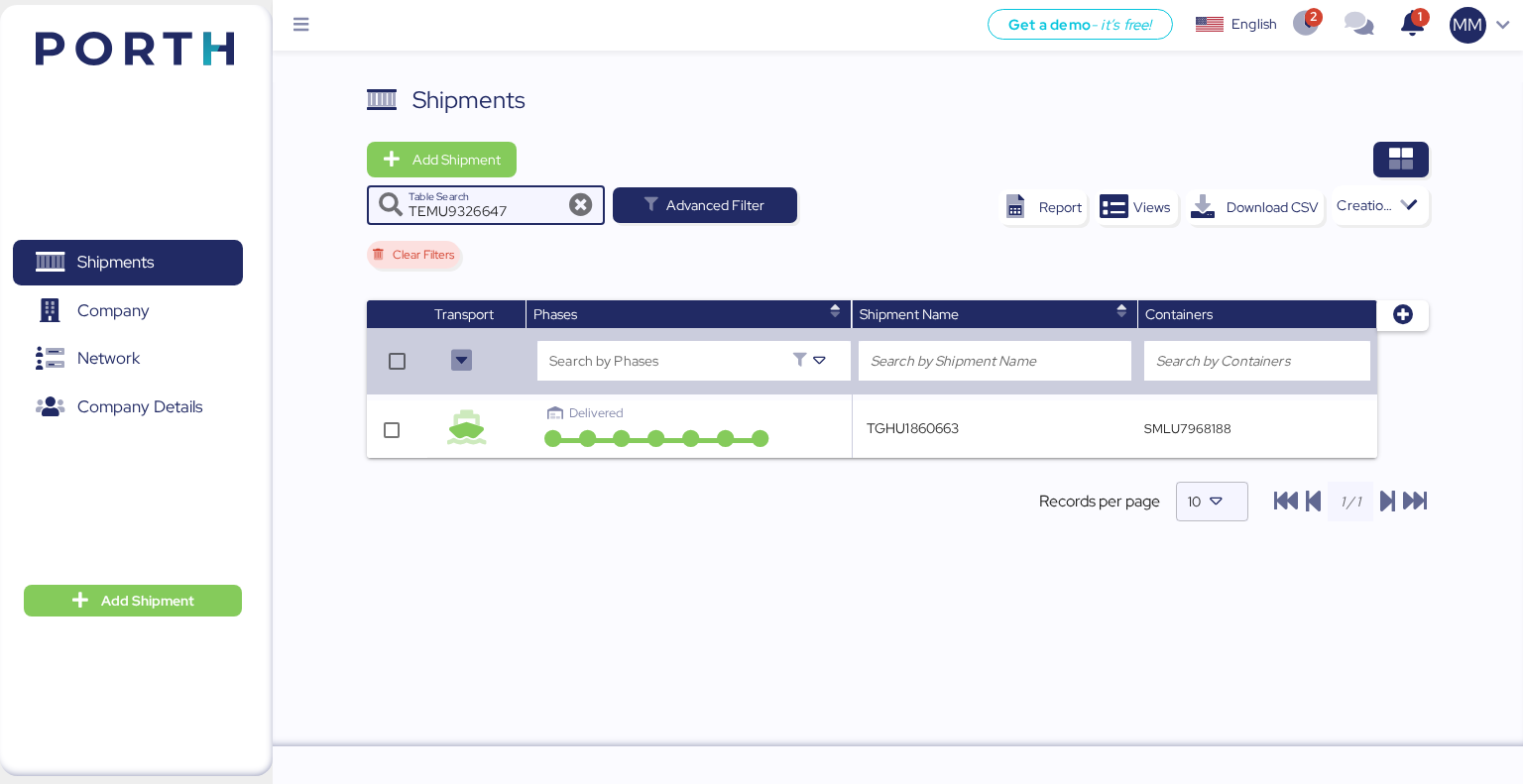 type on "TEMU9326647" 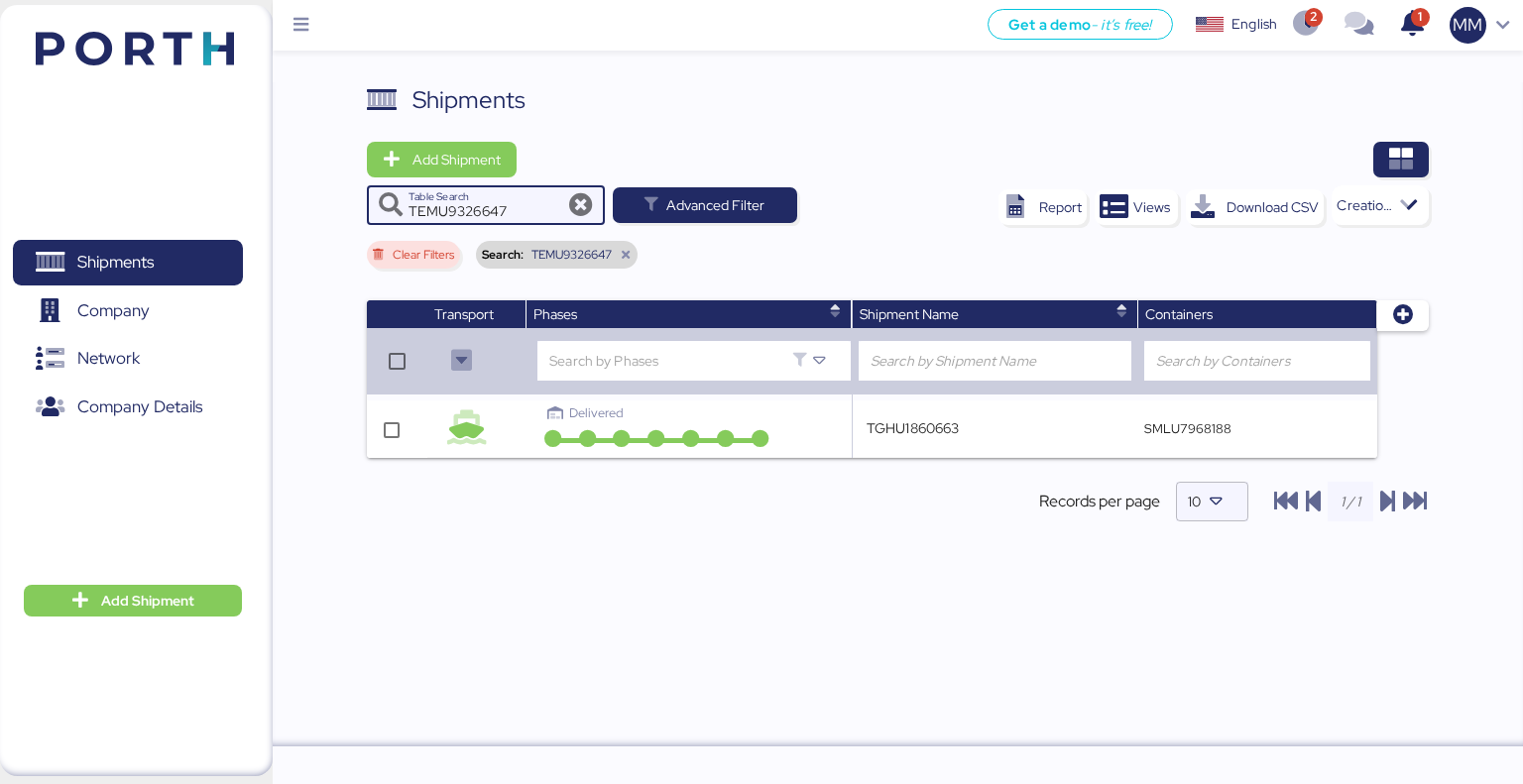 click at bounding box center [581, 205] 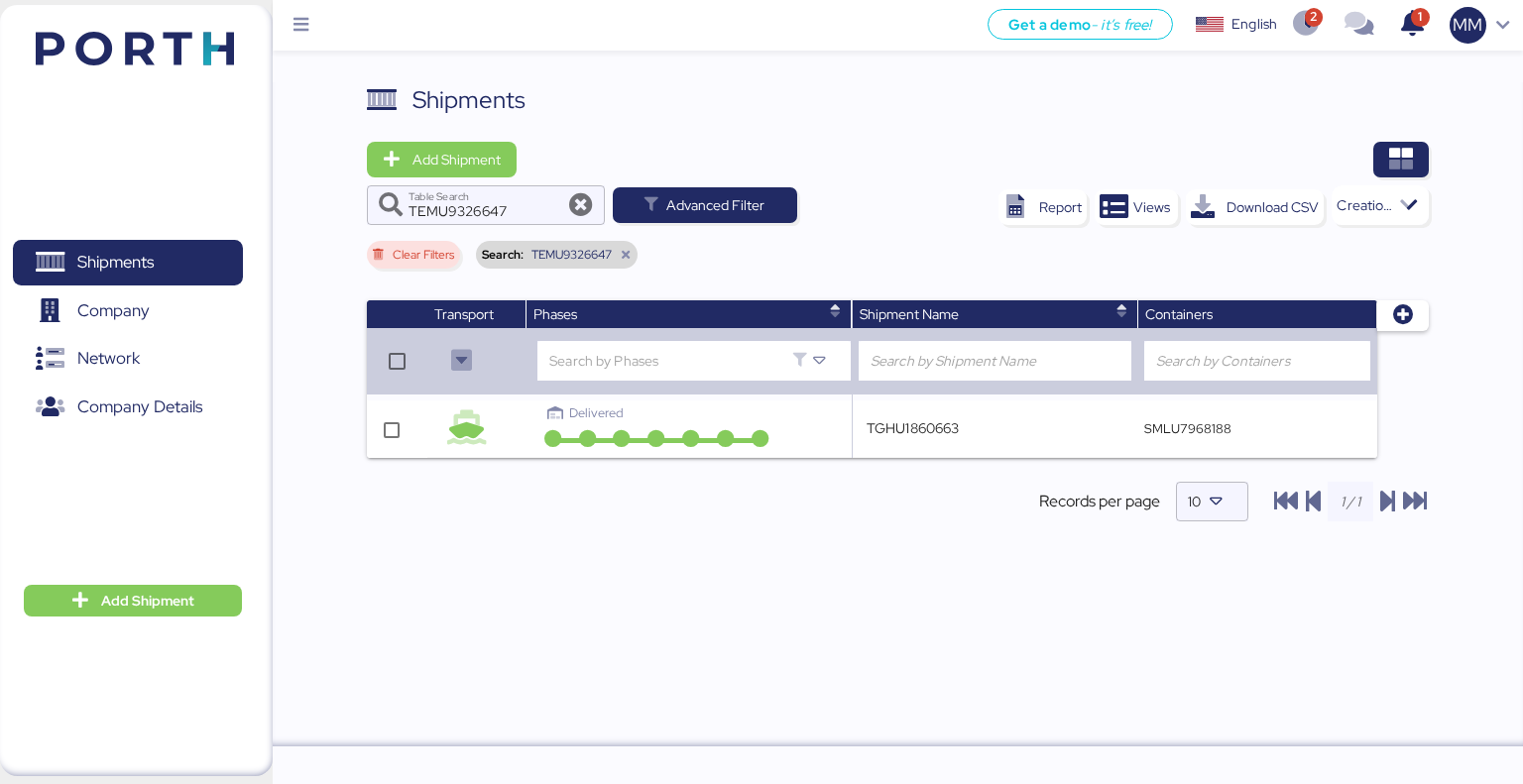 click at bounding box center [898, 550] 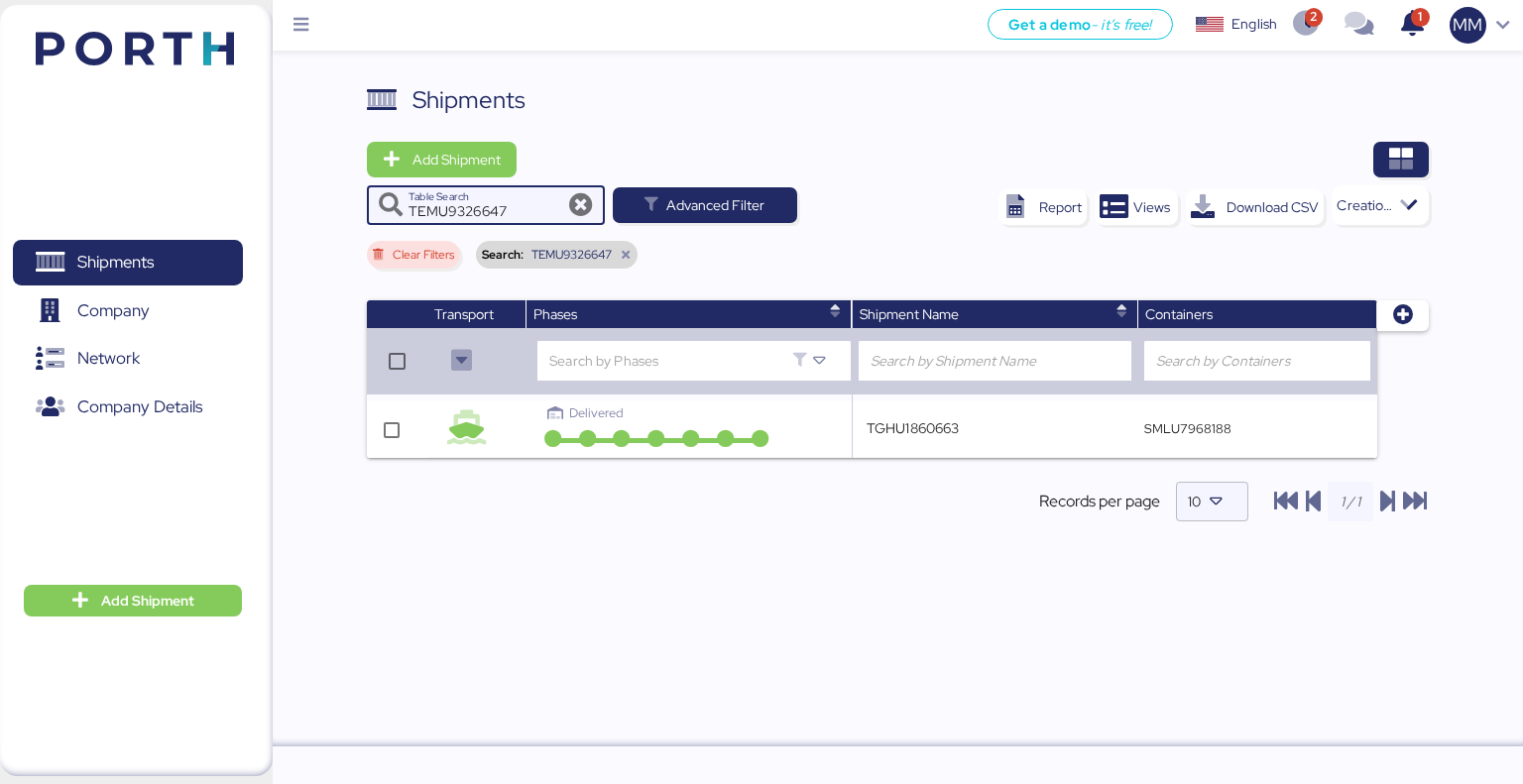 click on "TEMU9326647" at bounding box center [486, 205] 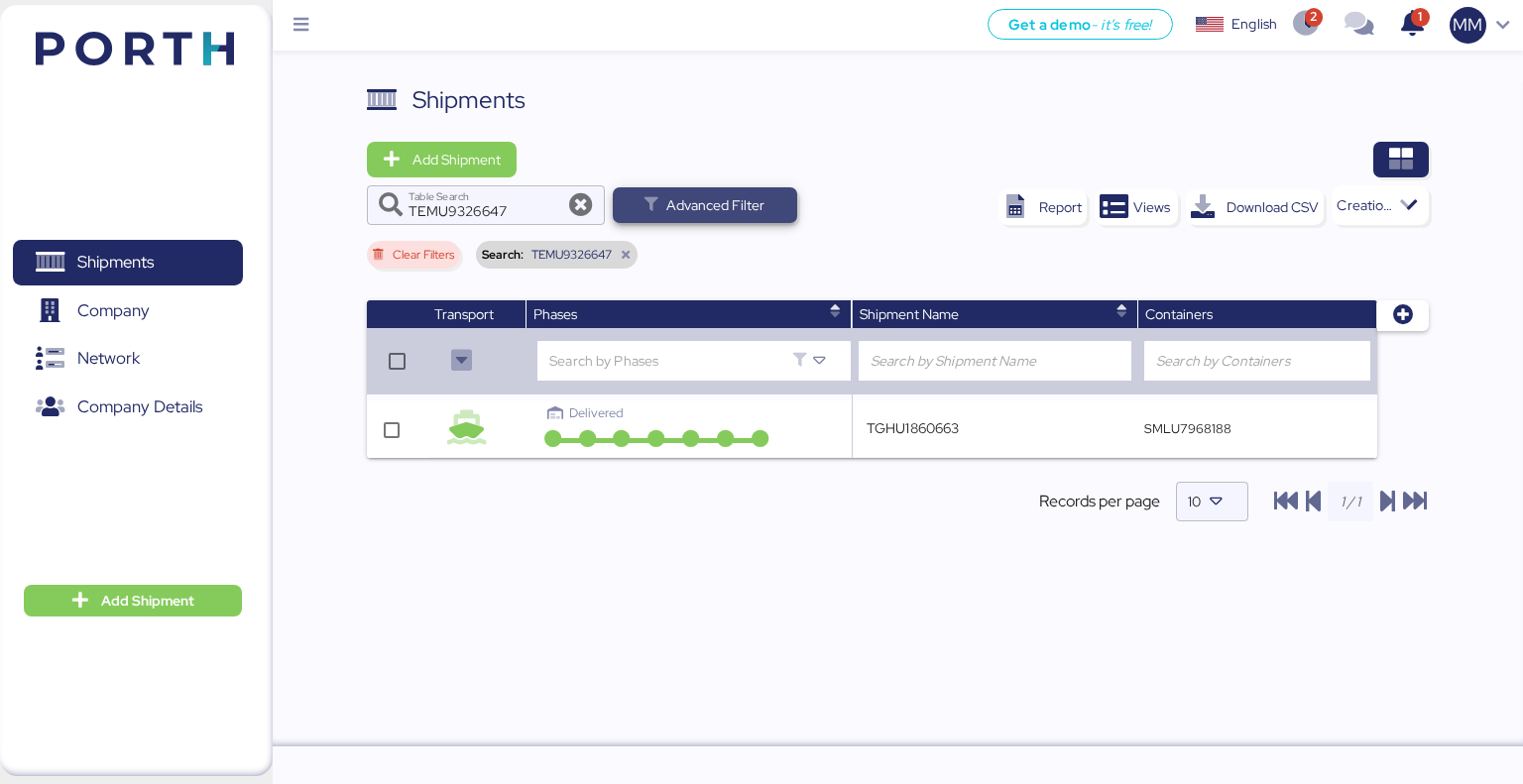click on "Advanced Filter" at bounding box center [715, 205] 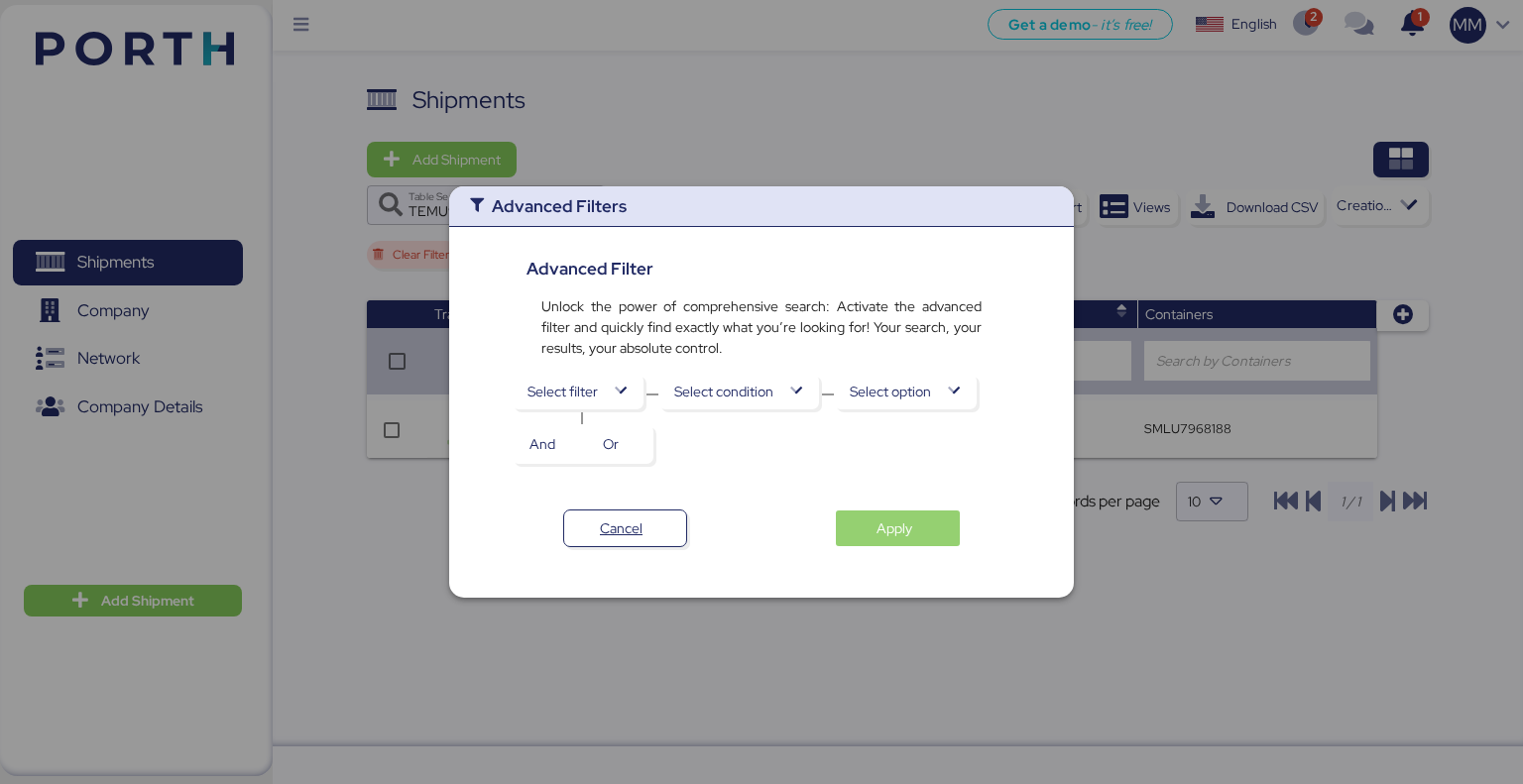 click on "Apply" at bounding box center [894, 528] 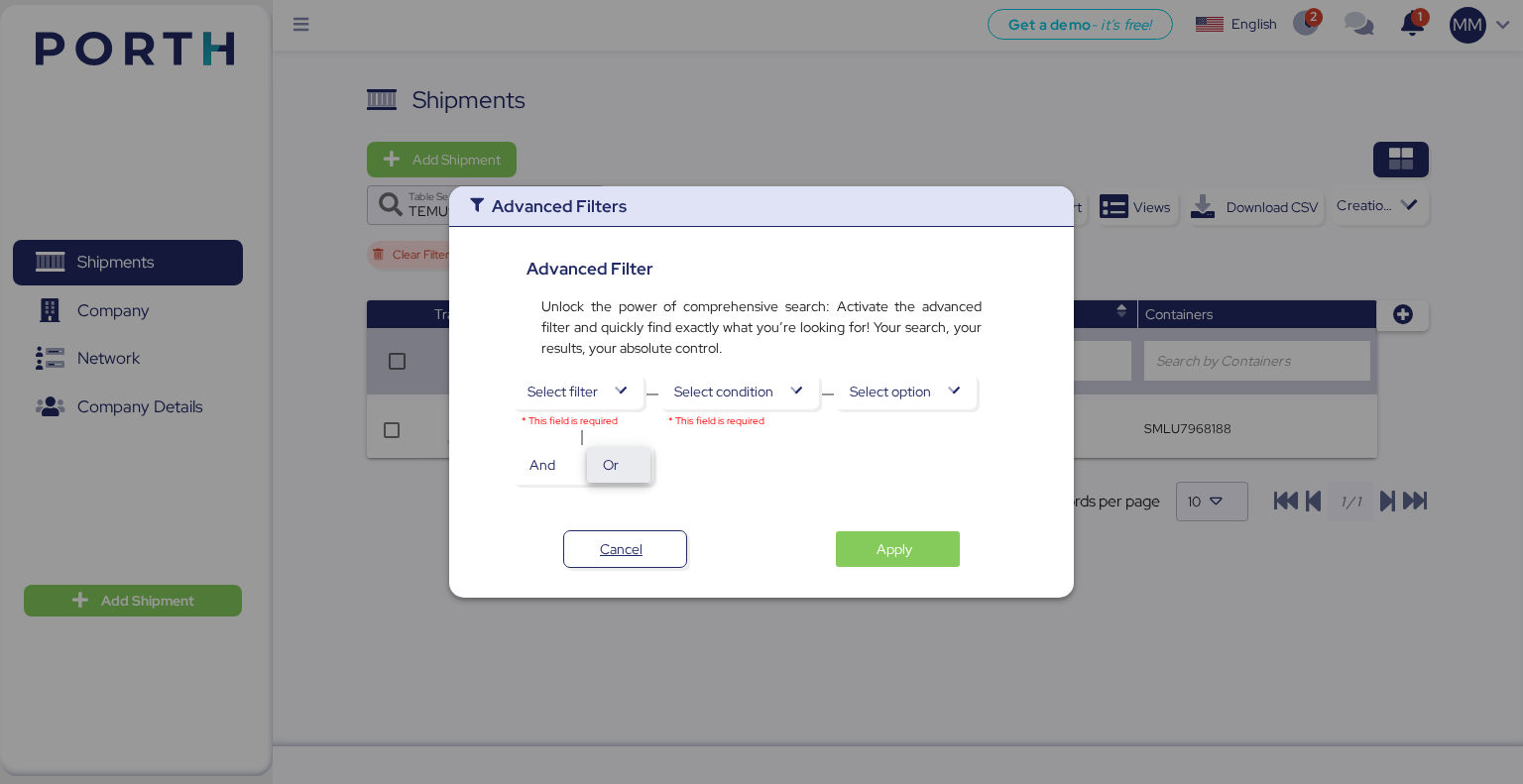click on "Or" at bounding box center (611, 465) 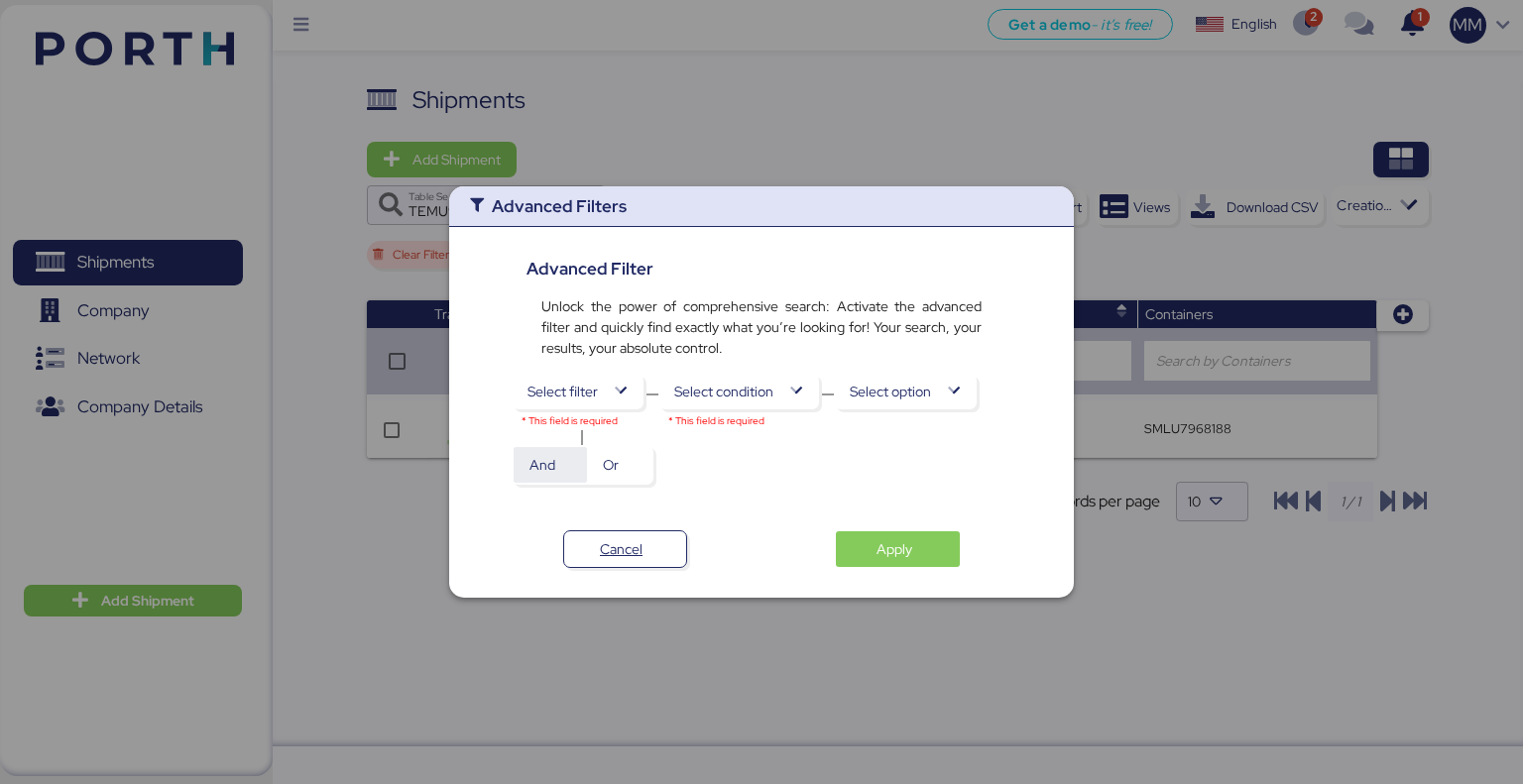 click on "And" at bounding box center (542, 465) 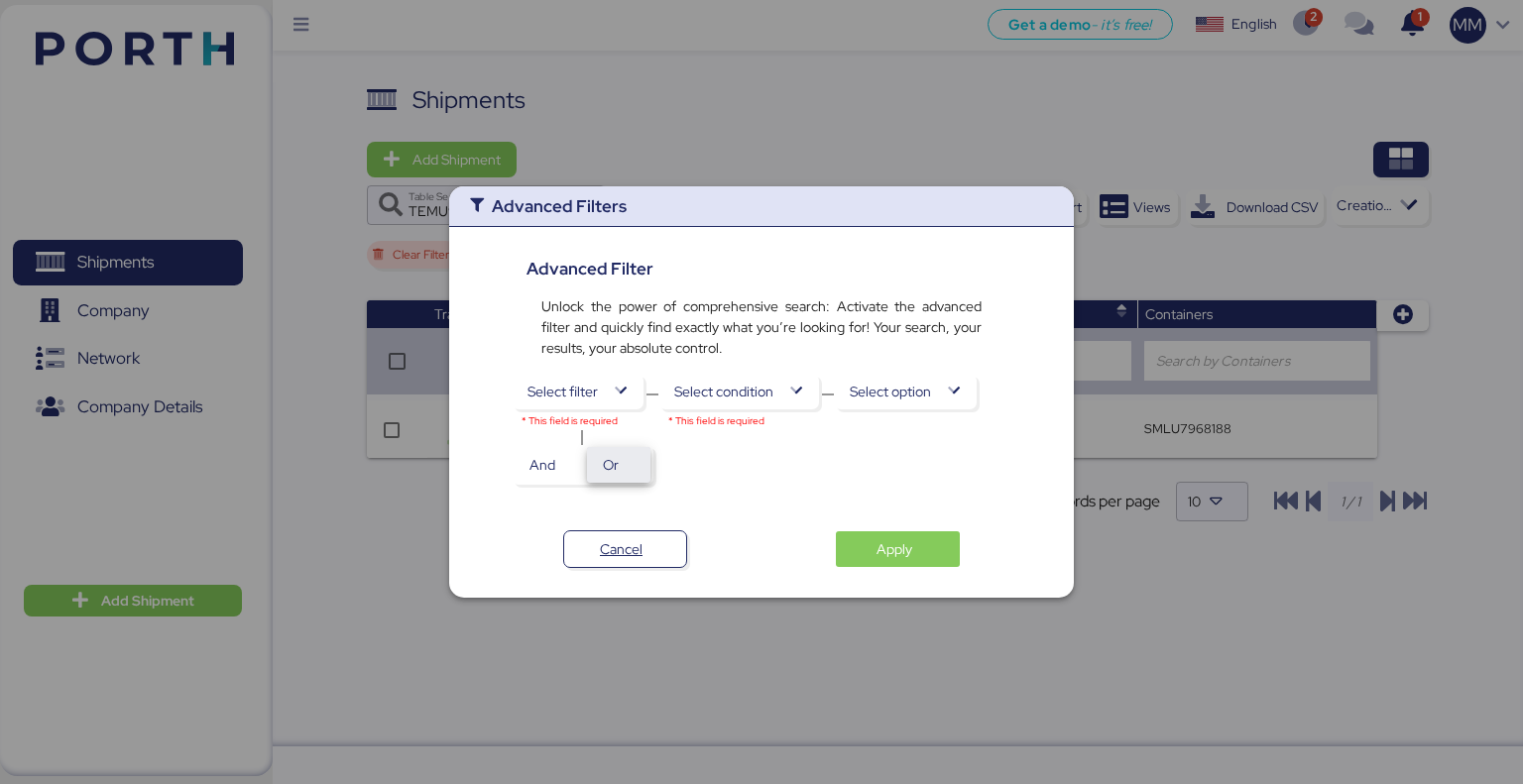 click on "Or" at bounding box center [619, 465] 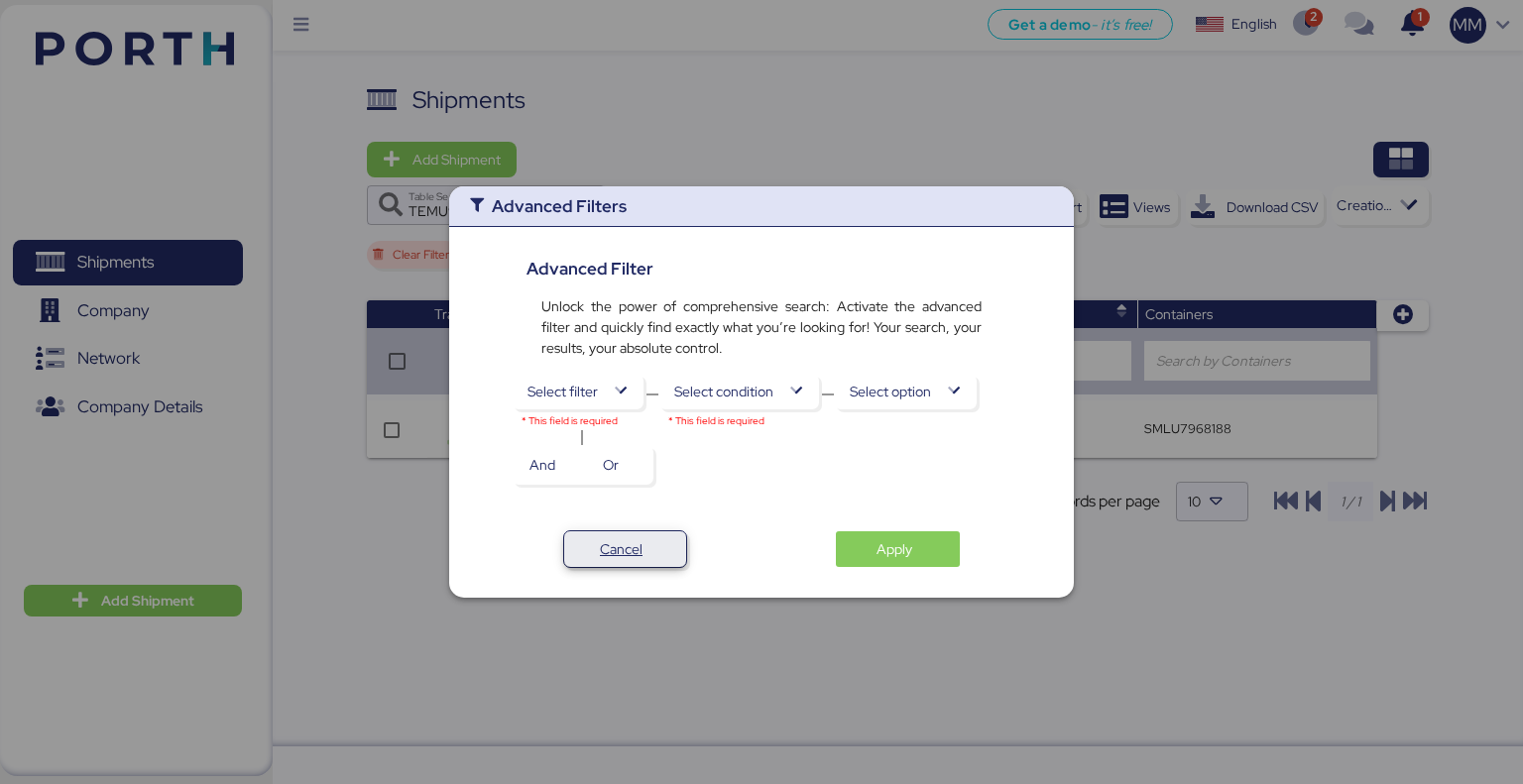 click on "Cancel" at bounding box center [625, 549] 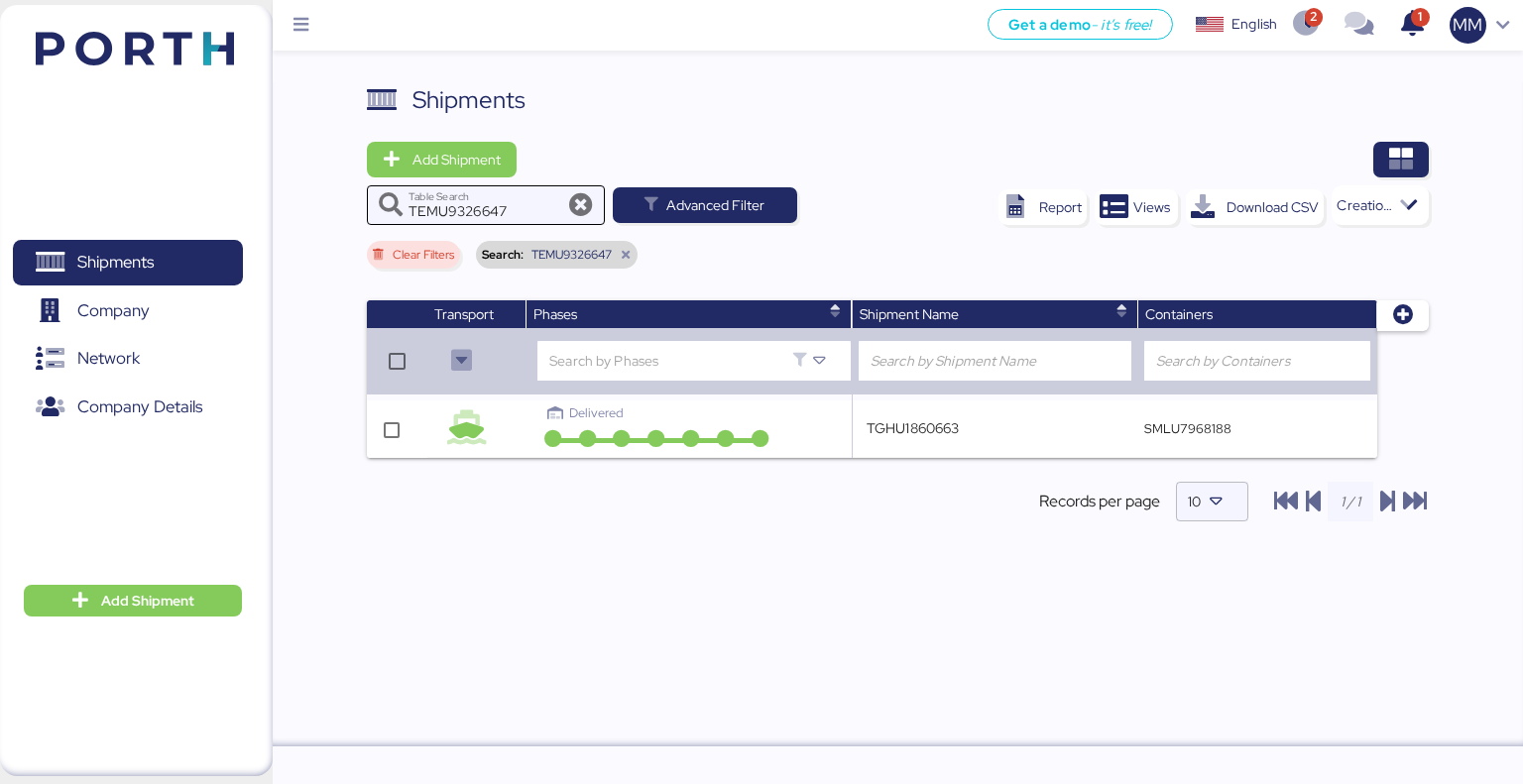 click at bounding box center (581, 205) 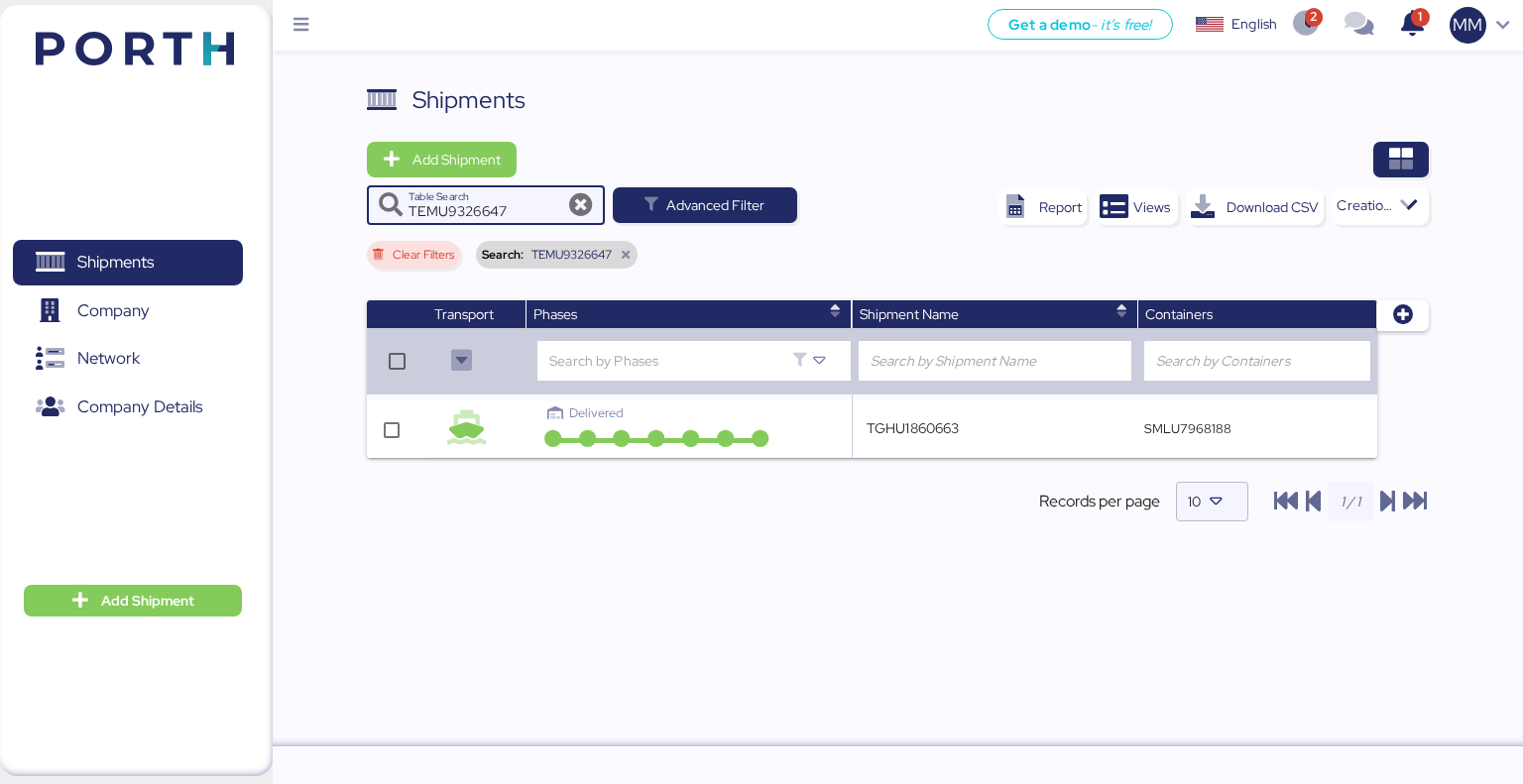click at bounding box center [581, 205] 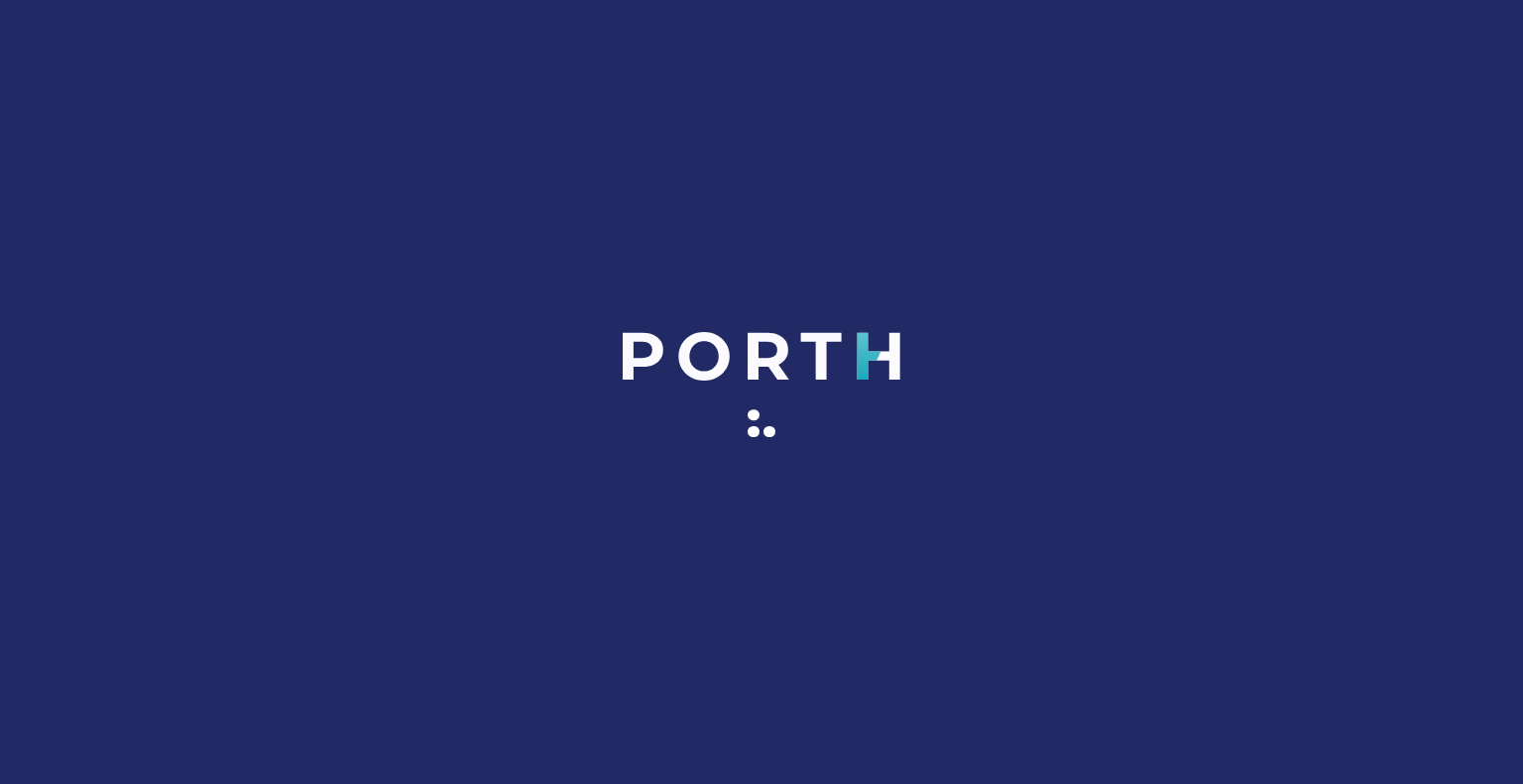 scroll, scrollTop: 0, scrollLeft: 0, axis: both 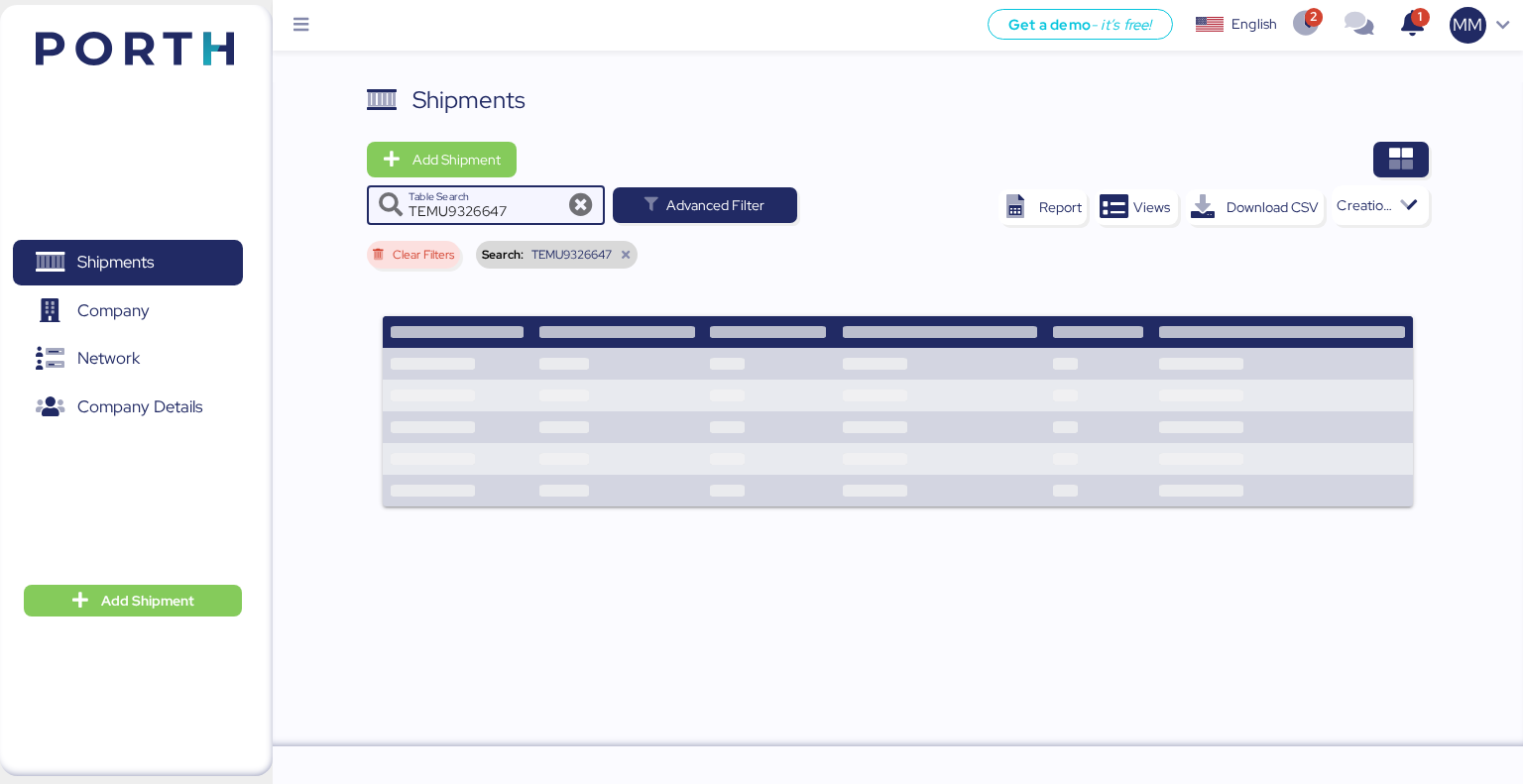 click at bounding box center [581, 205] 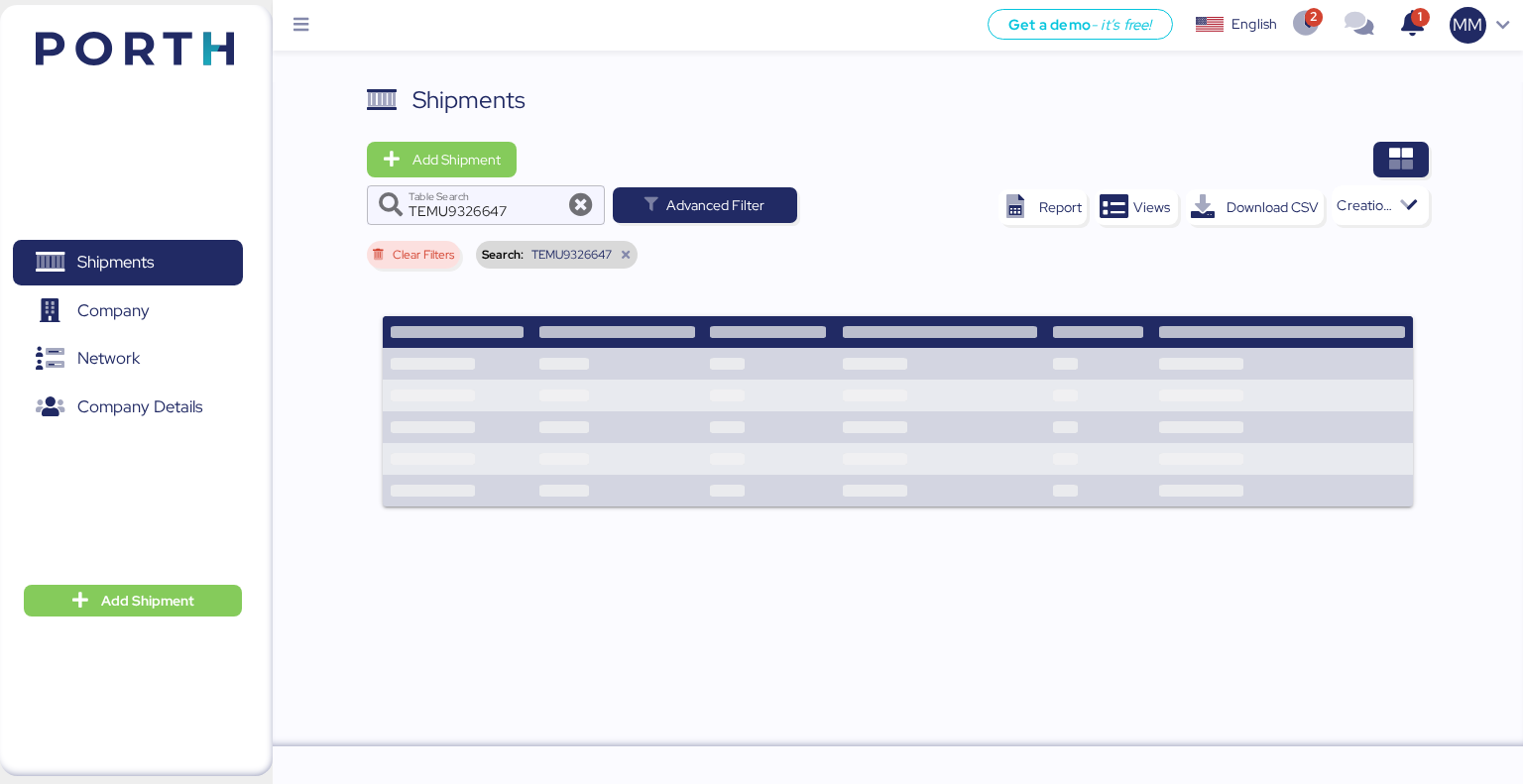 click on "Clear Filters Search:  TEMU9326647" at bounding box center (898, 259) 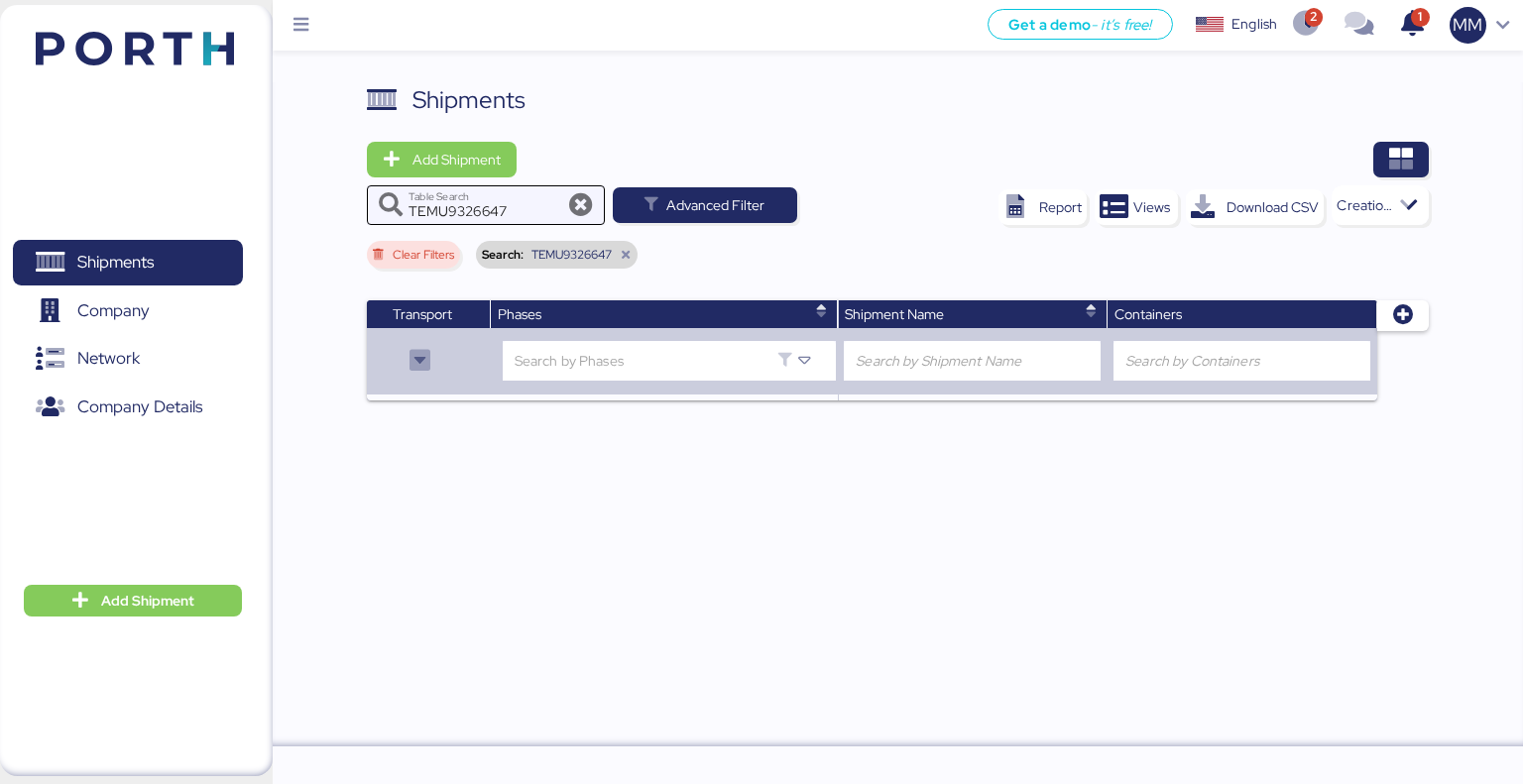 click at bounding box center [581, 205] 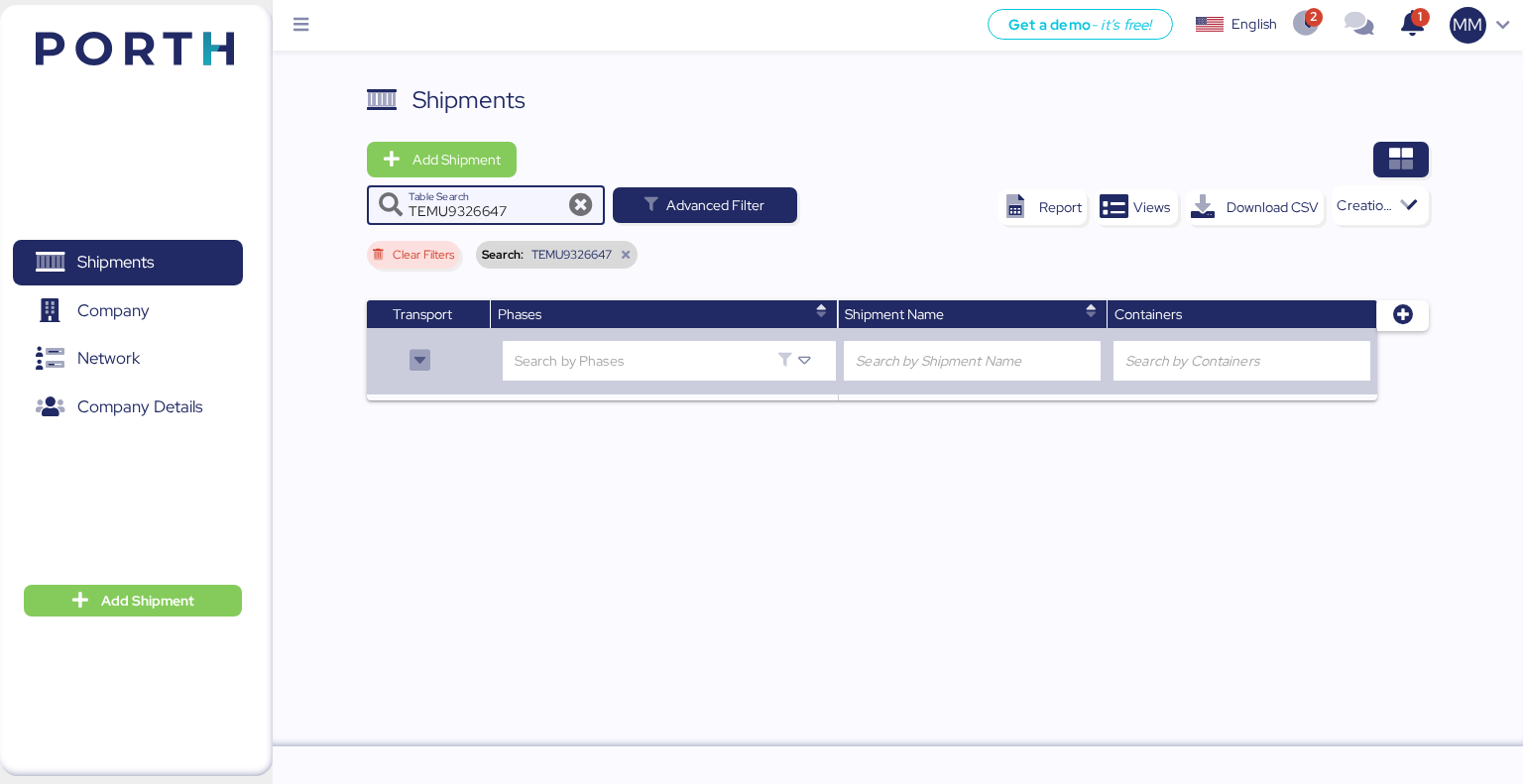 click at bounding box center (581, 205) 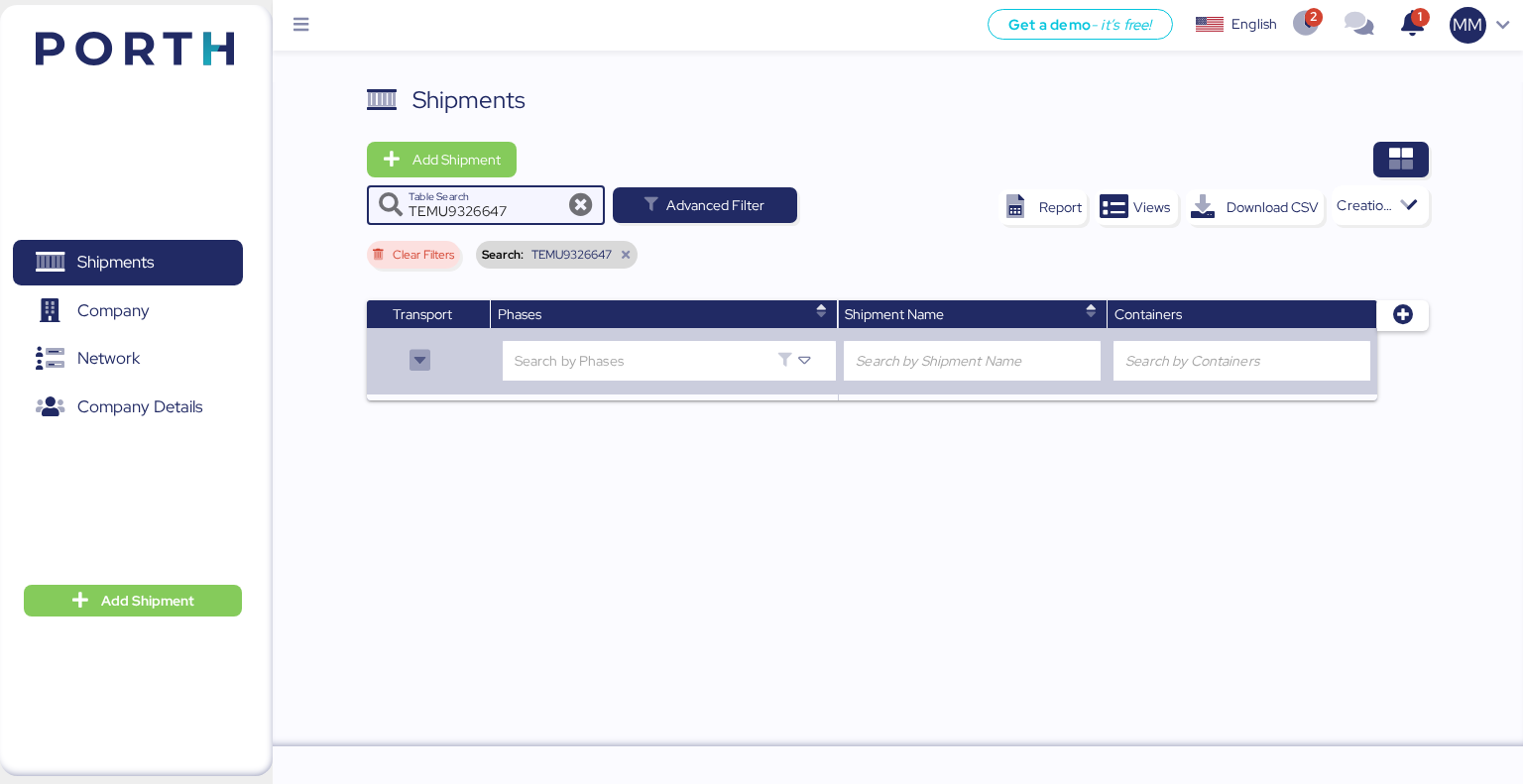drag, startPoint x: 582, startPoint y: 208, endPoint x: 581, endPoint y: 256, distance: 48.010416 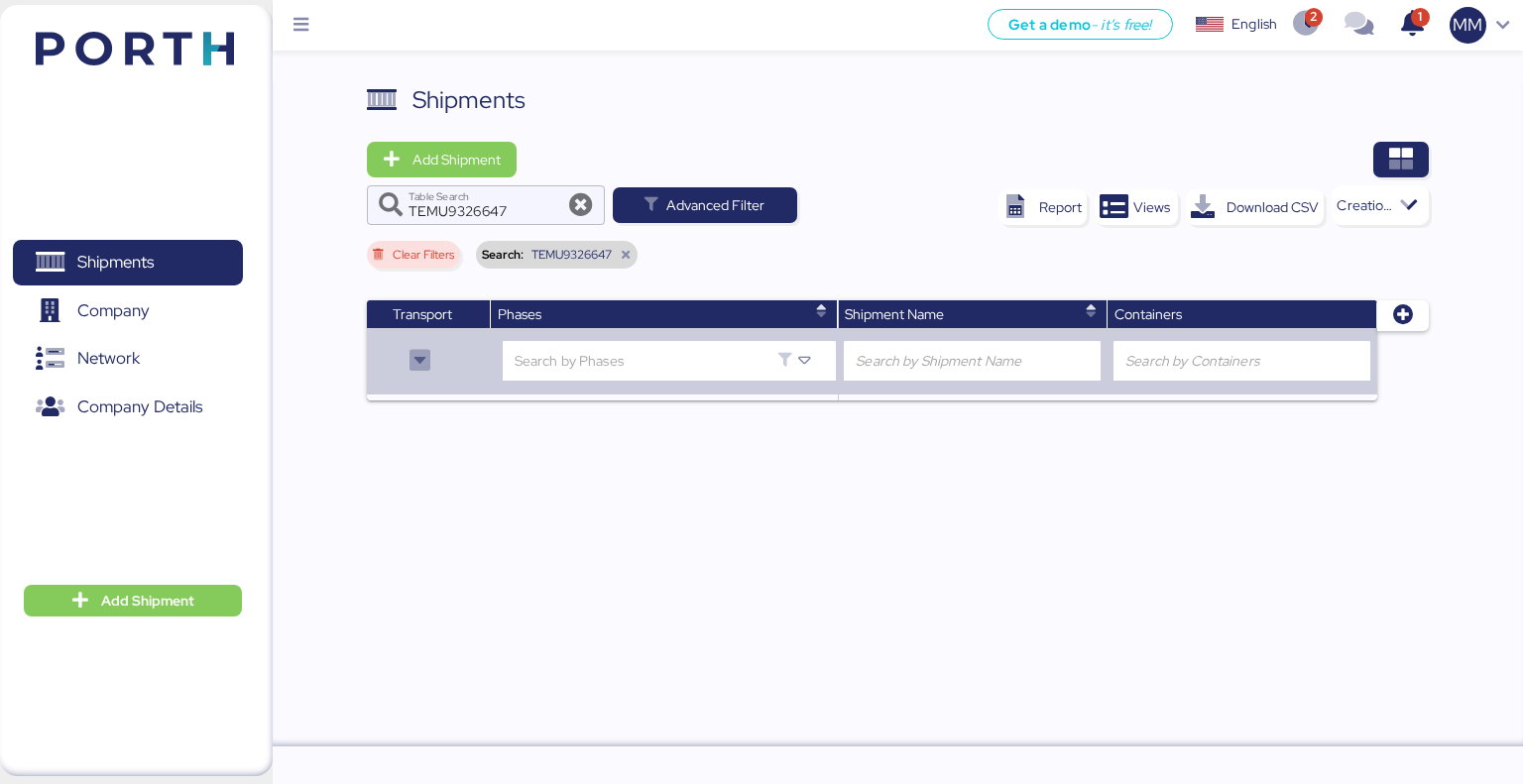 click at bounding box center [980, 160] 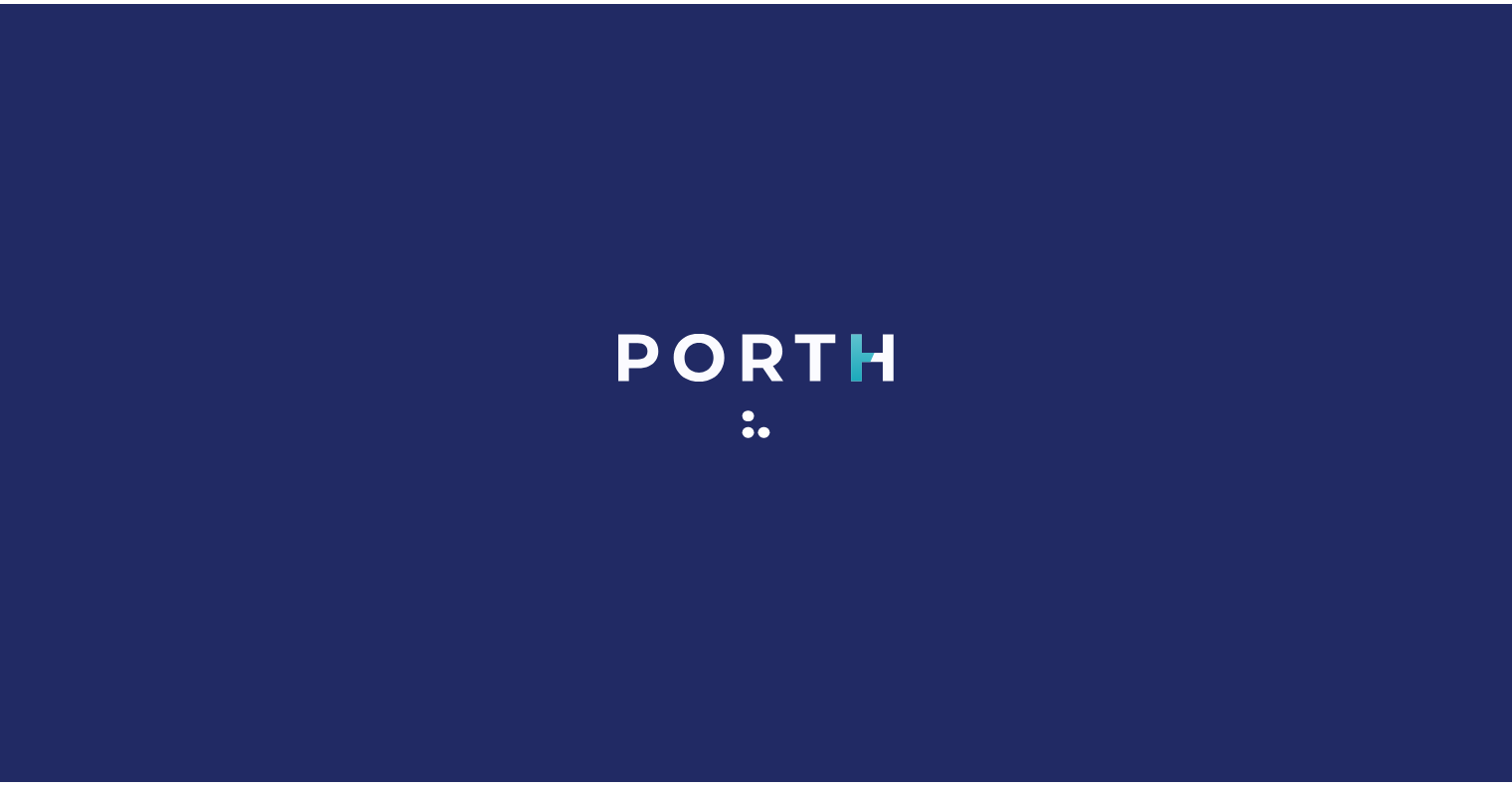 scroll, scrollTop: 0, scrollLeft: 0, axis: both 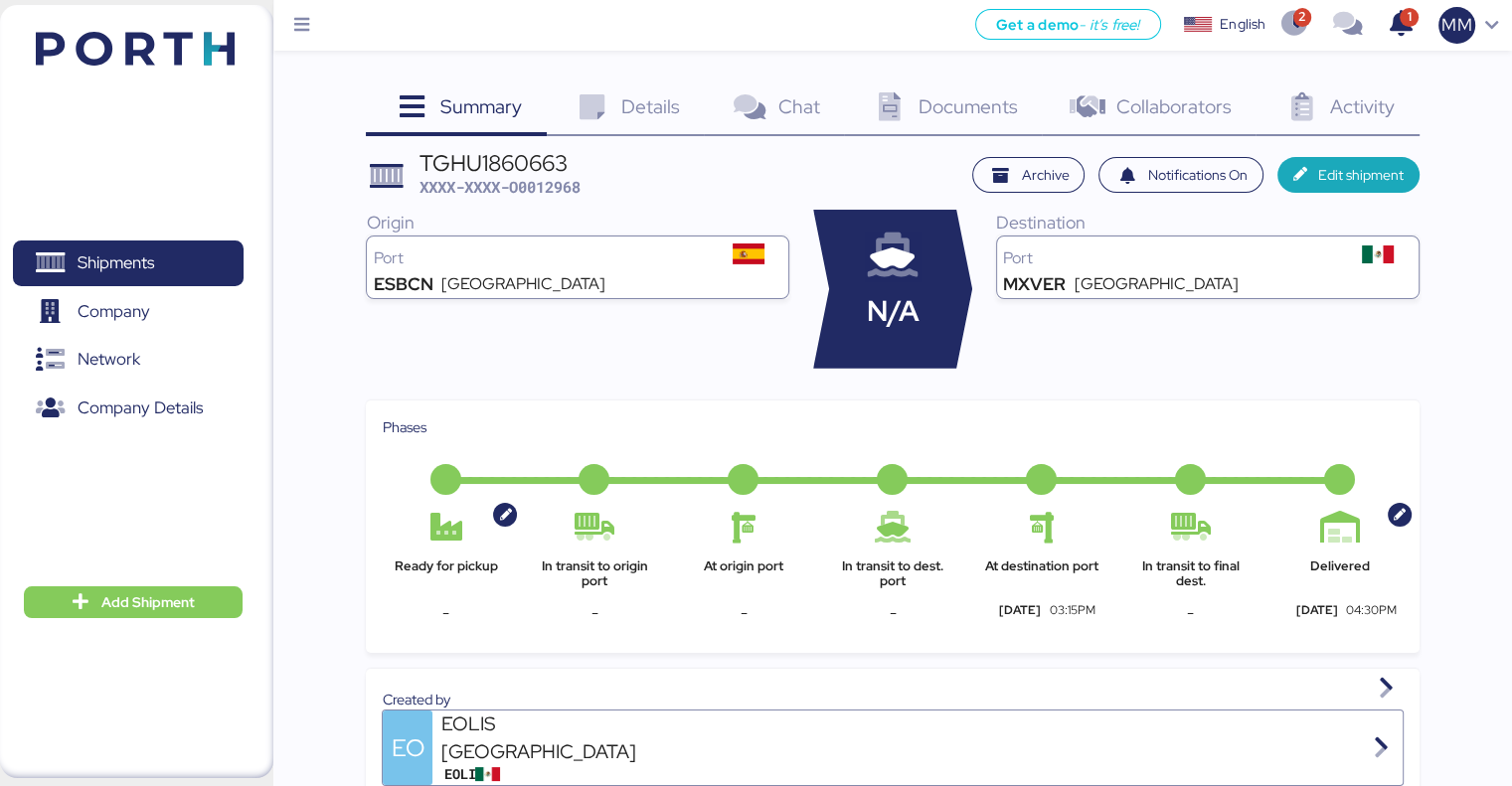 click on "ESBCN [GEOGRAPHIC_DATA]" at bounding box center (578, 279) 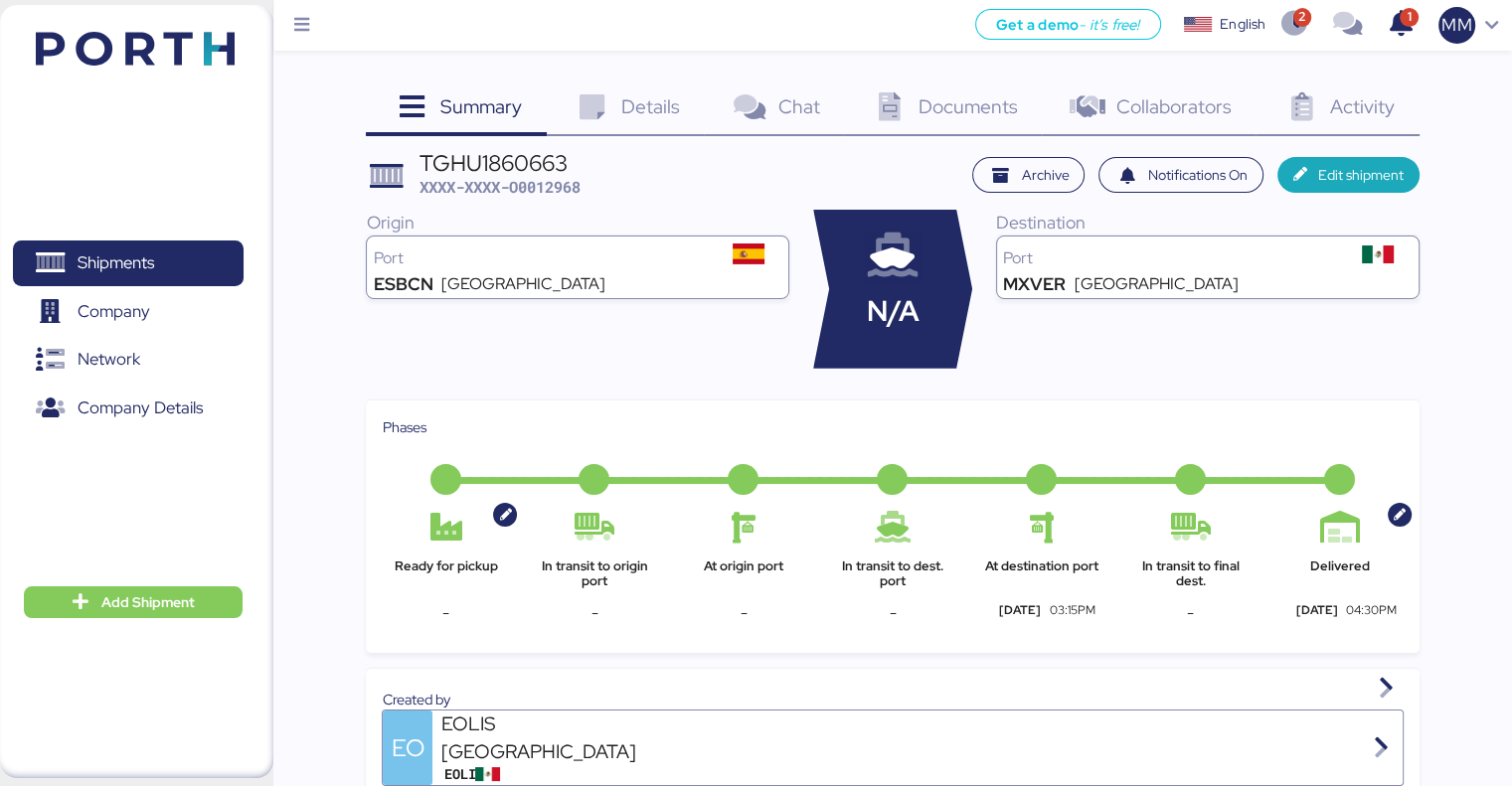 click at bounding box center (412, 107) 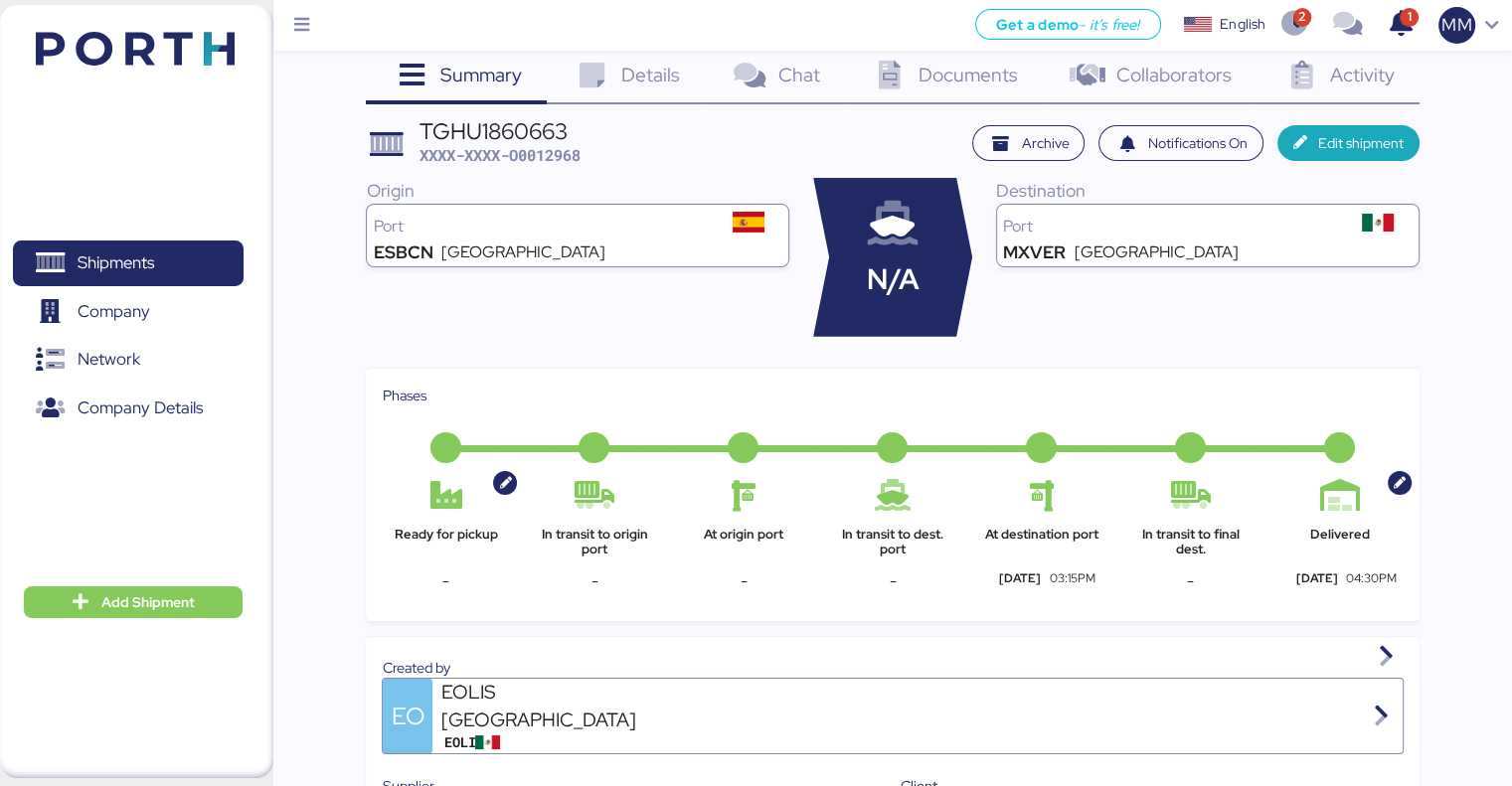 scroll, scrollTop: 32, scrollLeft: 0, axis: vertical 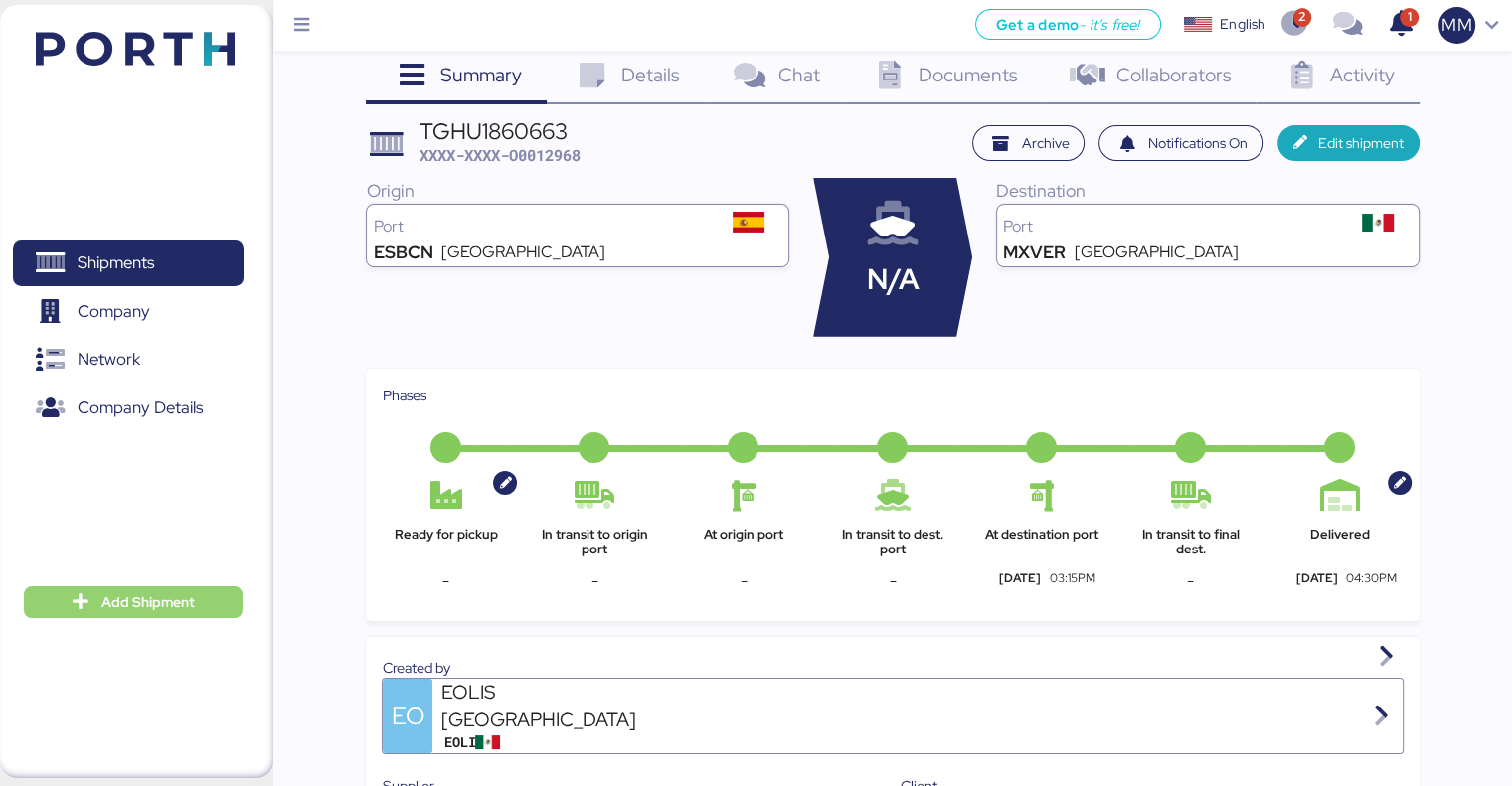 click on "Add Shipment" at bounding box center (148, 602) 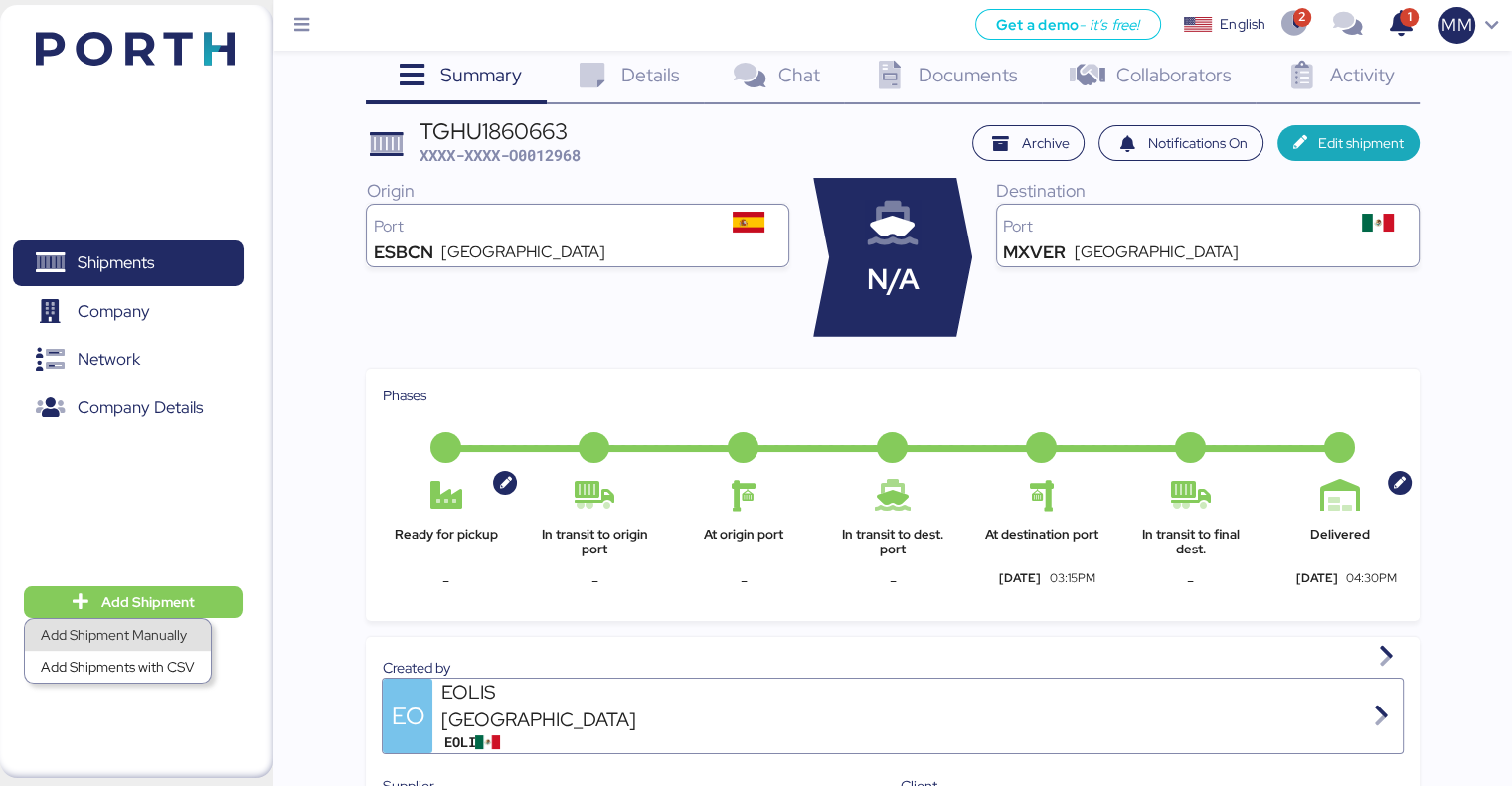 click on "Add Shipment Manually" at bounding box center [117, 635] 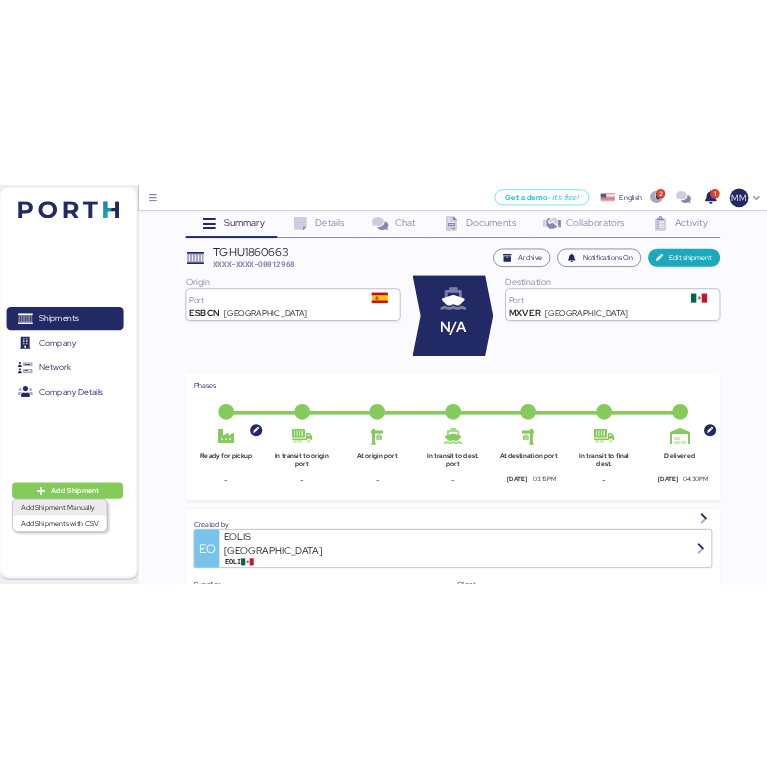 scroll, scrollTop: 0, scrollLeft: 0, axis: both 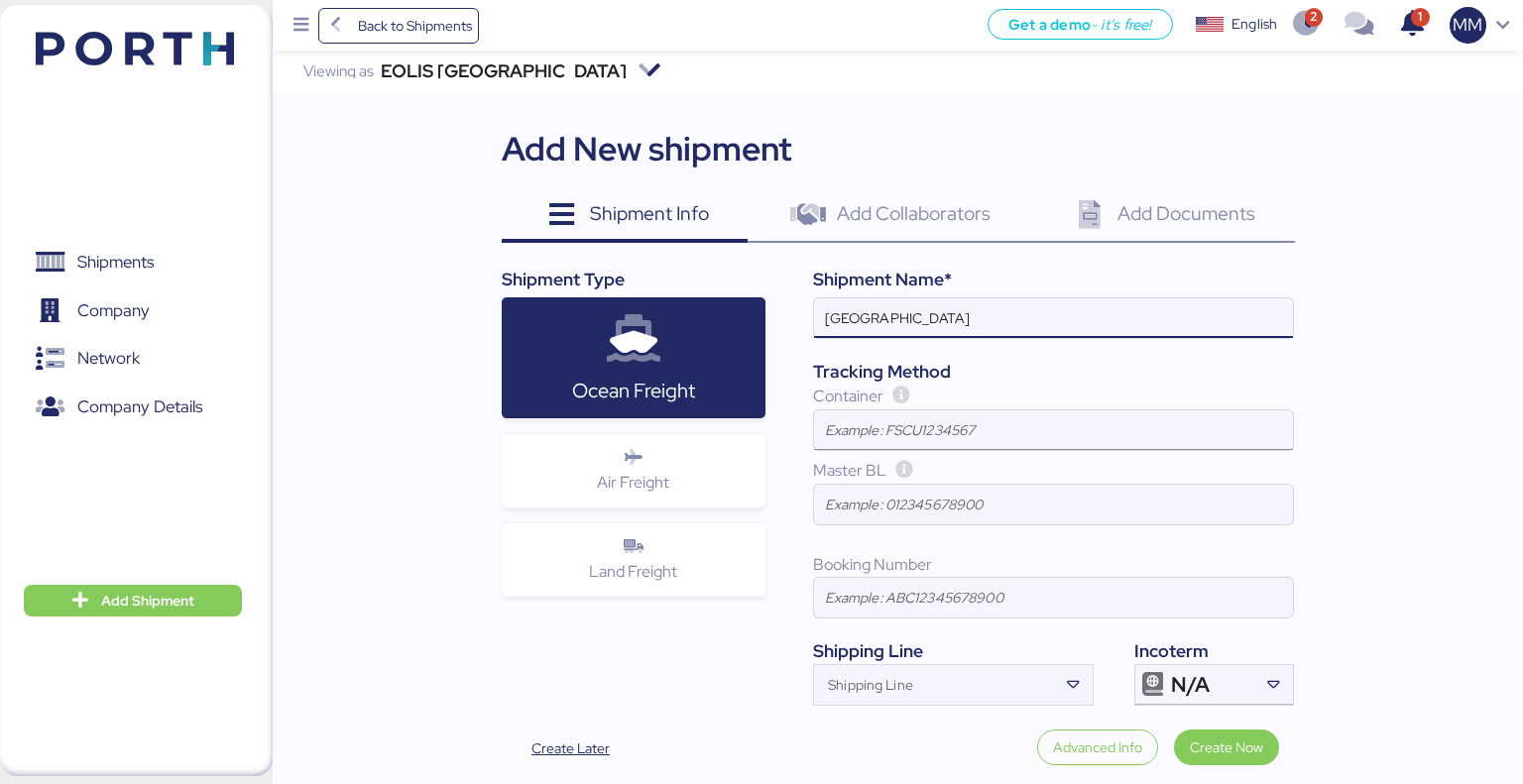 type on "INDIA" 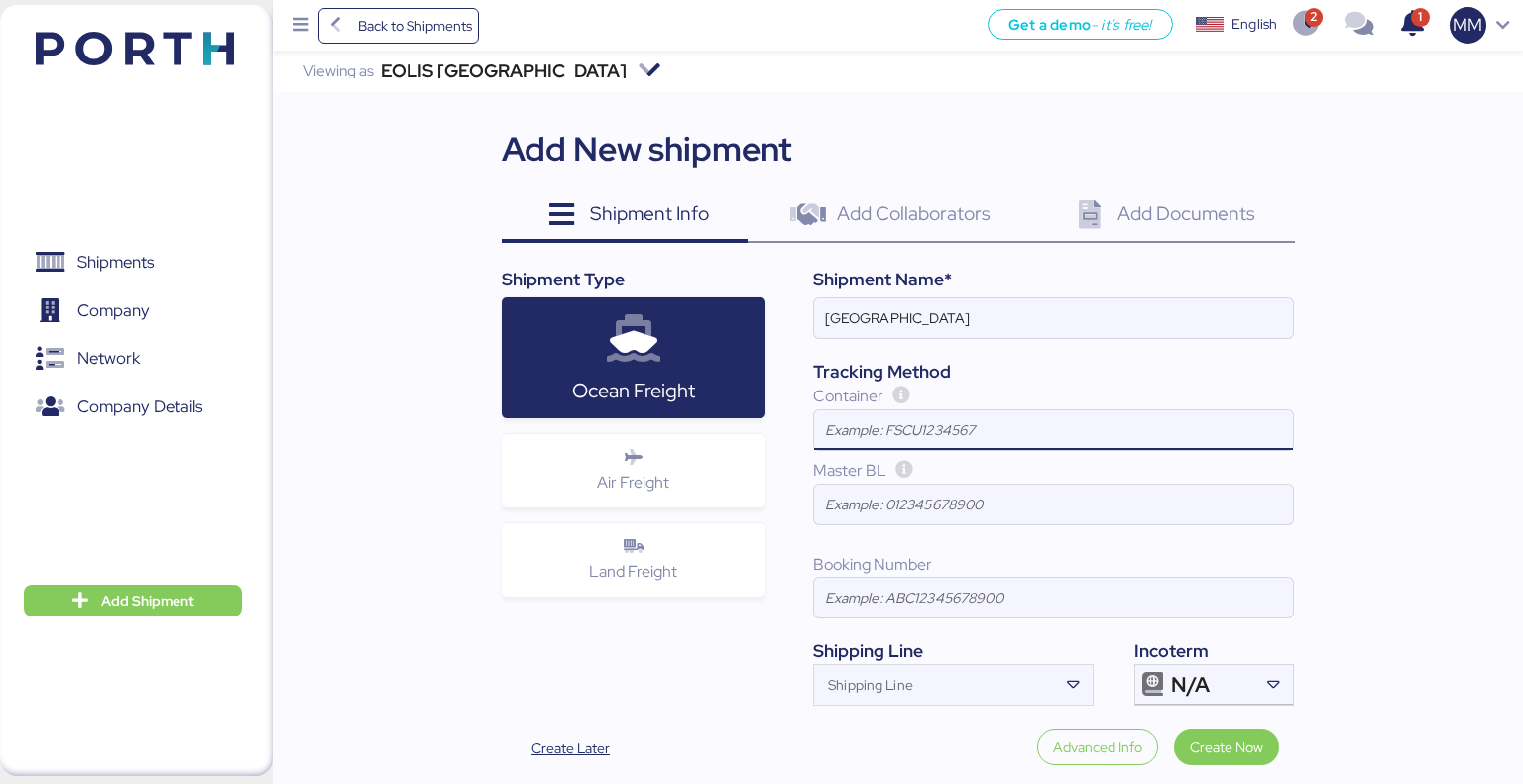 click at bounding box center (1053, 430) 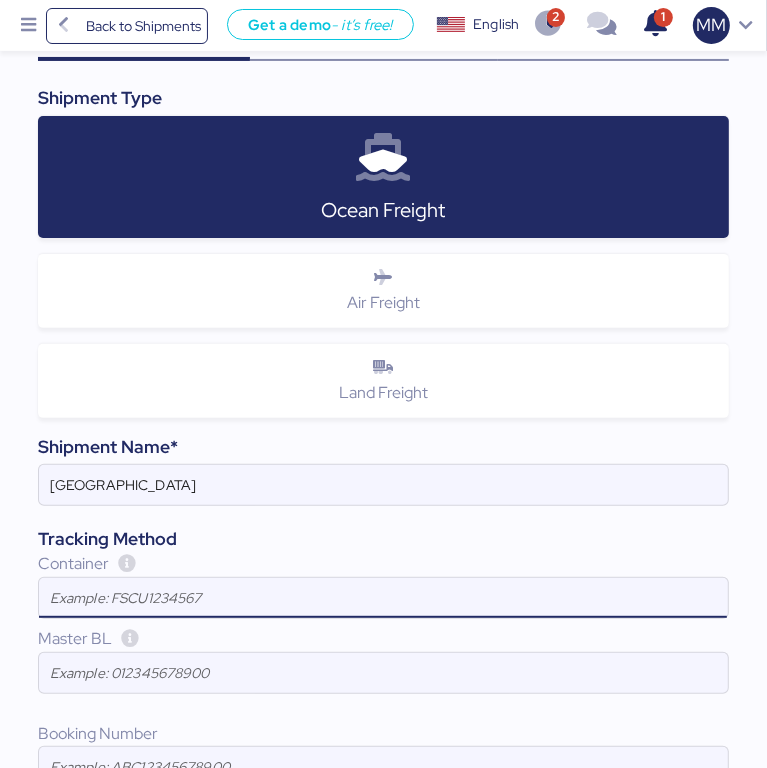 scroll, scrollTop: 400, scrollLeft: 0, axis: vertical 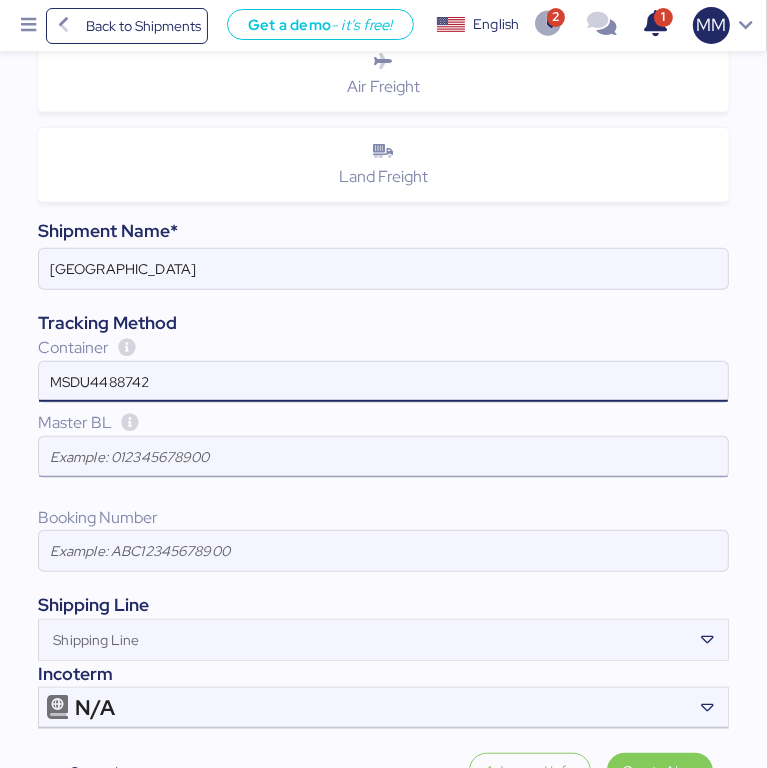 type on "MSDU4488742" 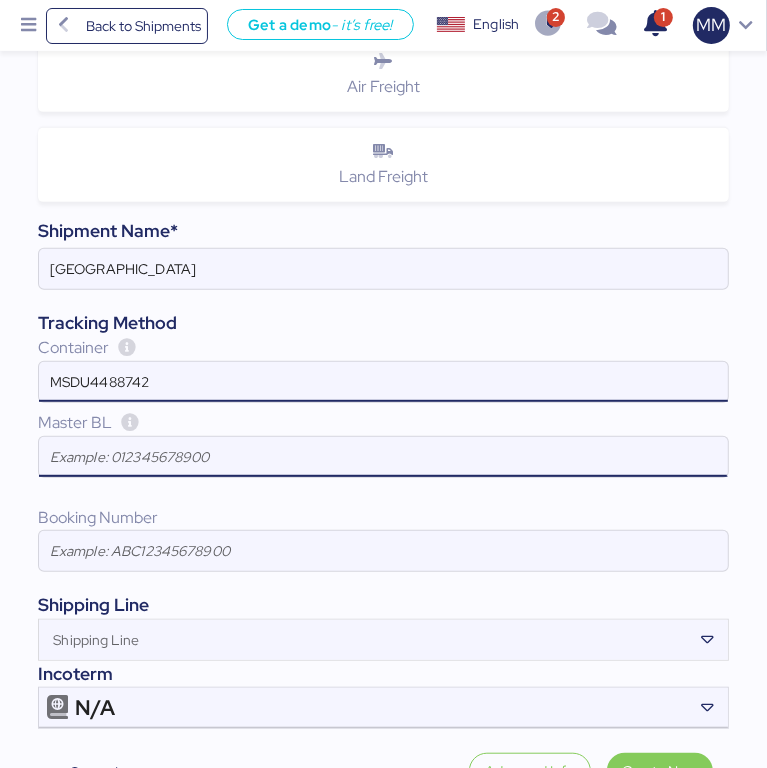 click at bounding box center (383, 457) 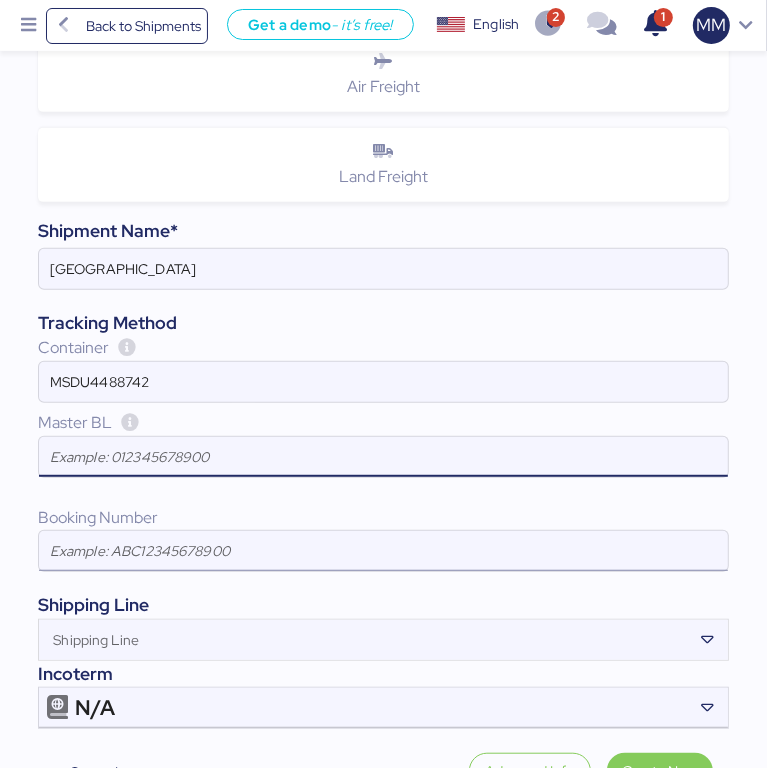 click at bounding box center [383, 551] 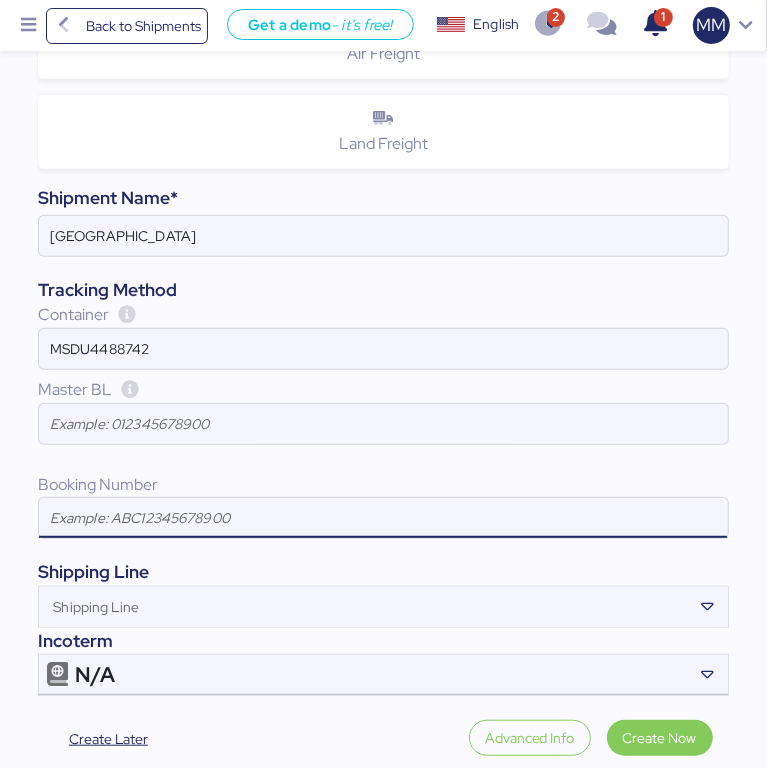 scroll, scrollTop: 452, scrollLeft: 0, axis: vertical 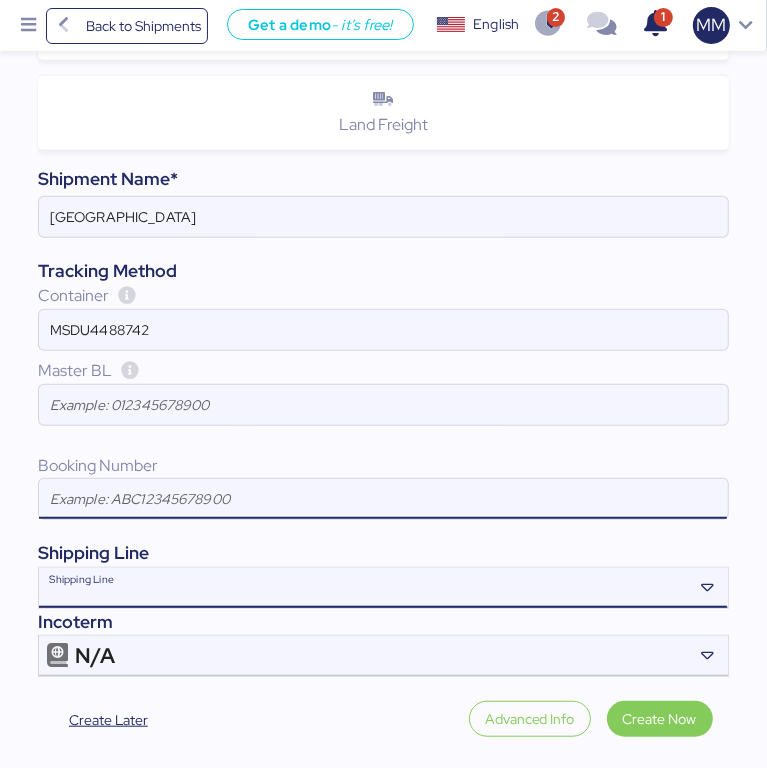 click on "Shipping Line" at bounding box center [365, 594] 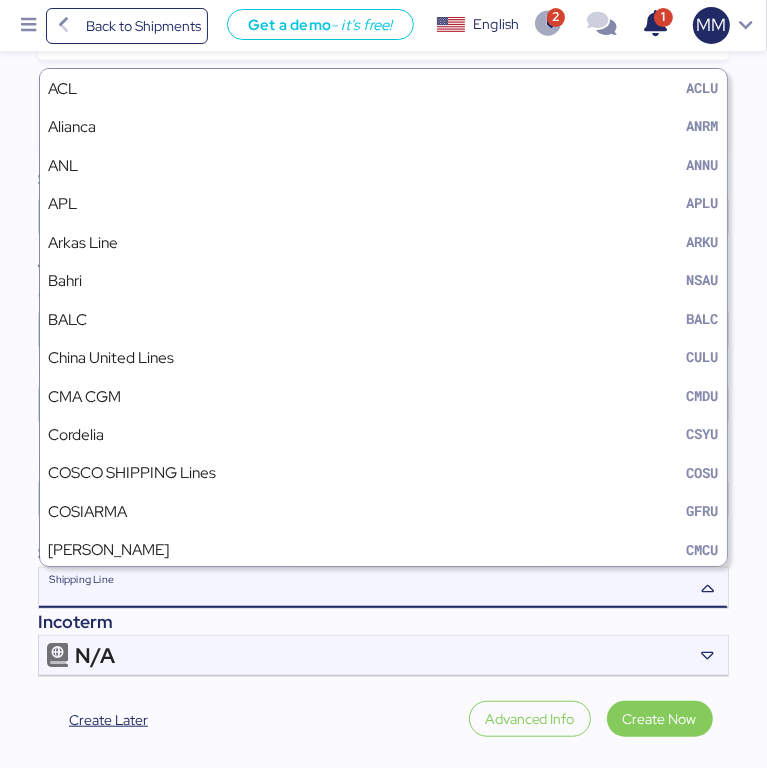 click on "Shipping Line" at bounding box center [365, 594] 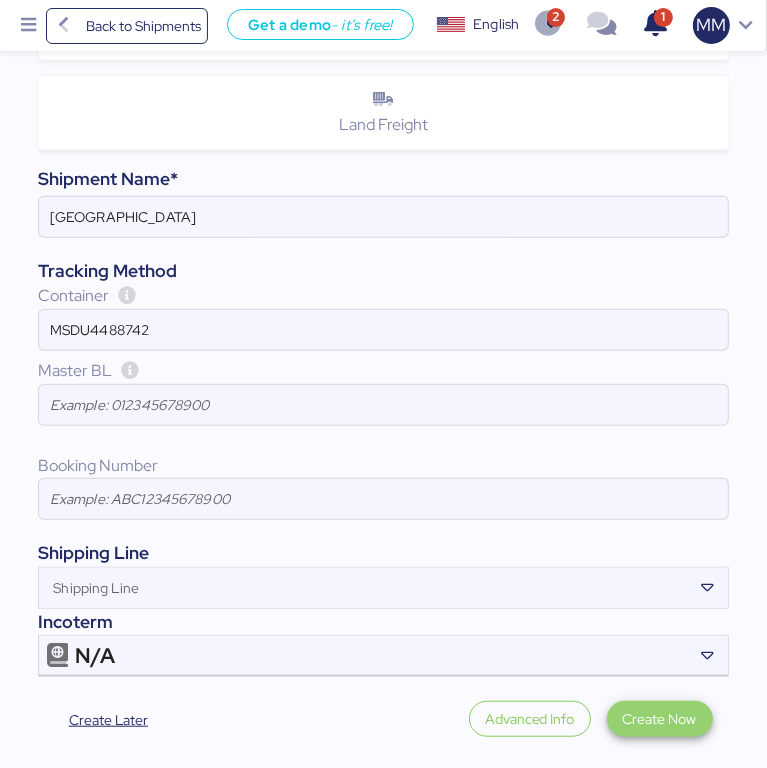 click on "Create Now" at bounding box center [660, 719] 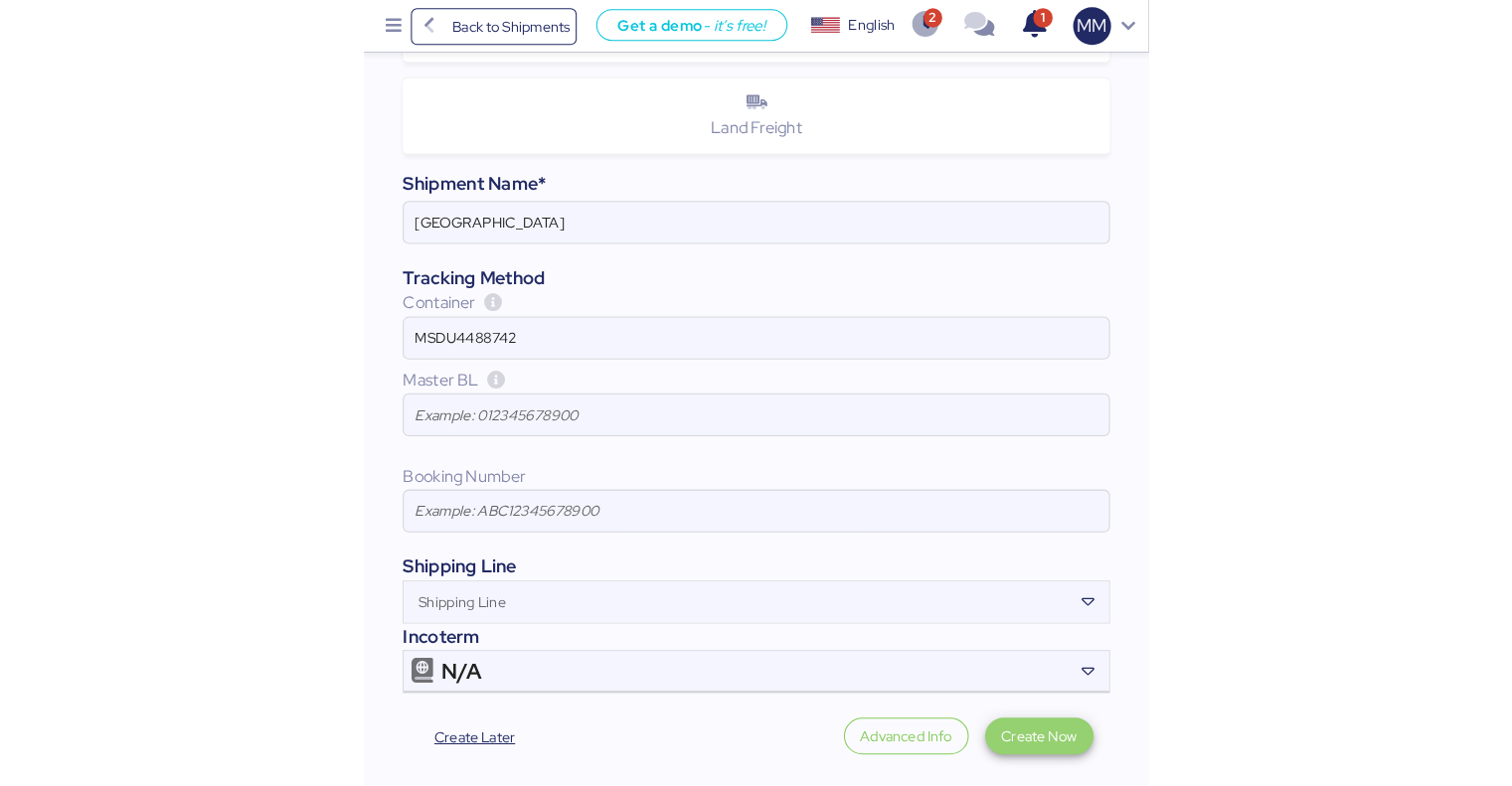 scroll, scrollTop: 0, scrollLeft: 0, axis: both 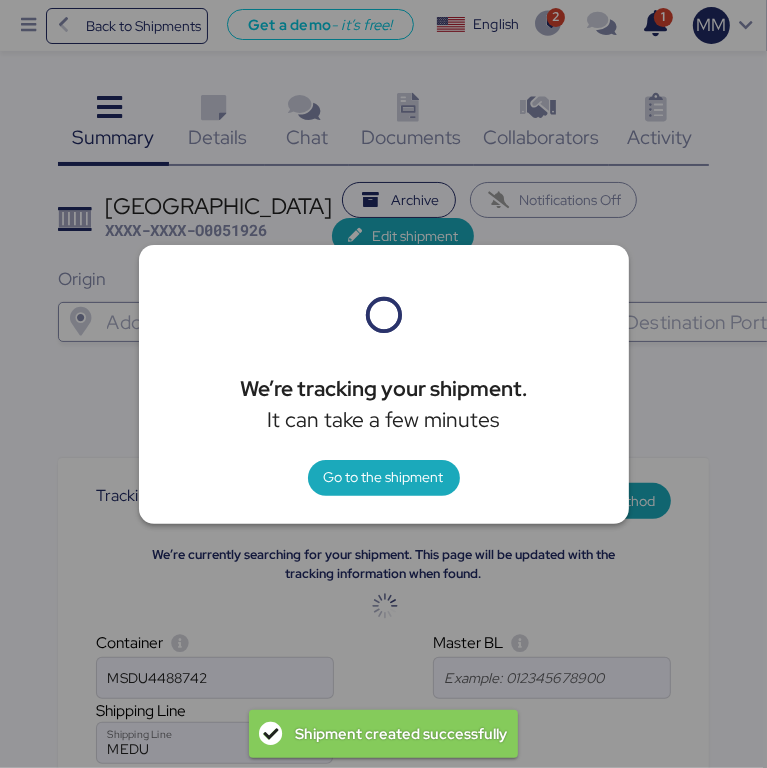 type on "MSC" 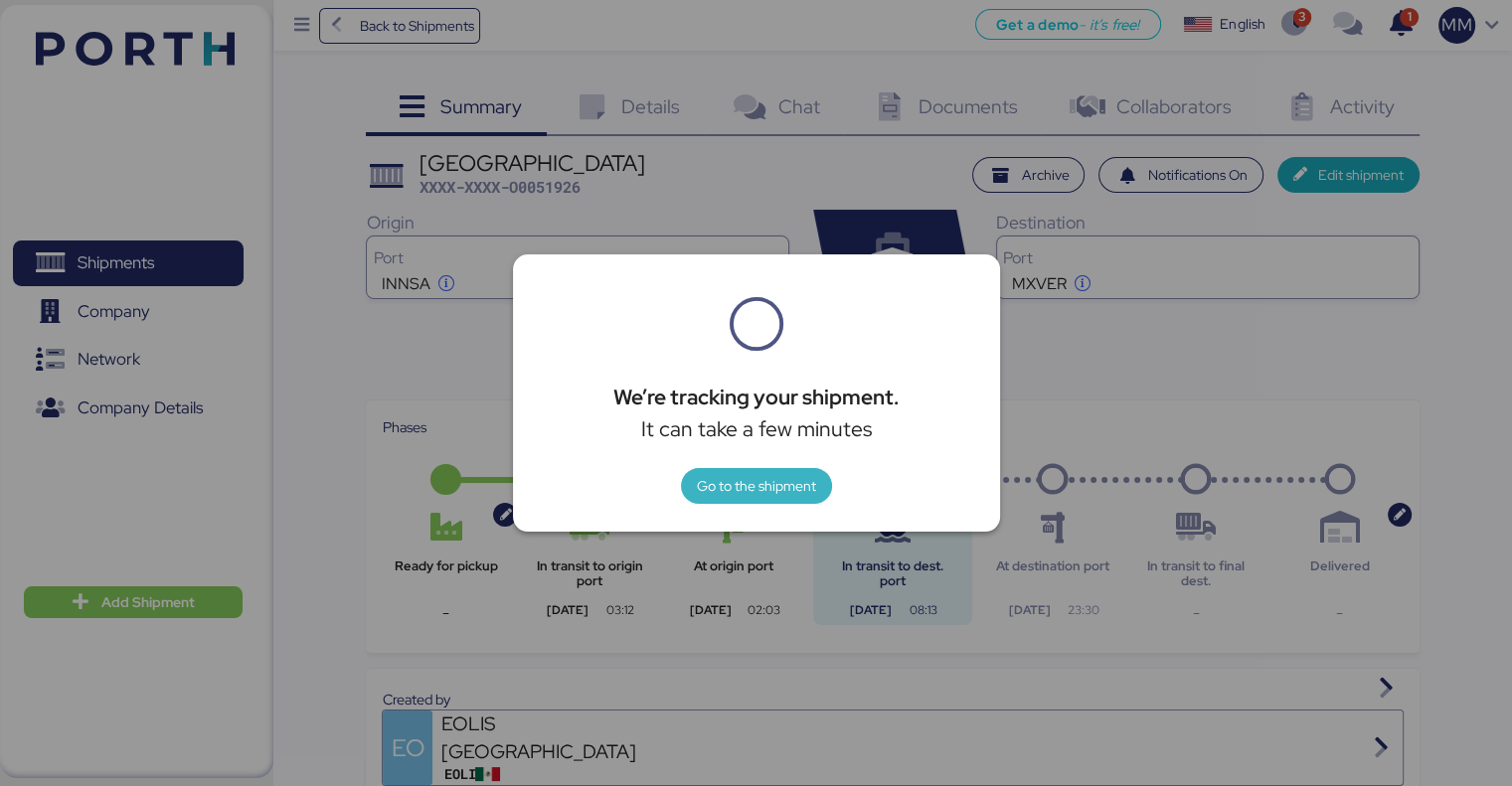 click on "Go to the shipment" at bounding box center [756, 486] 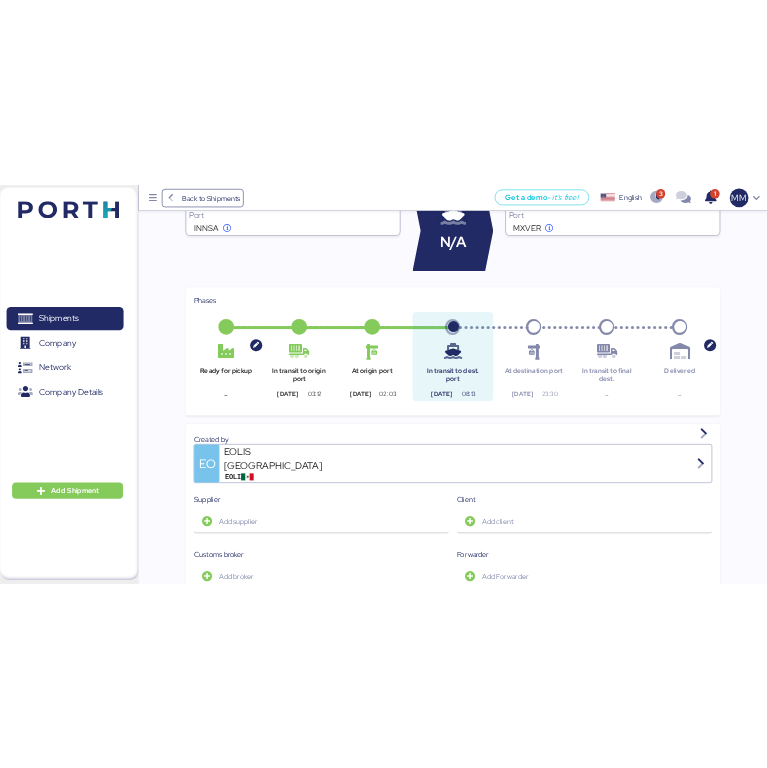 scroll, scrollTop: 0, scrollLeft: 0, axis: both 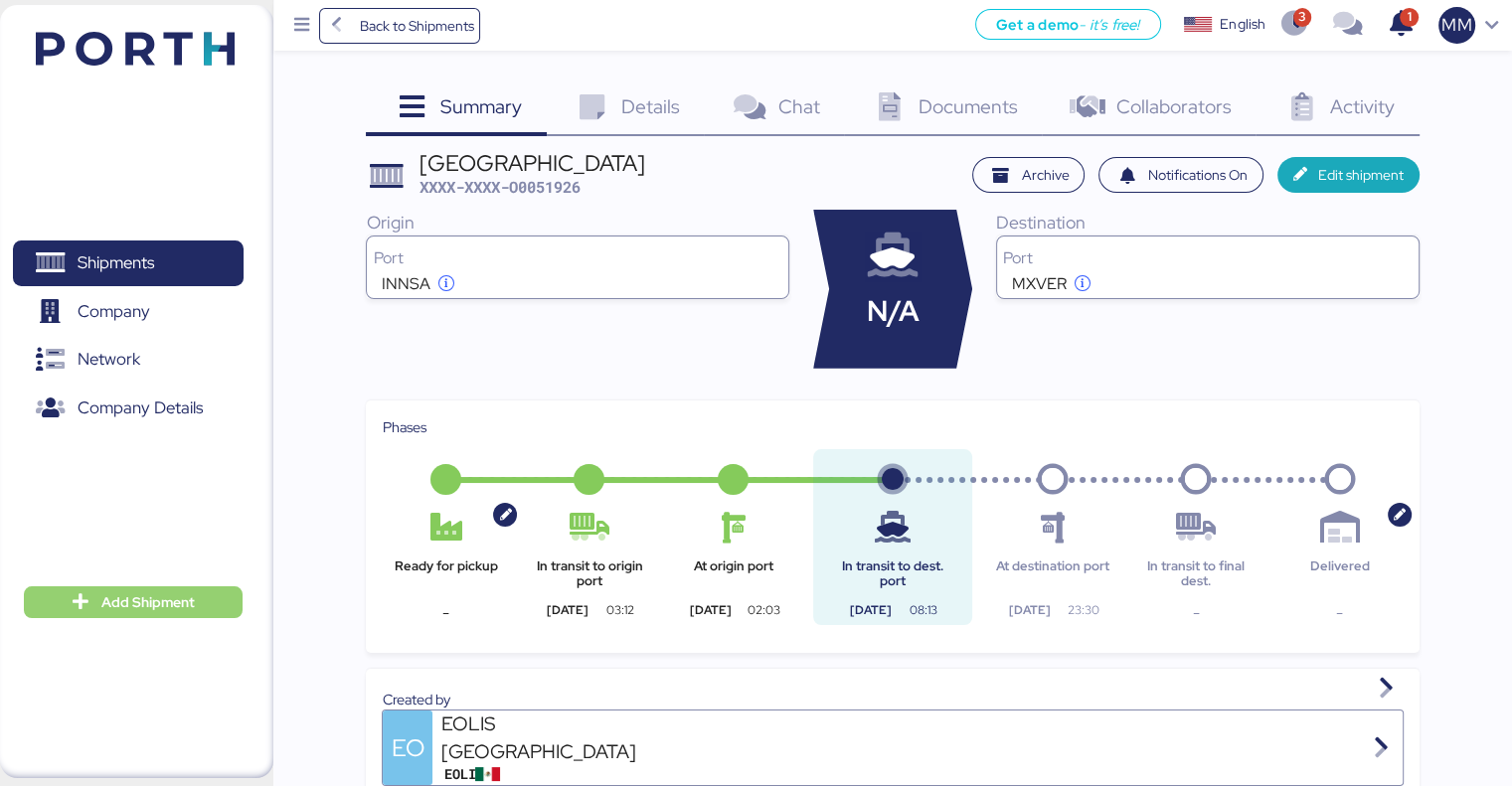 click on "Add Shipment" at bounding box center (148, 602) 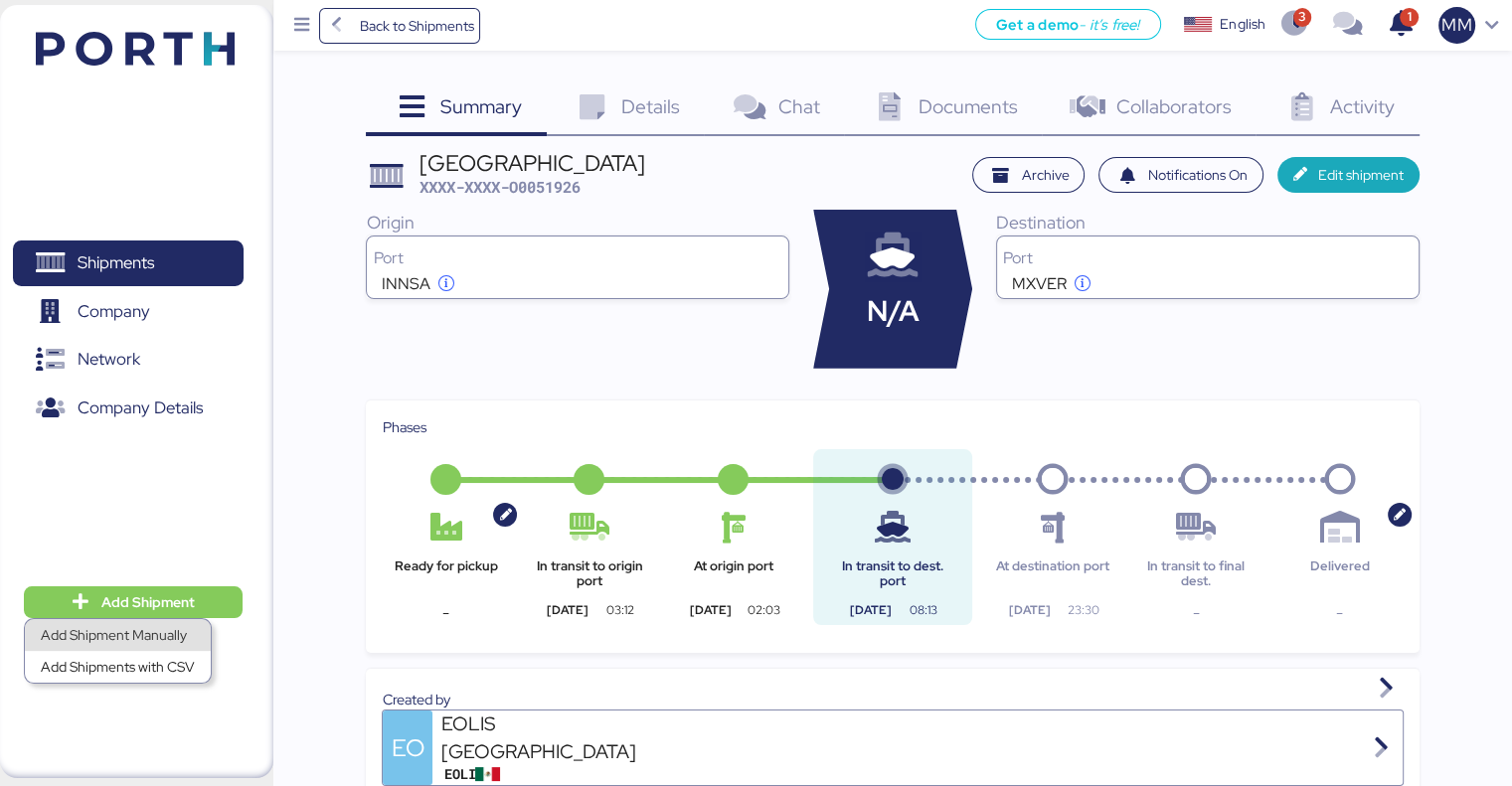 click on "Add Shipment Manually" at bounding box center [117, 635] 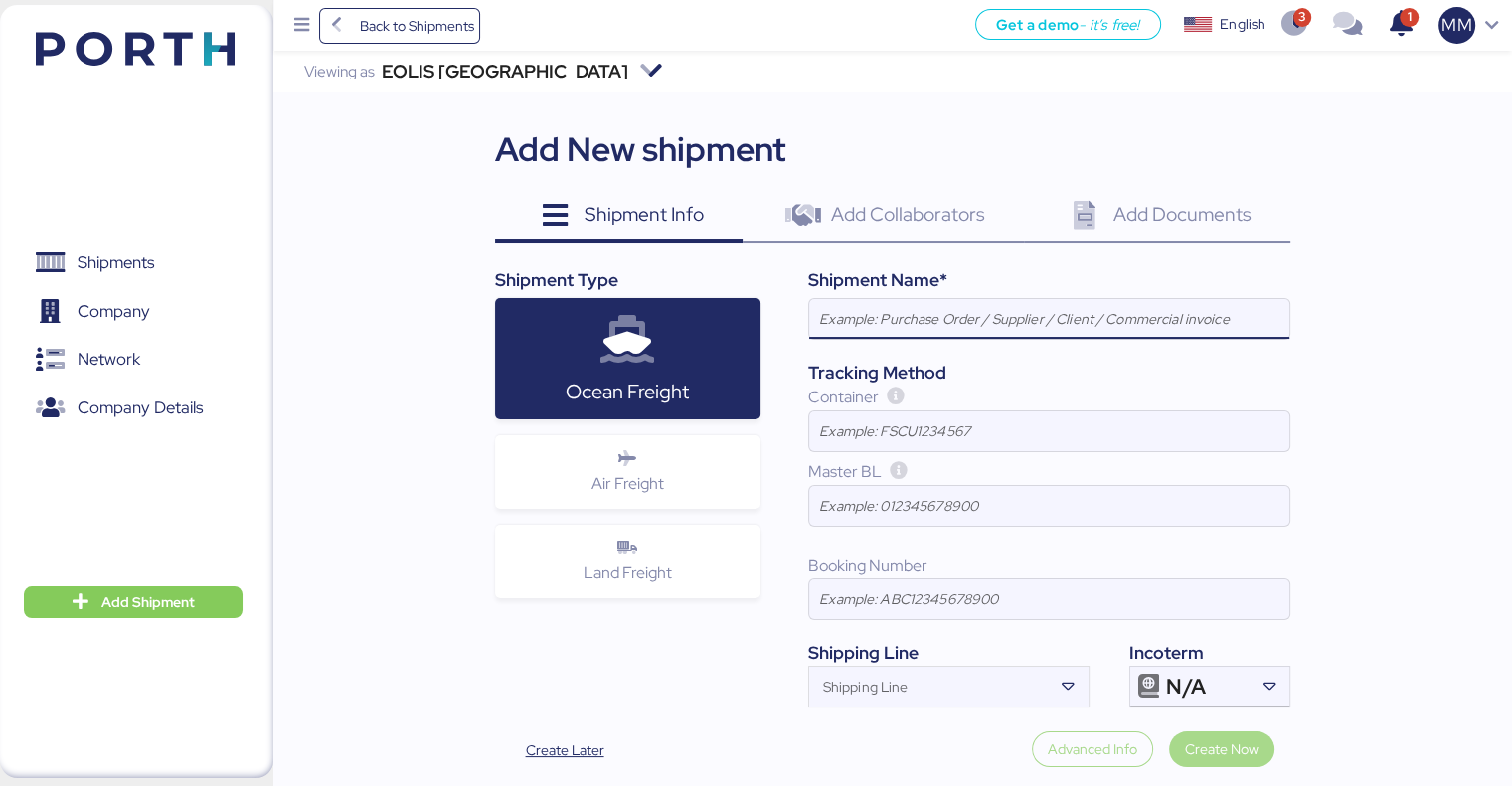 click at bounding box center (1049, 319) 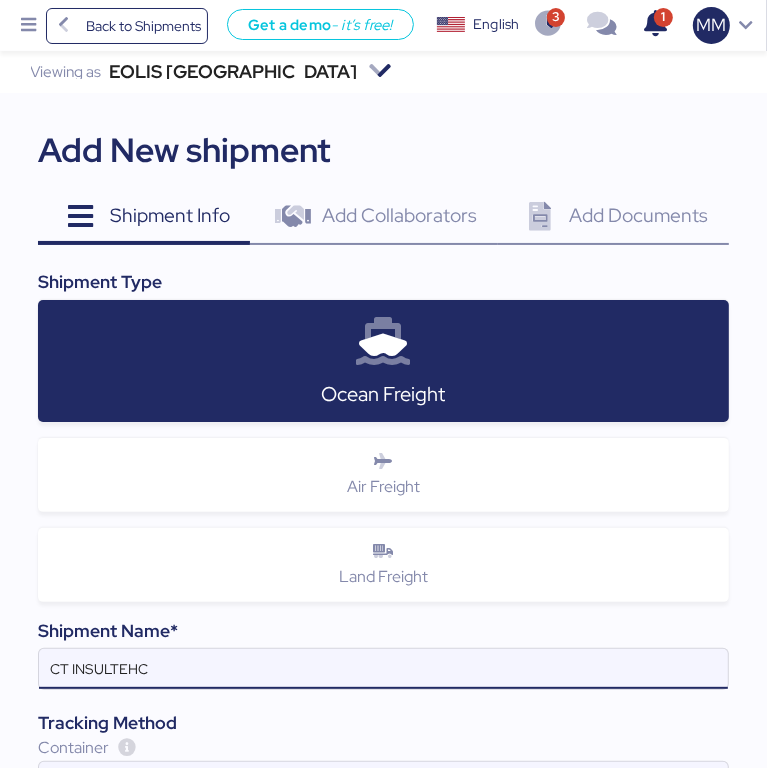 type on "CT INSULTEHC" 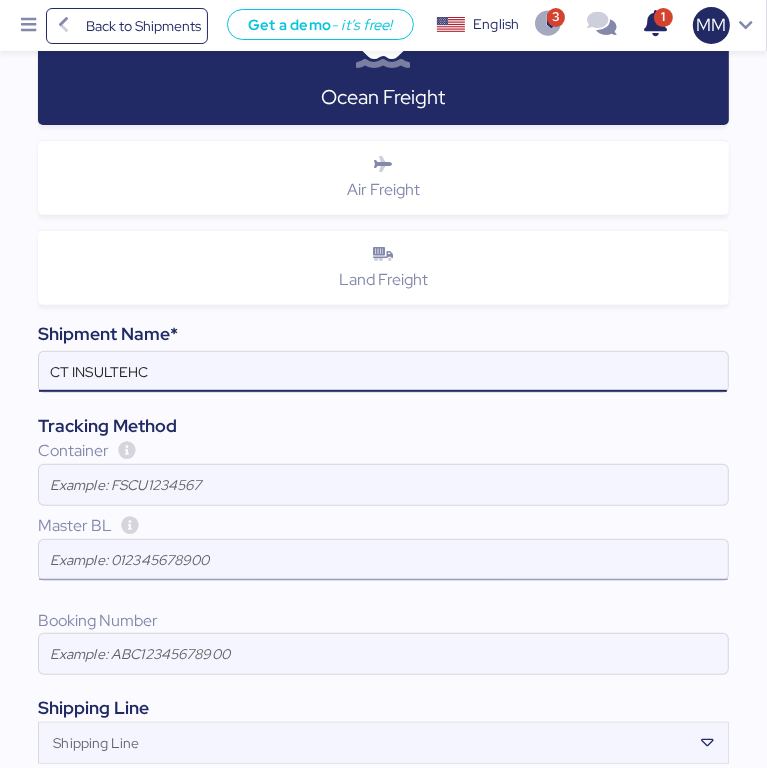 scroll, scrollTop: 300, scrollLeft: 0, axis: vertical 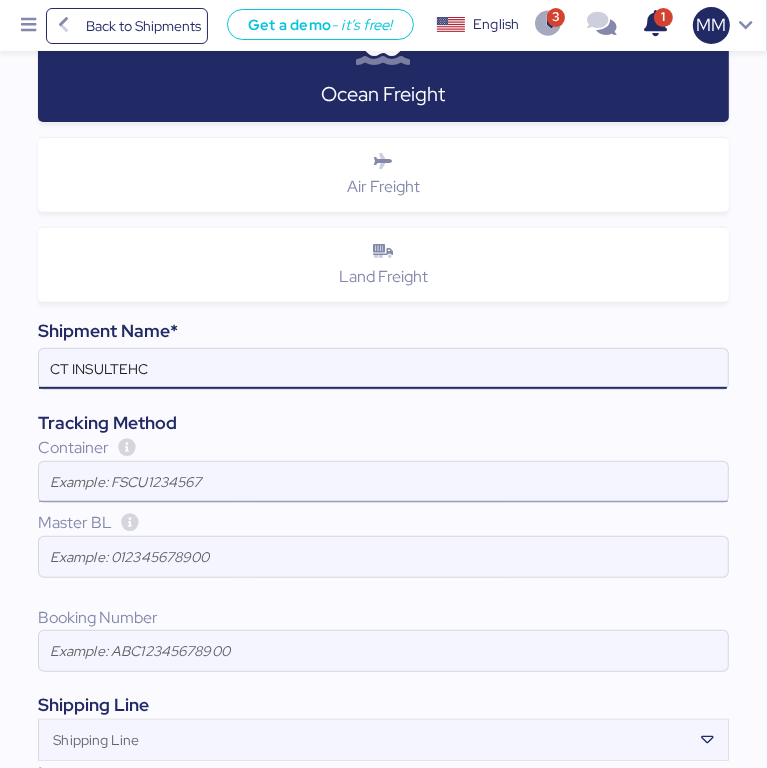 click at bounding box center (383, 482) 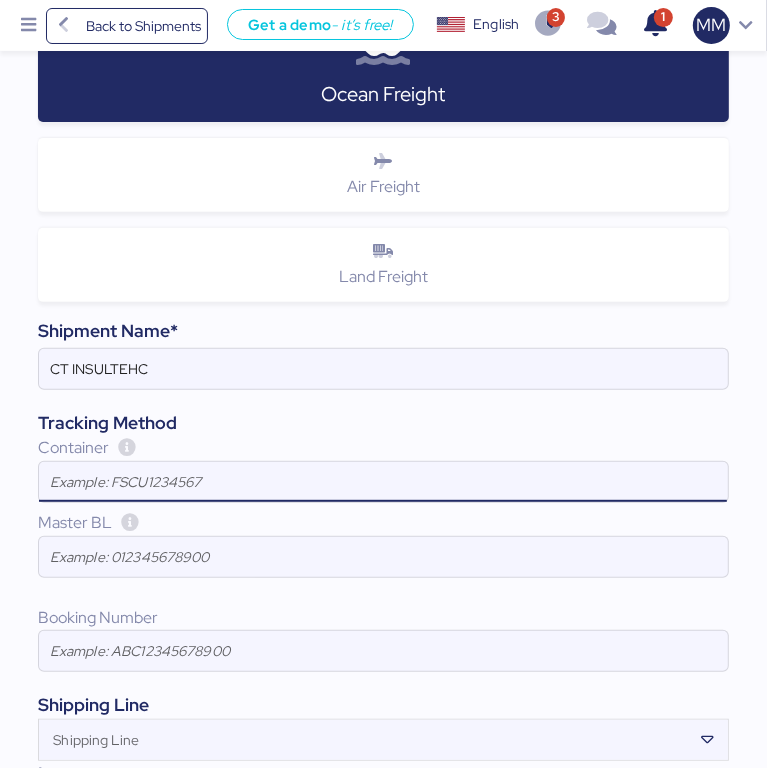 paste on "TEMU9326647" 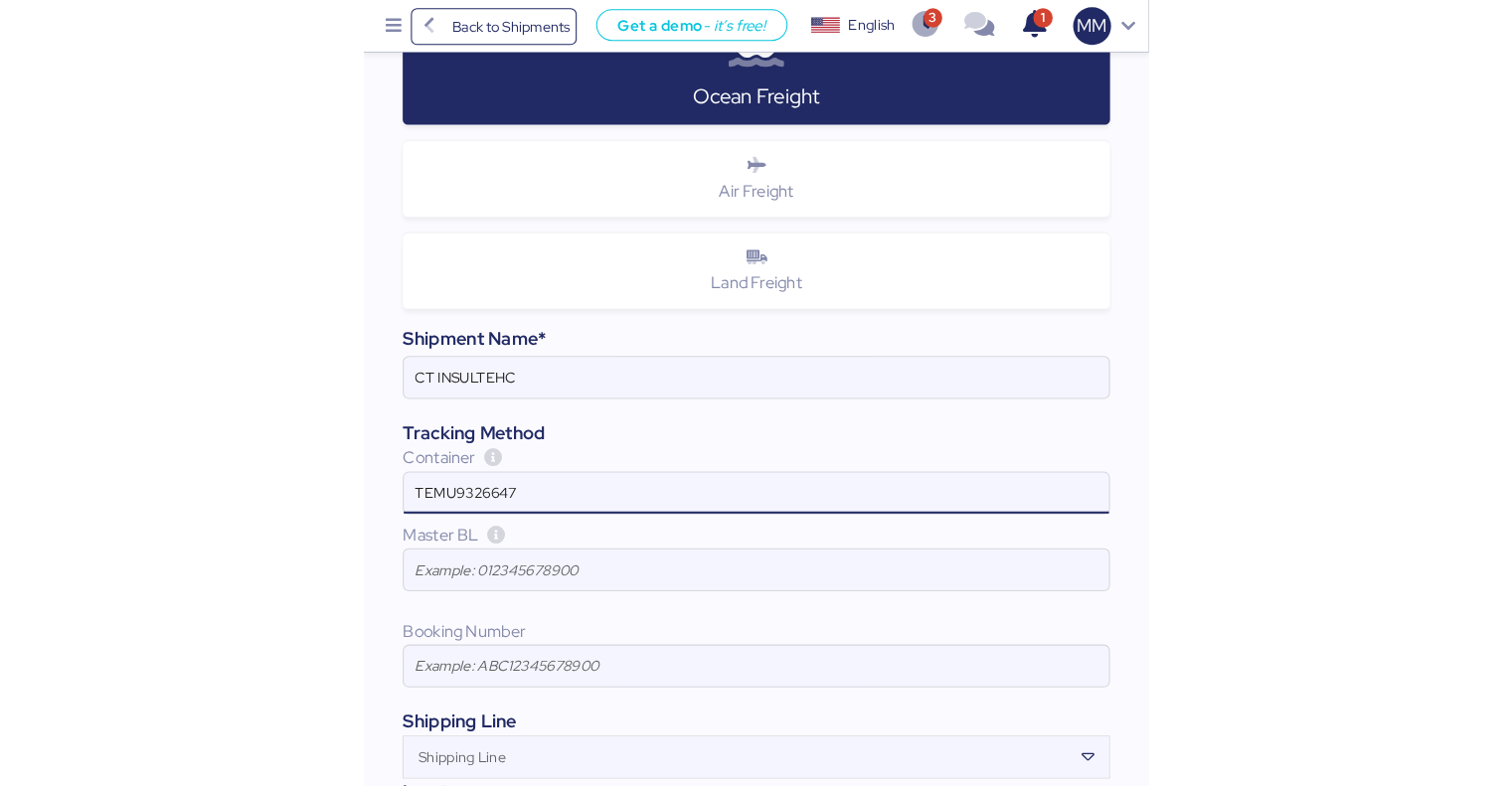 scroll, scrollTop: 66, scrollLeft: 0, axis: vertical 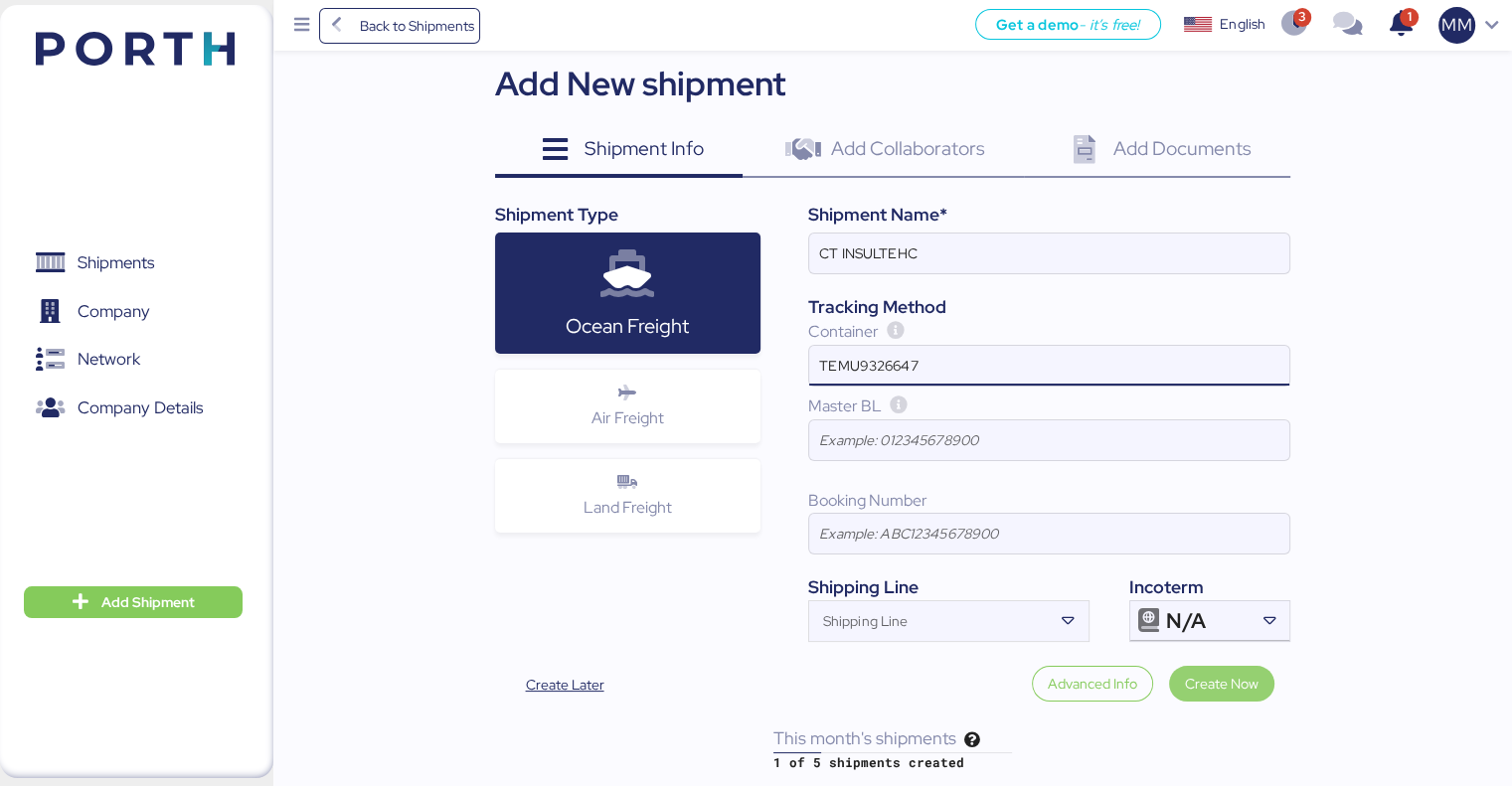 type on "TEMU9326647" 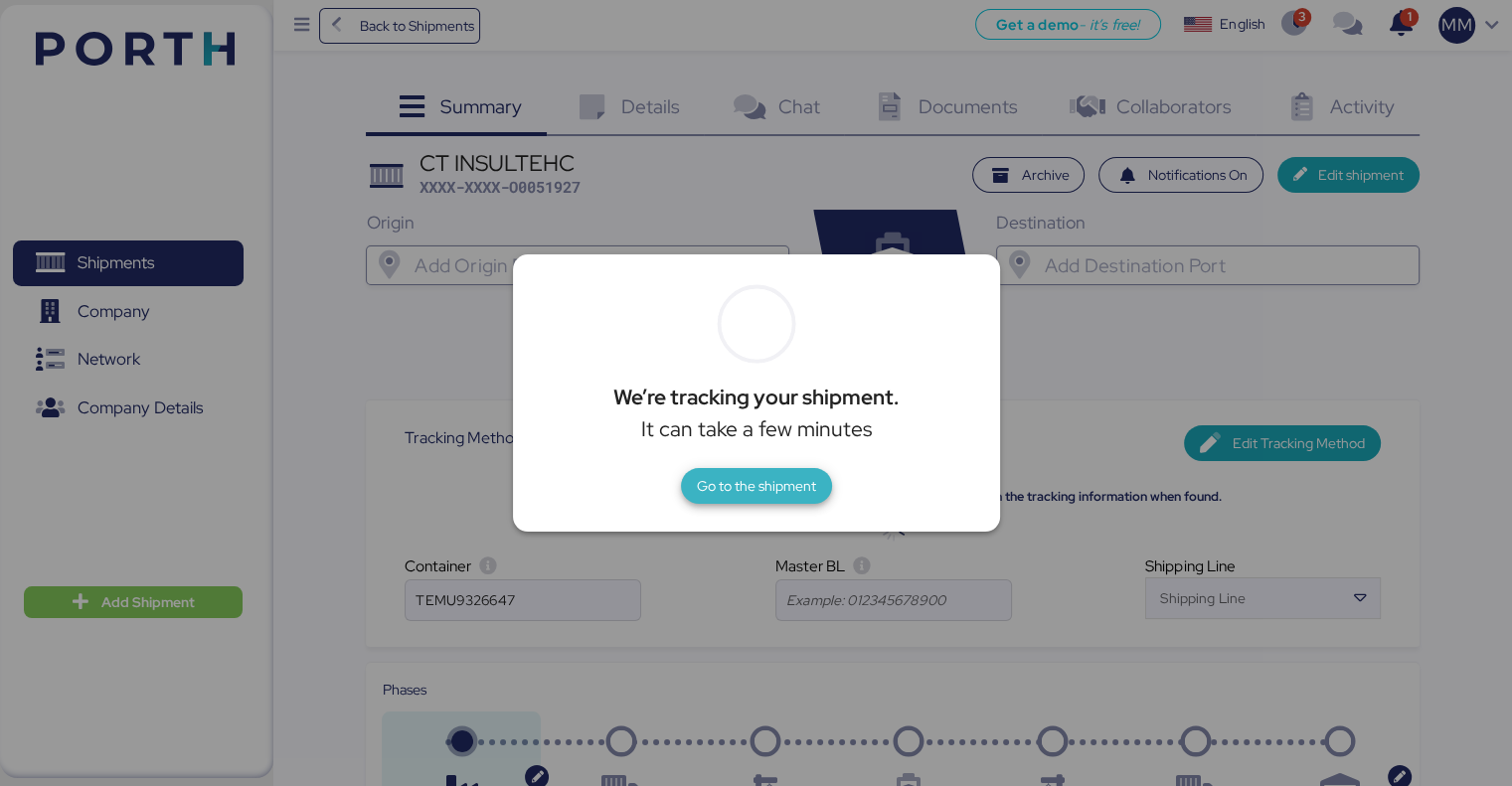 click on "Go to the shipment" at bounding box center (756, 486) 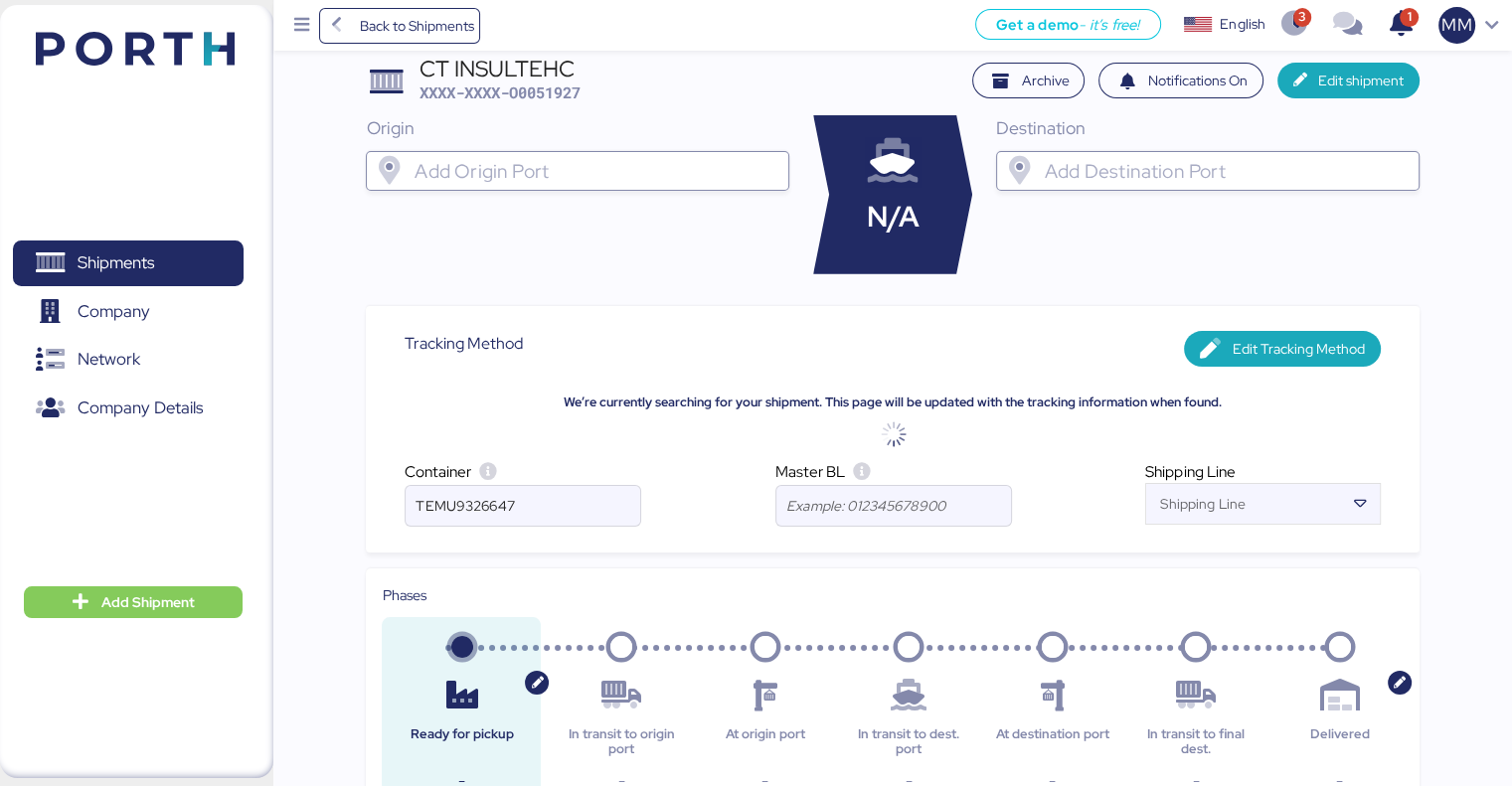 scroll, scrollTop: 0, scrollLeft: 0, axis: both 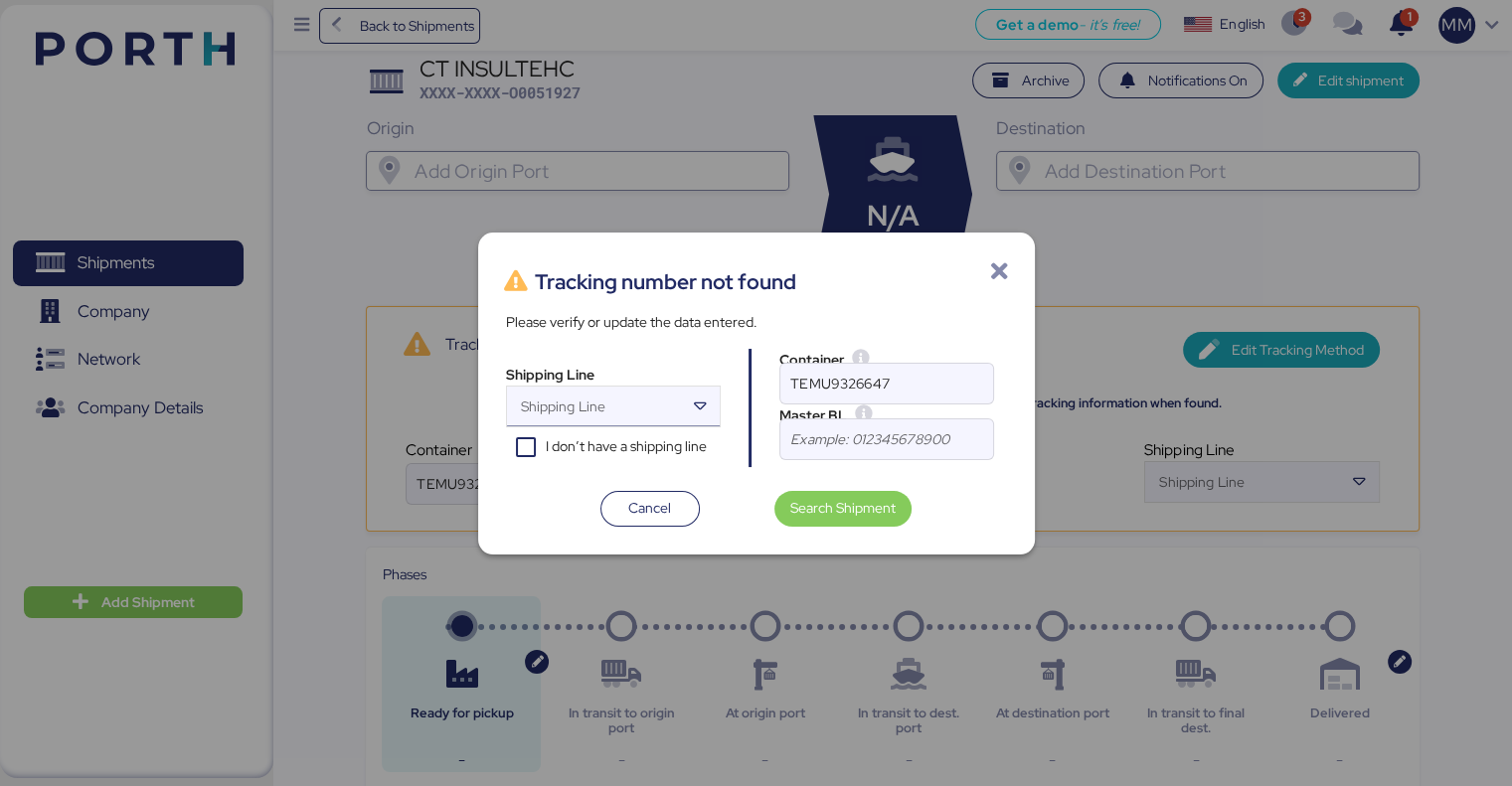 click on "Shipping Line" at bounding box center (595, 412) 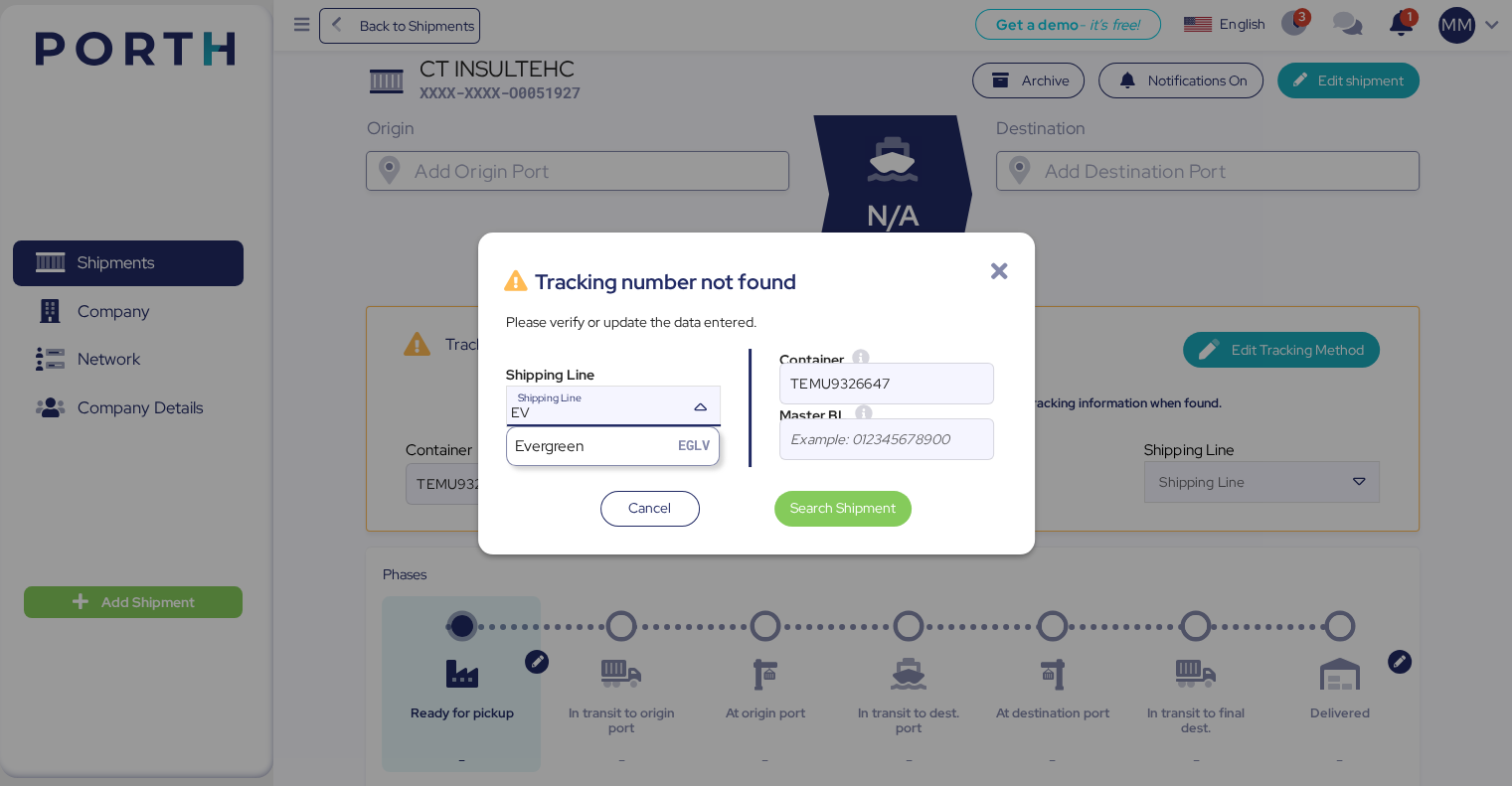 type on "E" 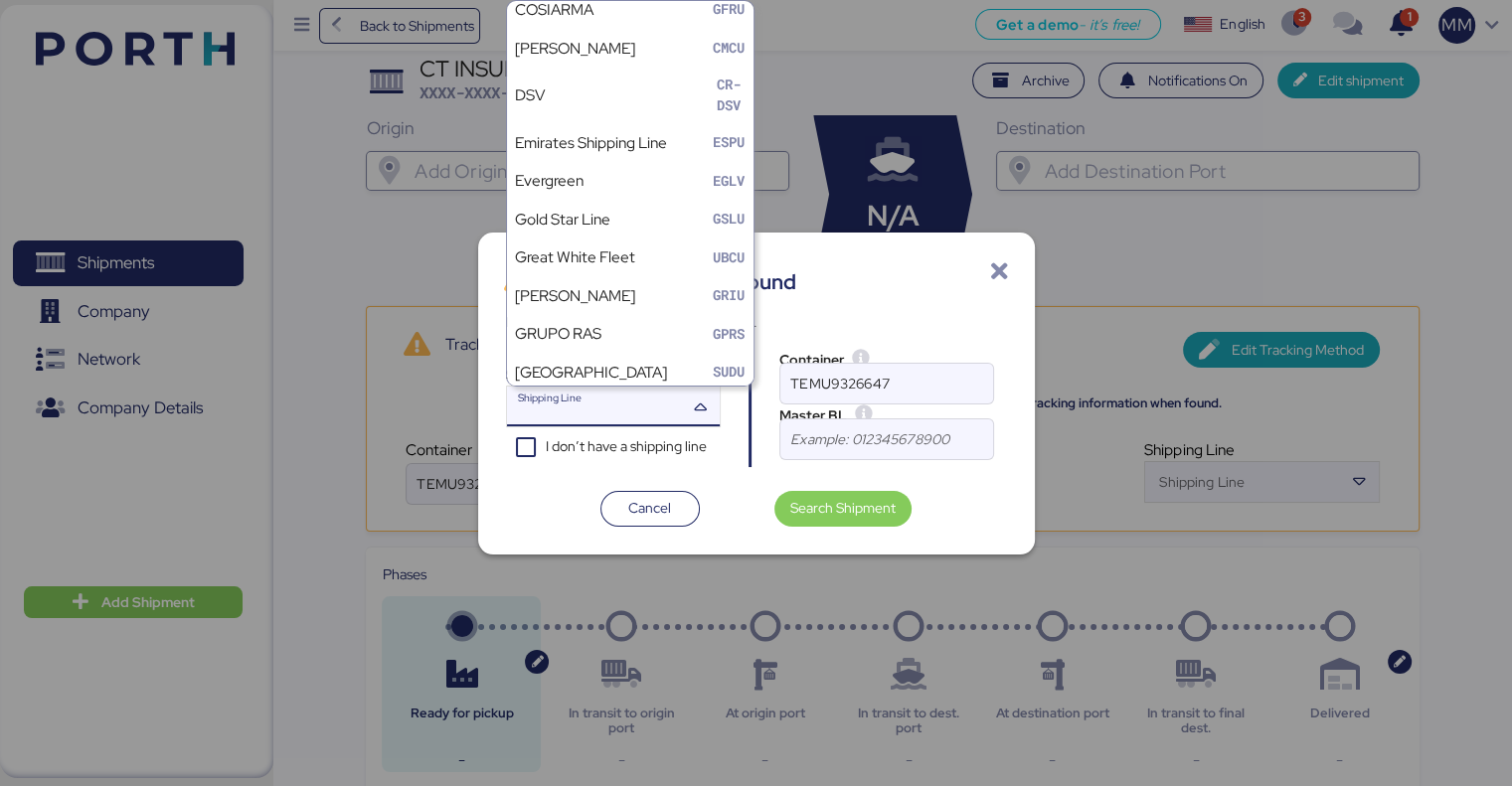 scroll, scrollTop: 430, scrollLeft: 0, axis: vertical 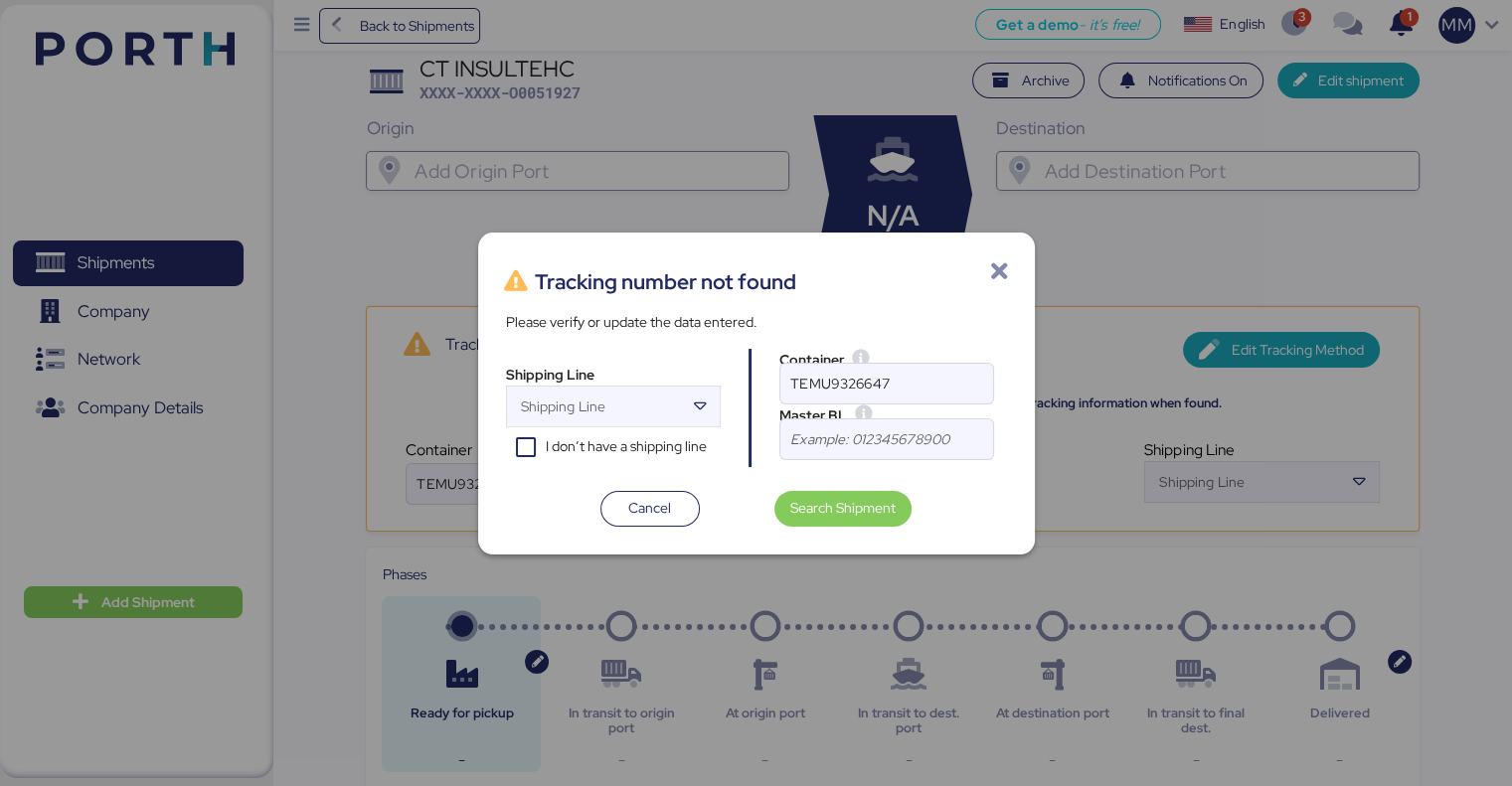 click on "Tracking number not found" at bounding box center [756, 282] 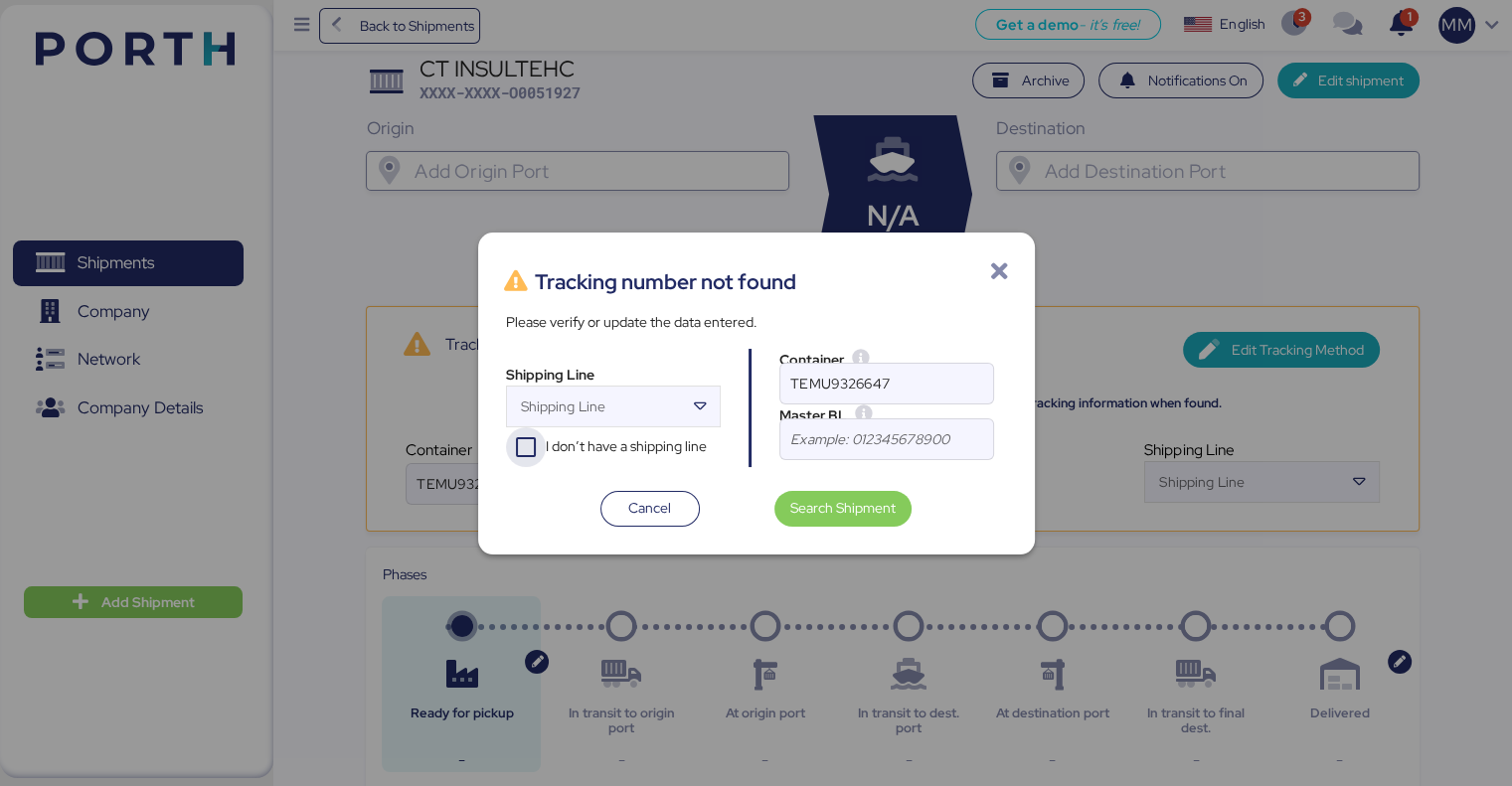click 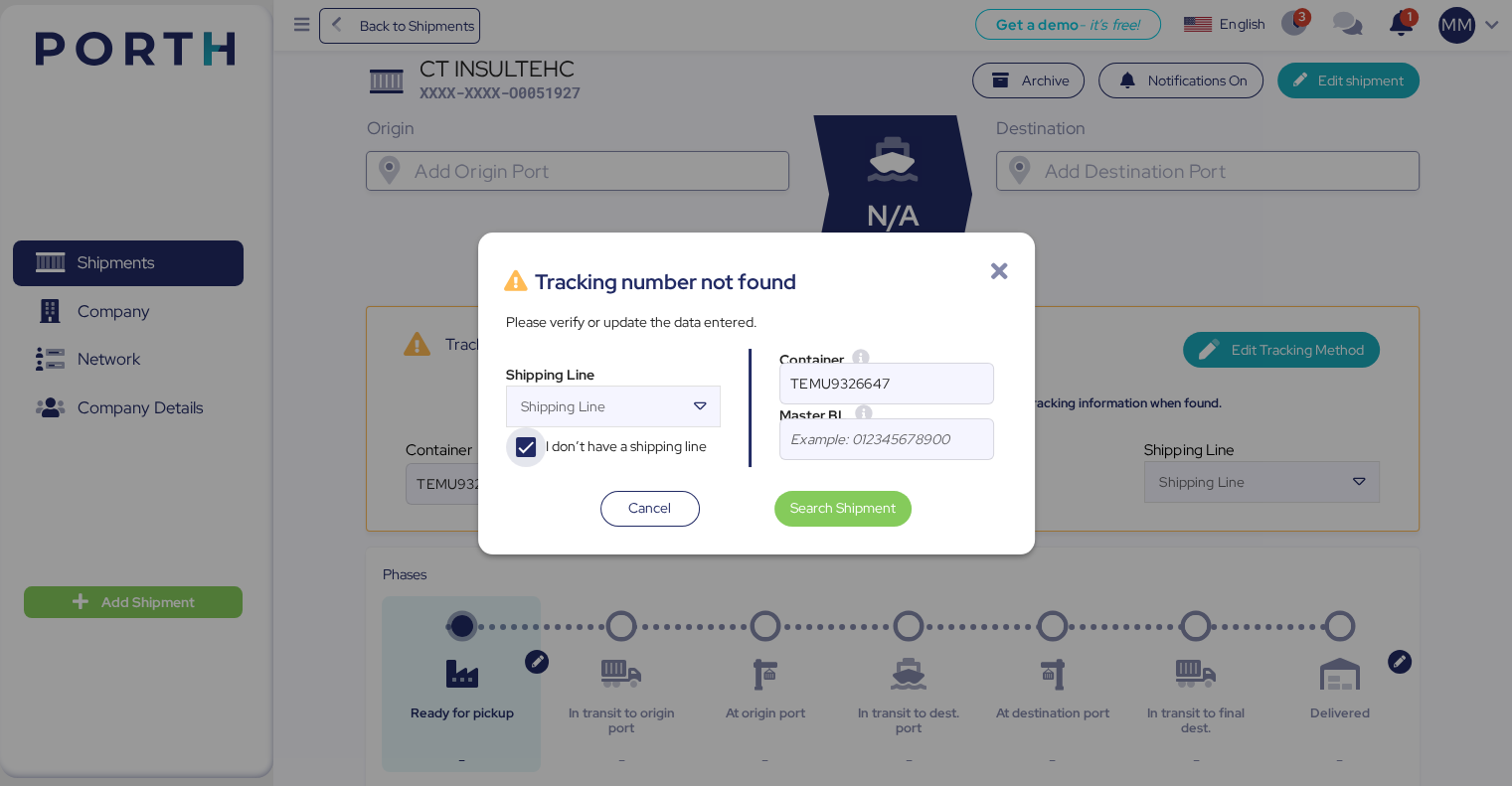 click 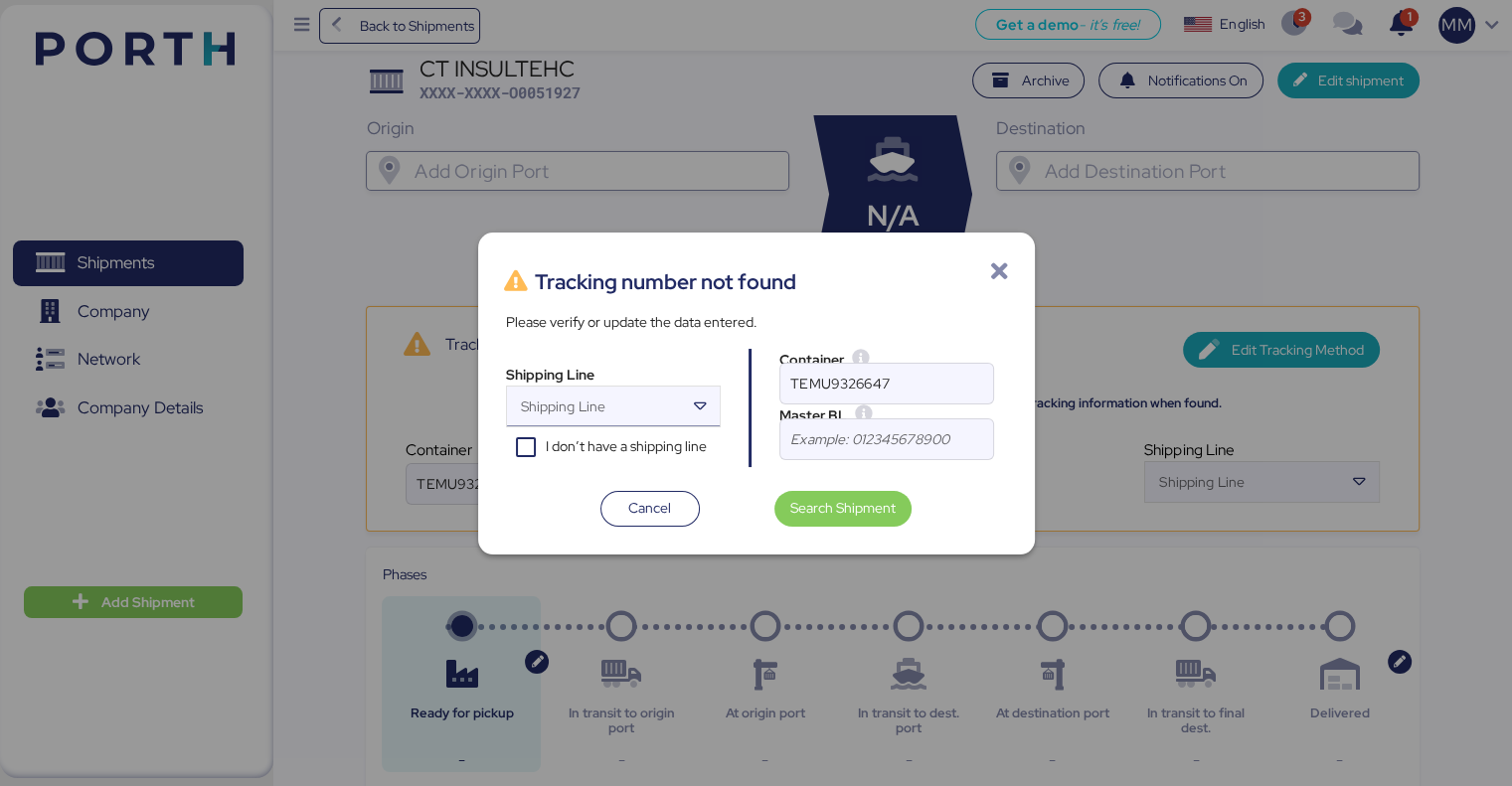 click on "Shipping Line" at bounding box center [595, 412] 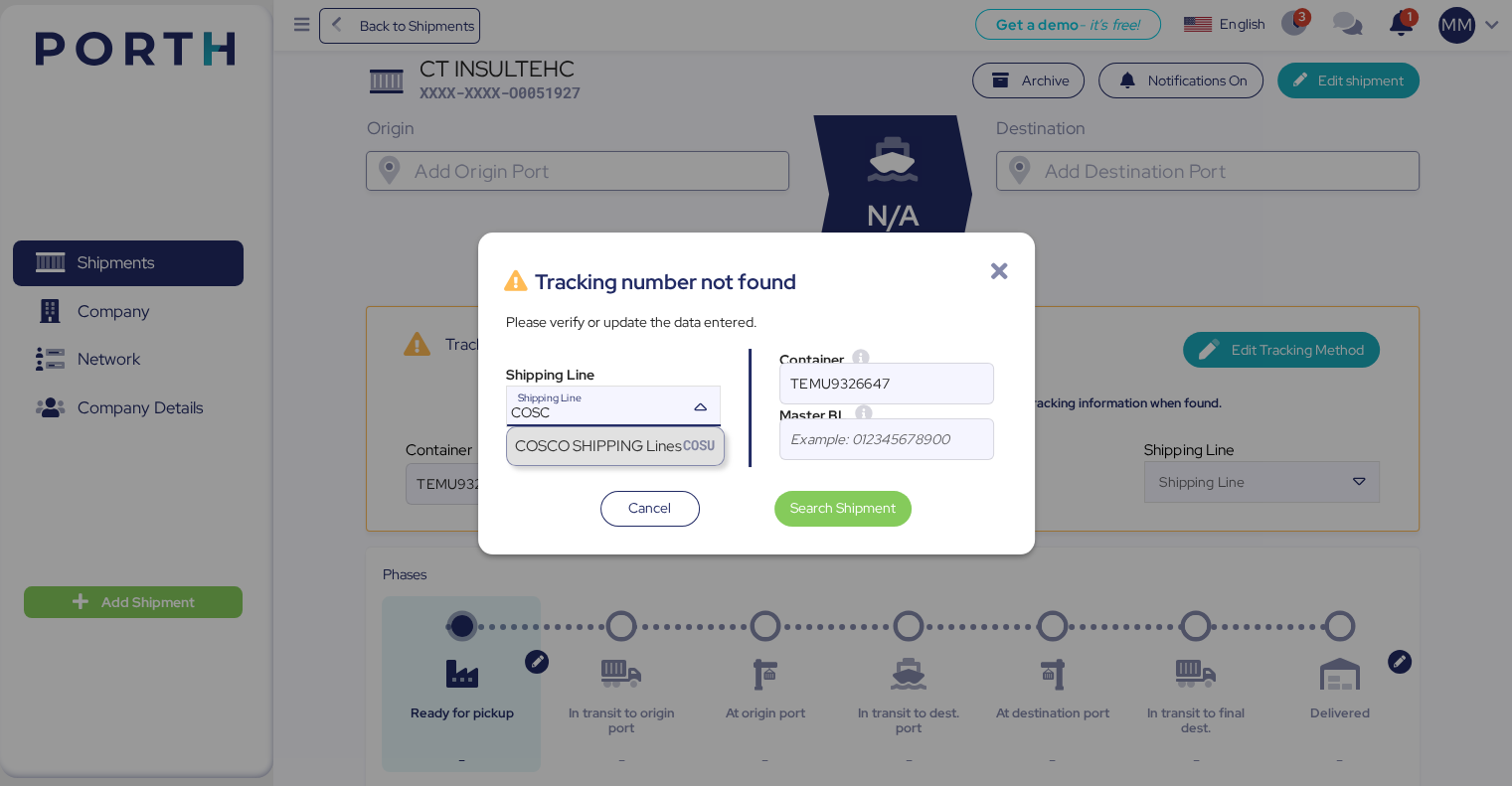 type on "COSC" 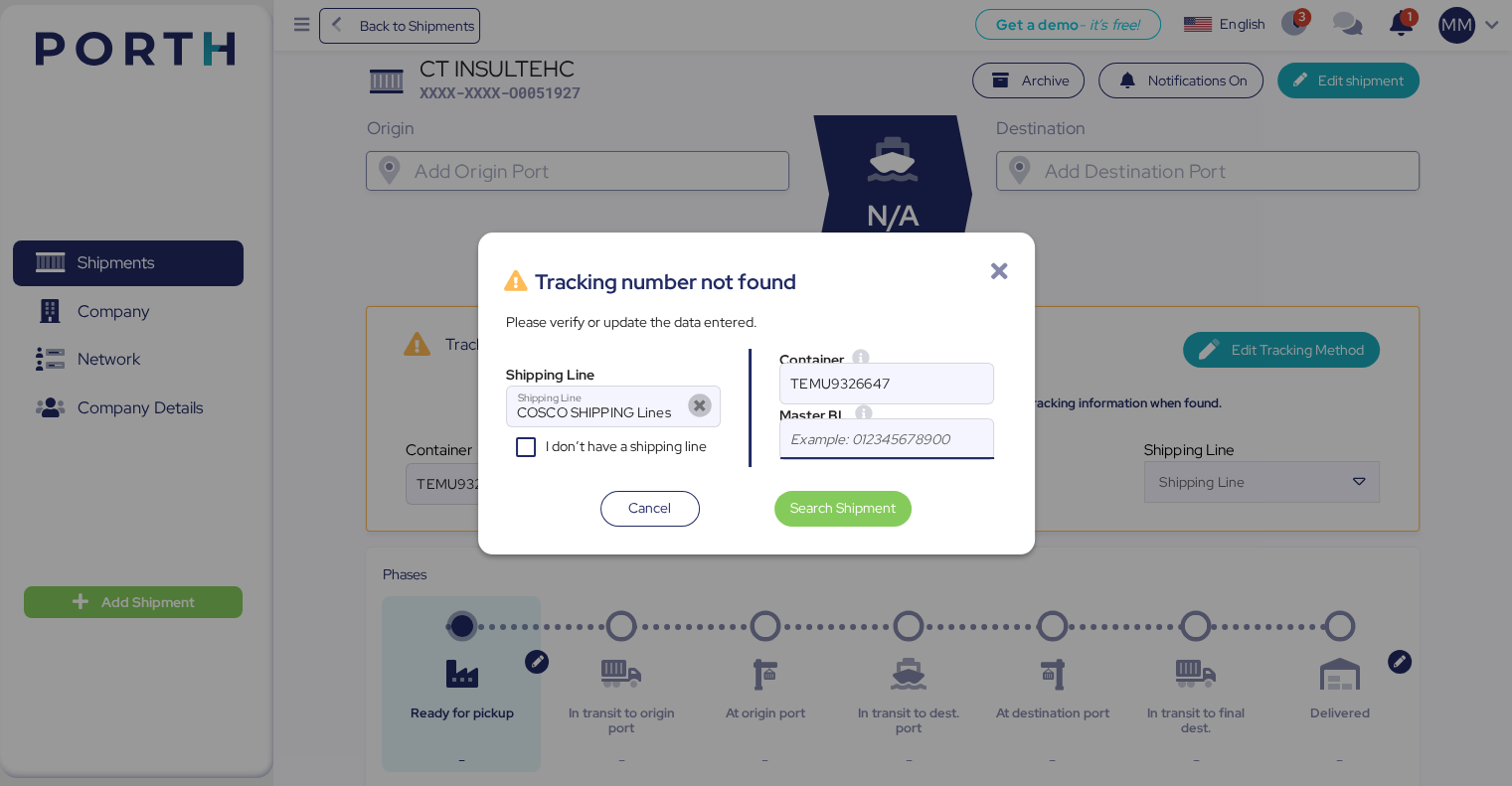 click at bounding box center [887, 439] 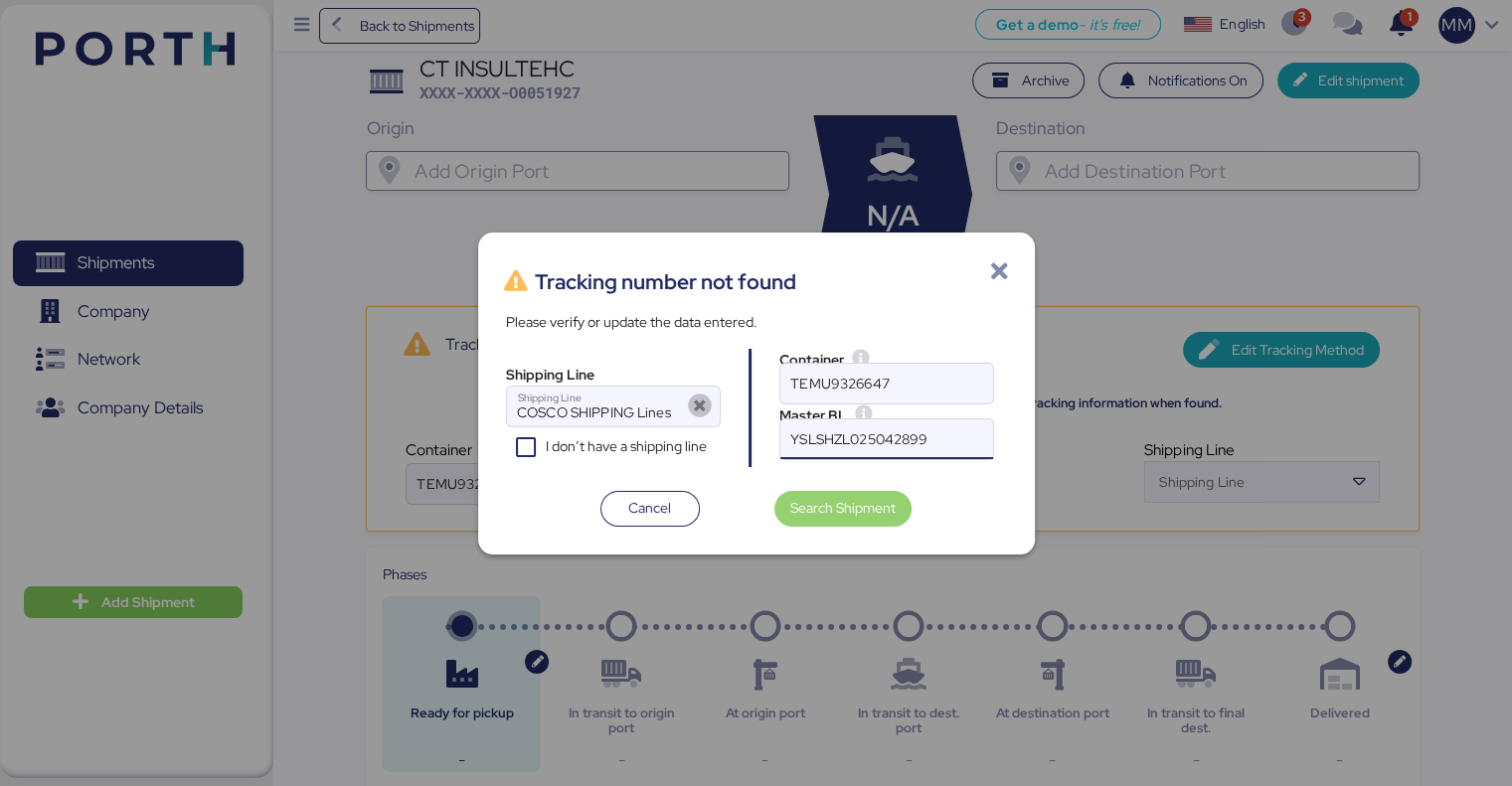 type on "YSLSHZL025042899" 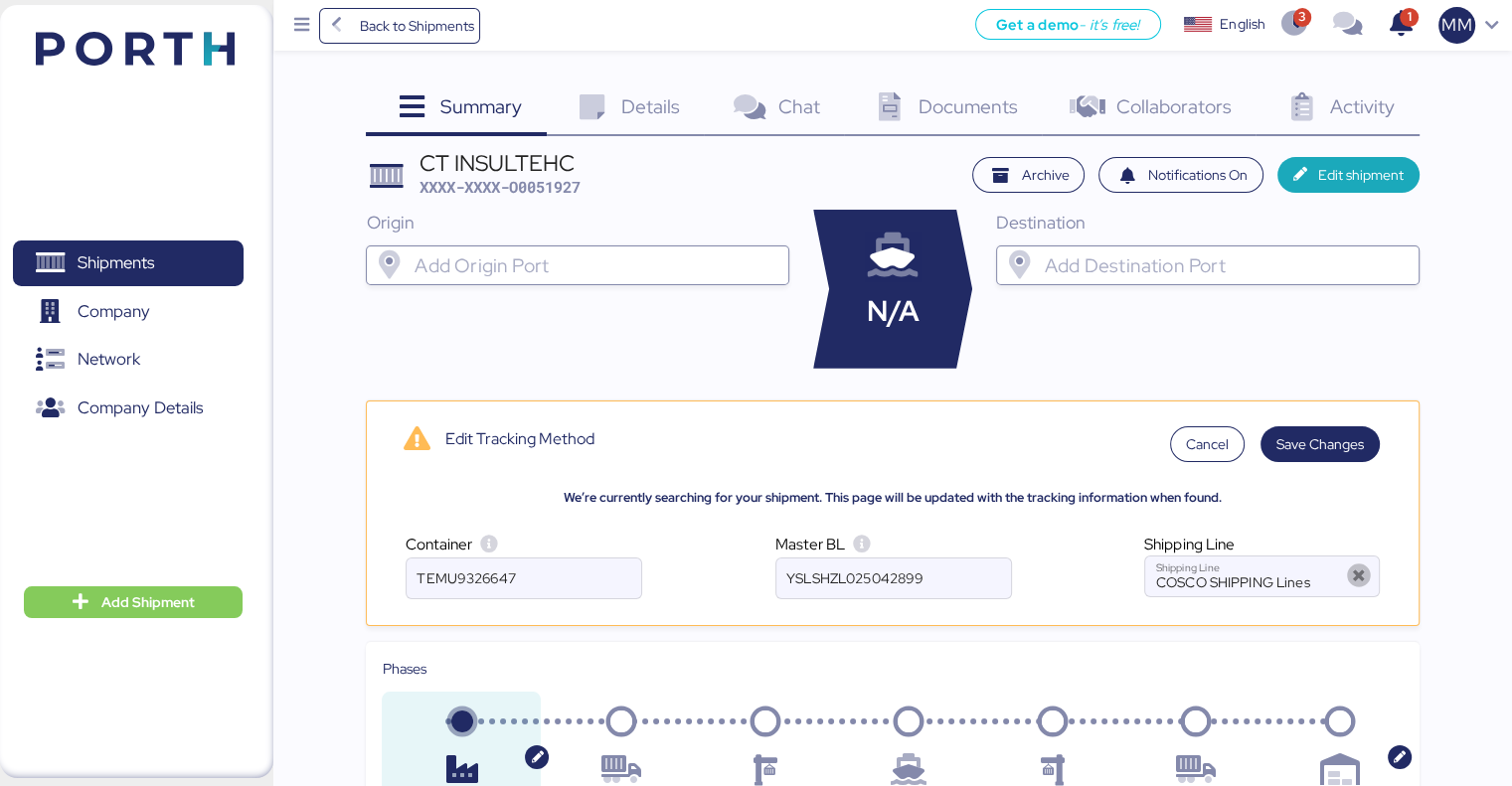 scroll, scrollTop: 94, scrollLeft: 0, axis: vertical 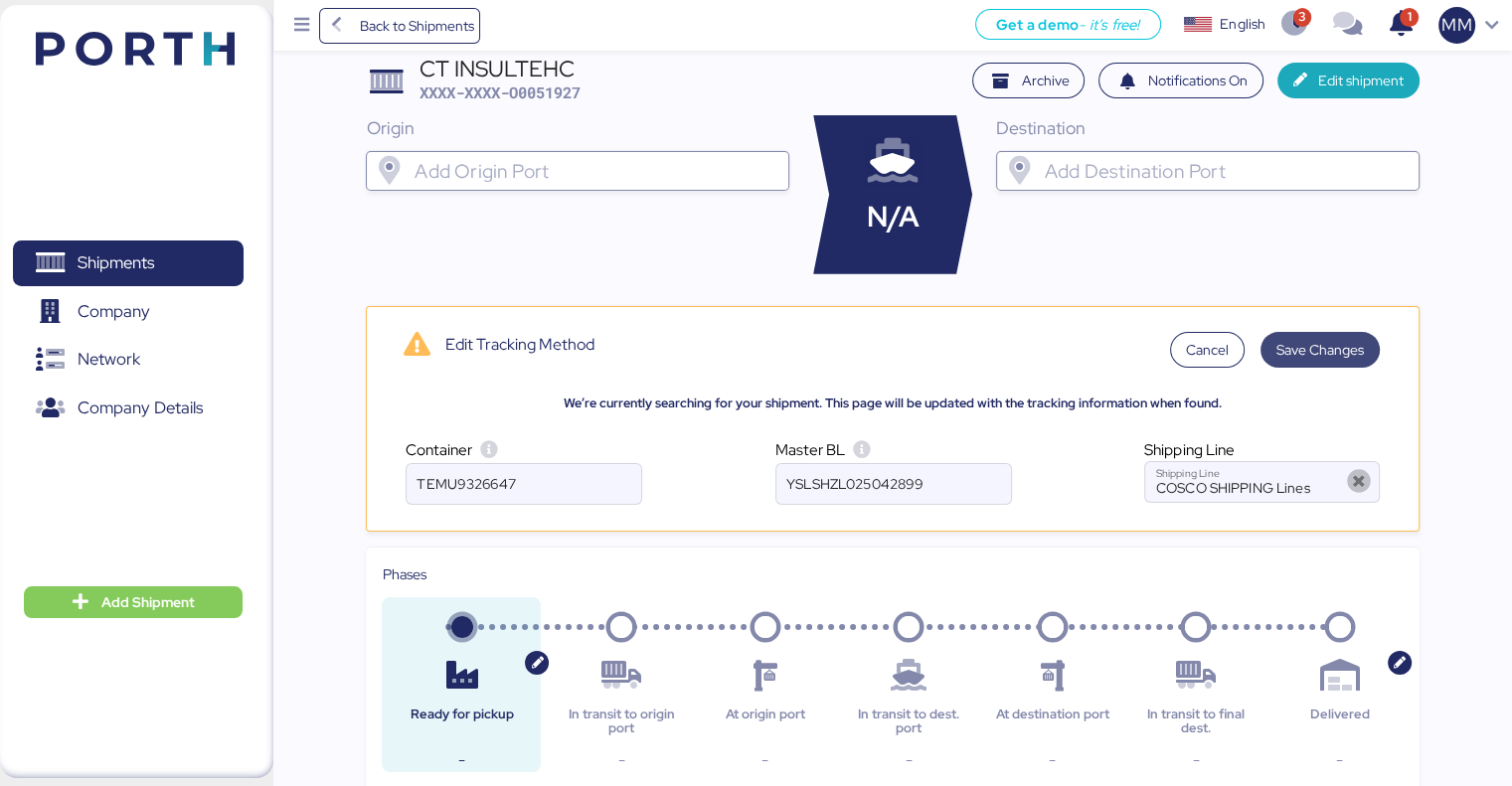 click on "Save Changes" at bounding box center [1320, 350] 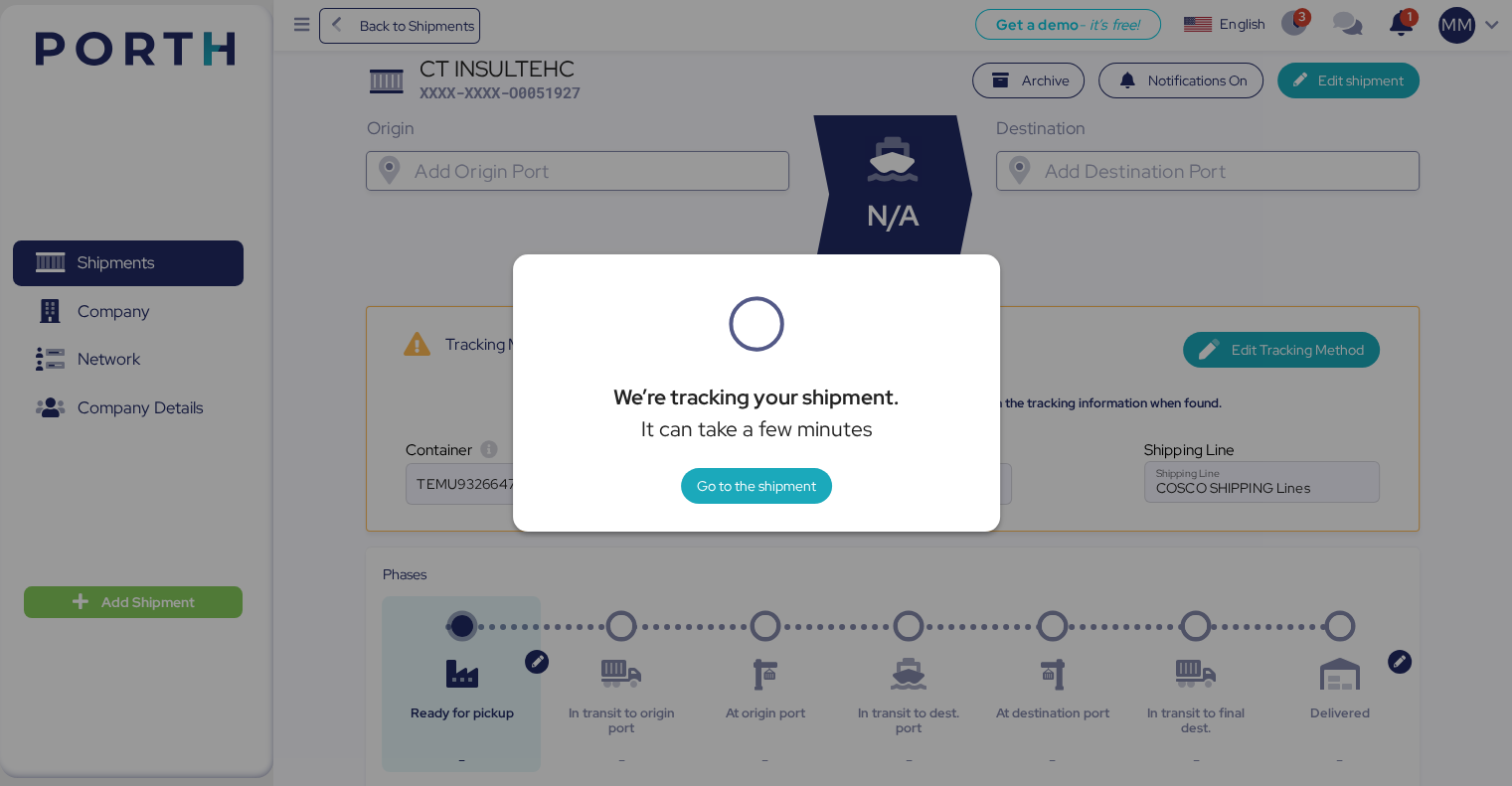 scroll, scrollTop: 0, scrollLeft: 0, axis: both 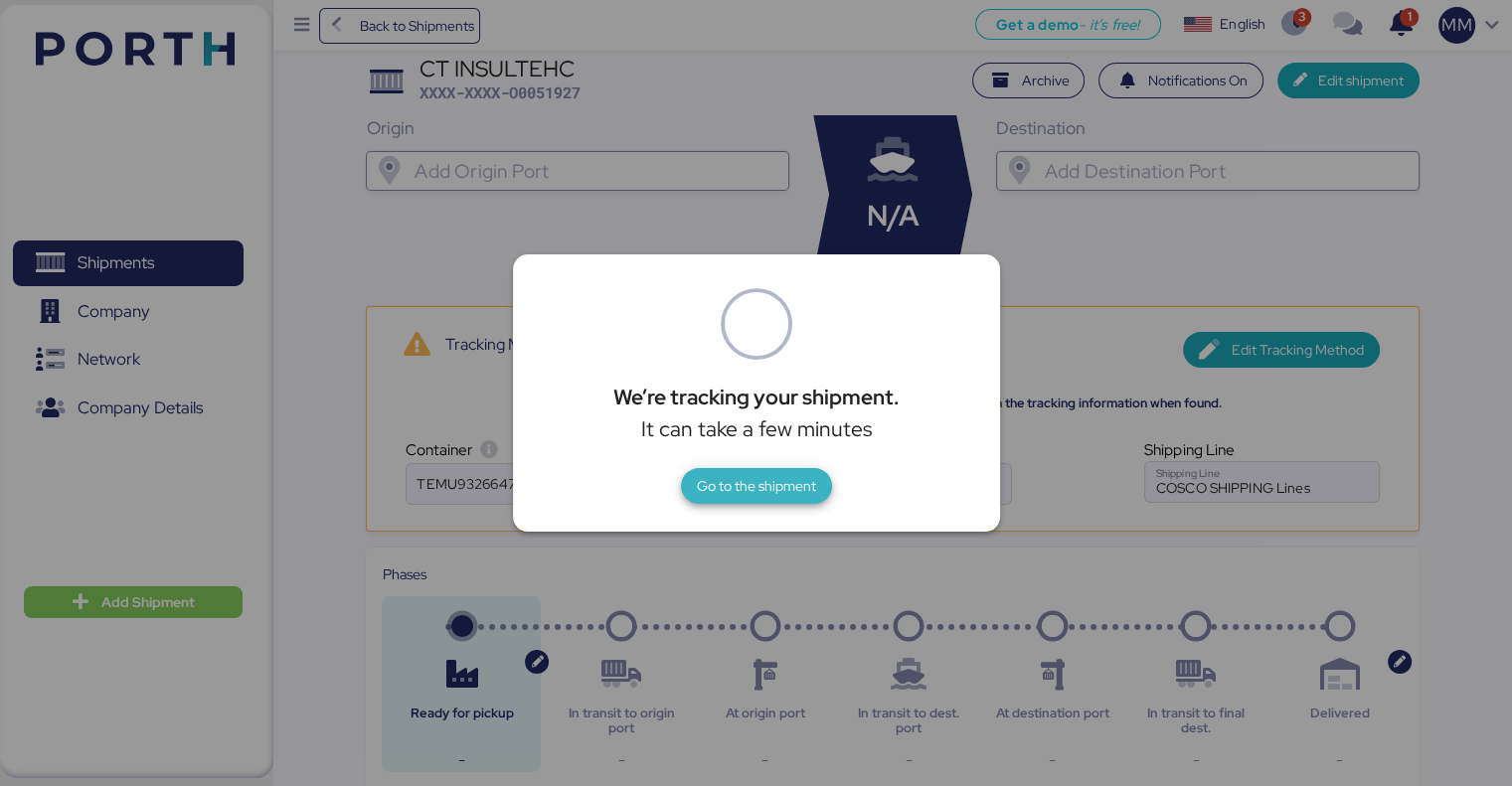click on "Go to the shipment" at bounding box center (756, 486) 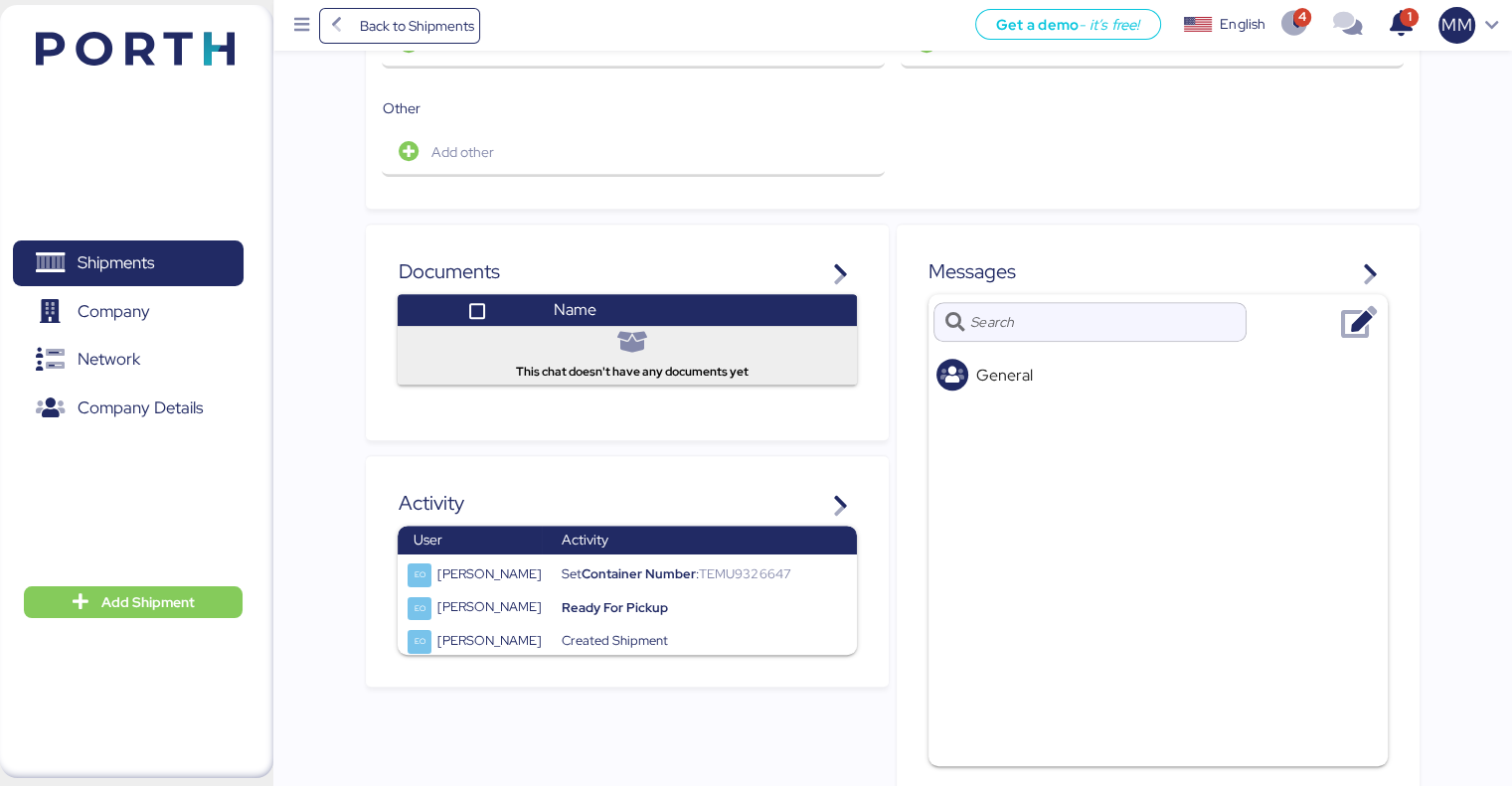scroll, scrollTop: 0, scrollLeft: 0, axis: both 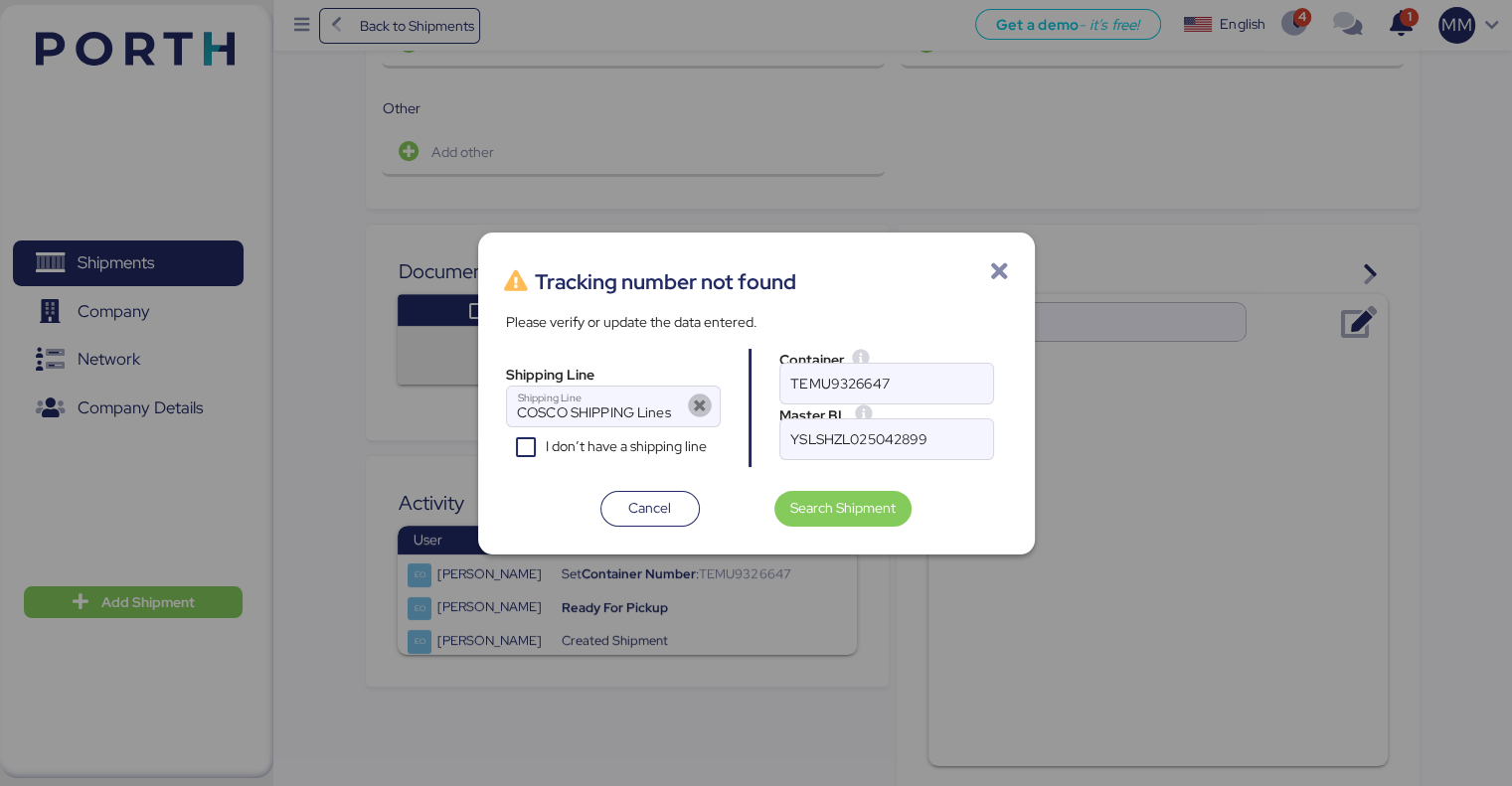 click at bounding box center [1000, 272] 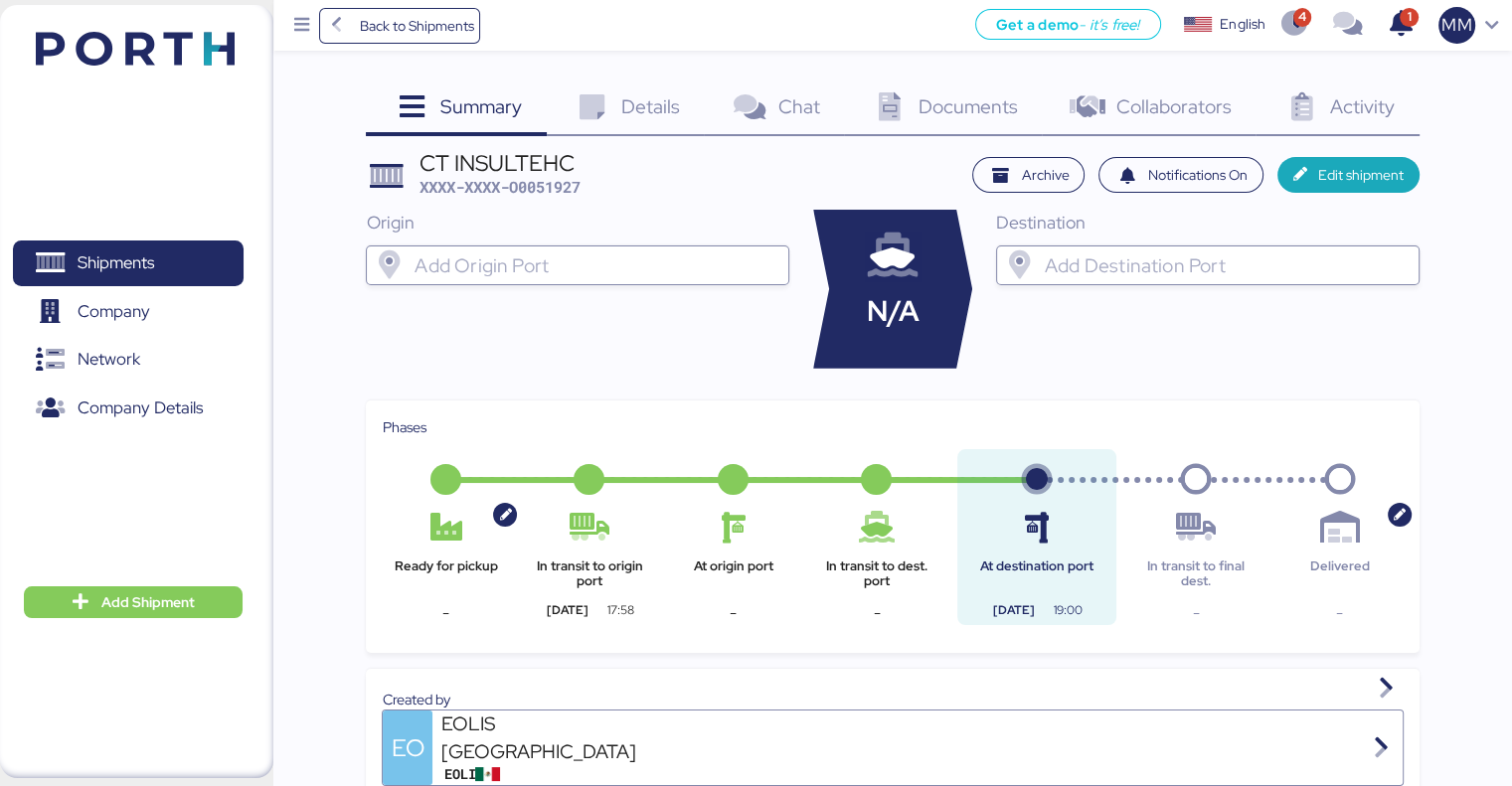 scroll, scrollTop: 0, scrollLeft: 0, axis: both 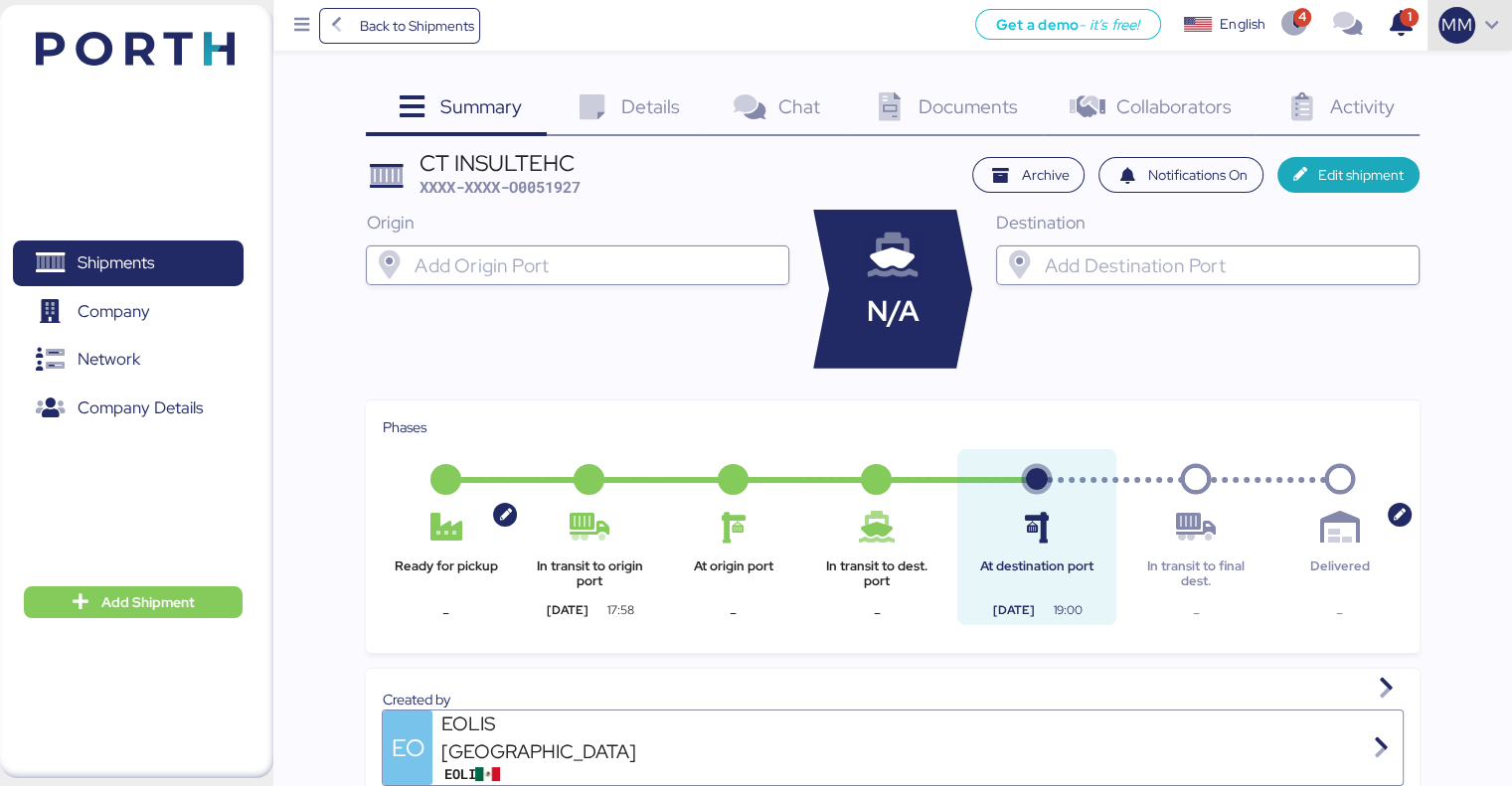 click on "MM" at bounding box center (1456, 25) 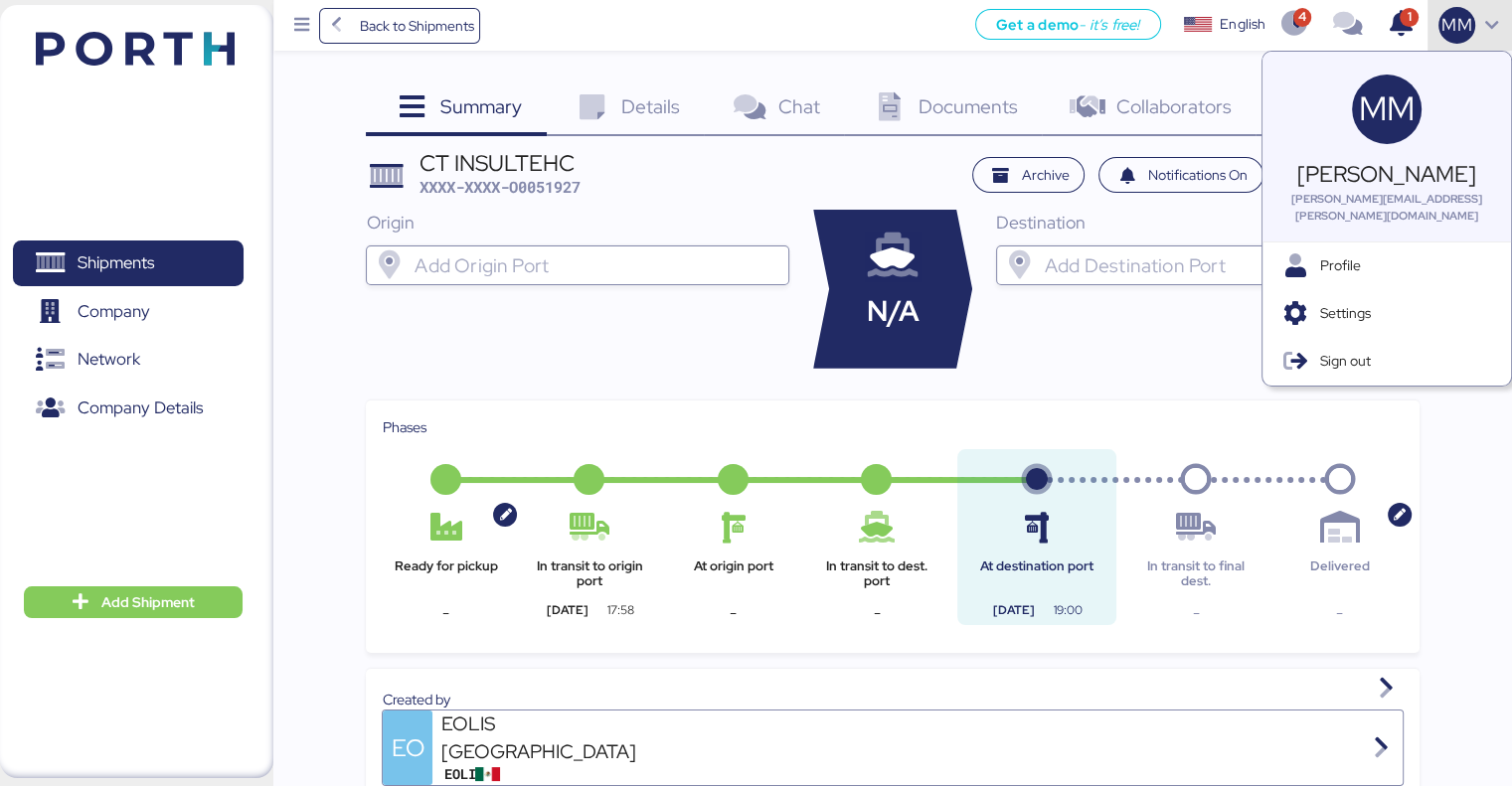 click on "MM" at bounding box center [1456, 25] 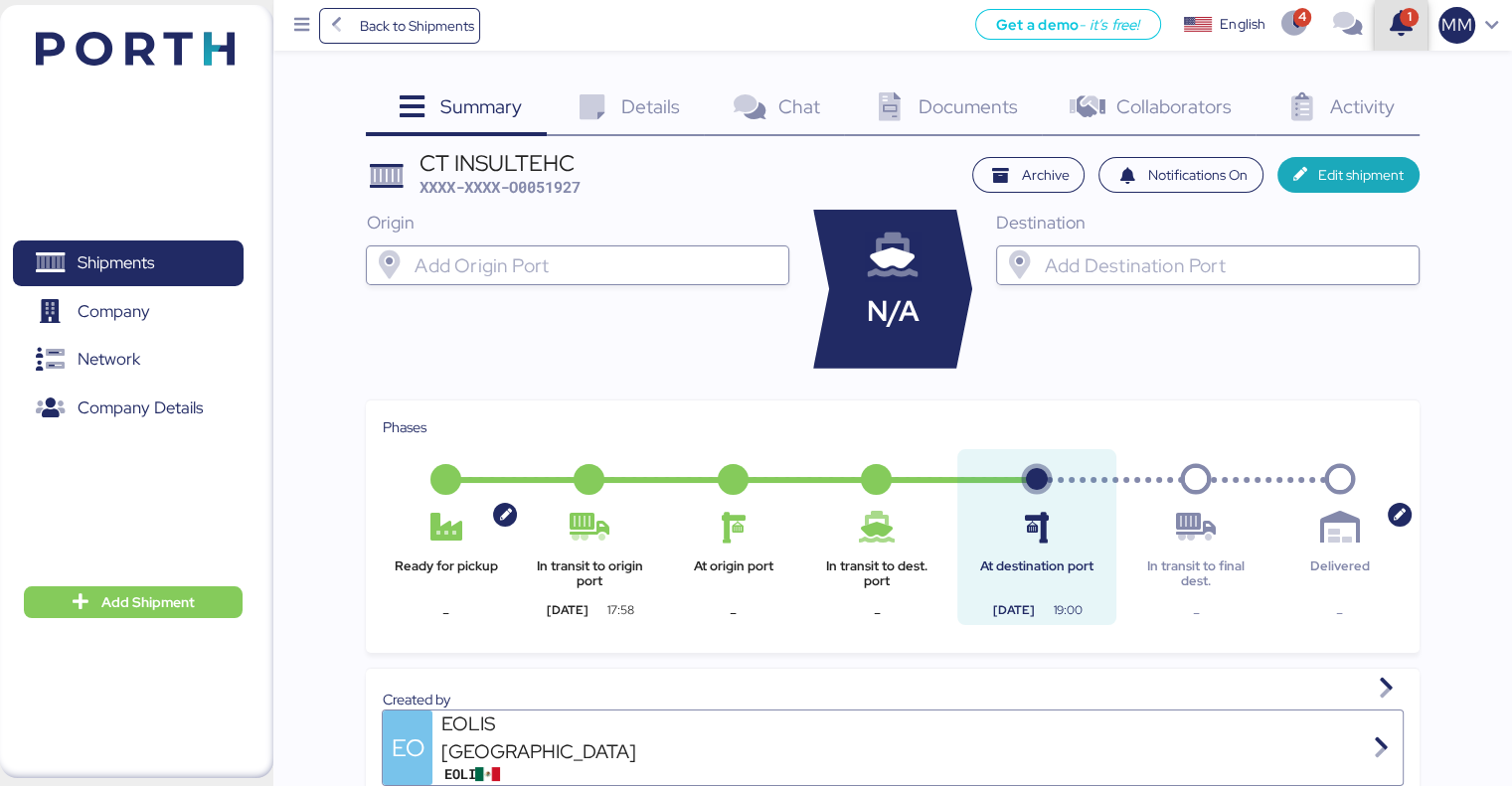 click at bounding box center (1401, 25) 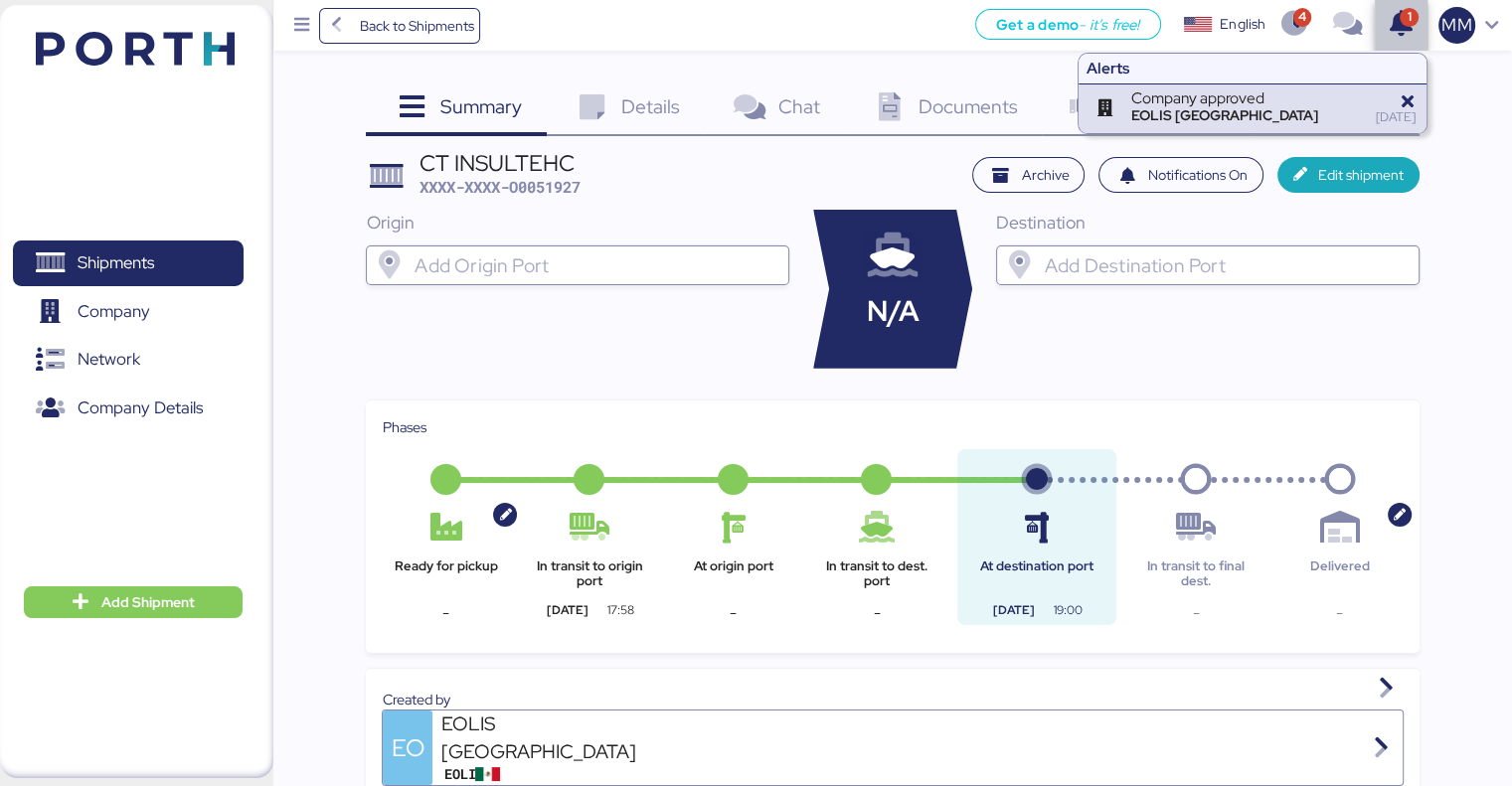 click at bounding box center (1401, 25) 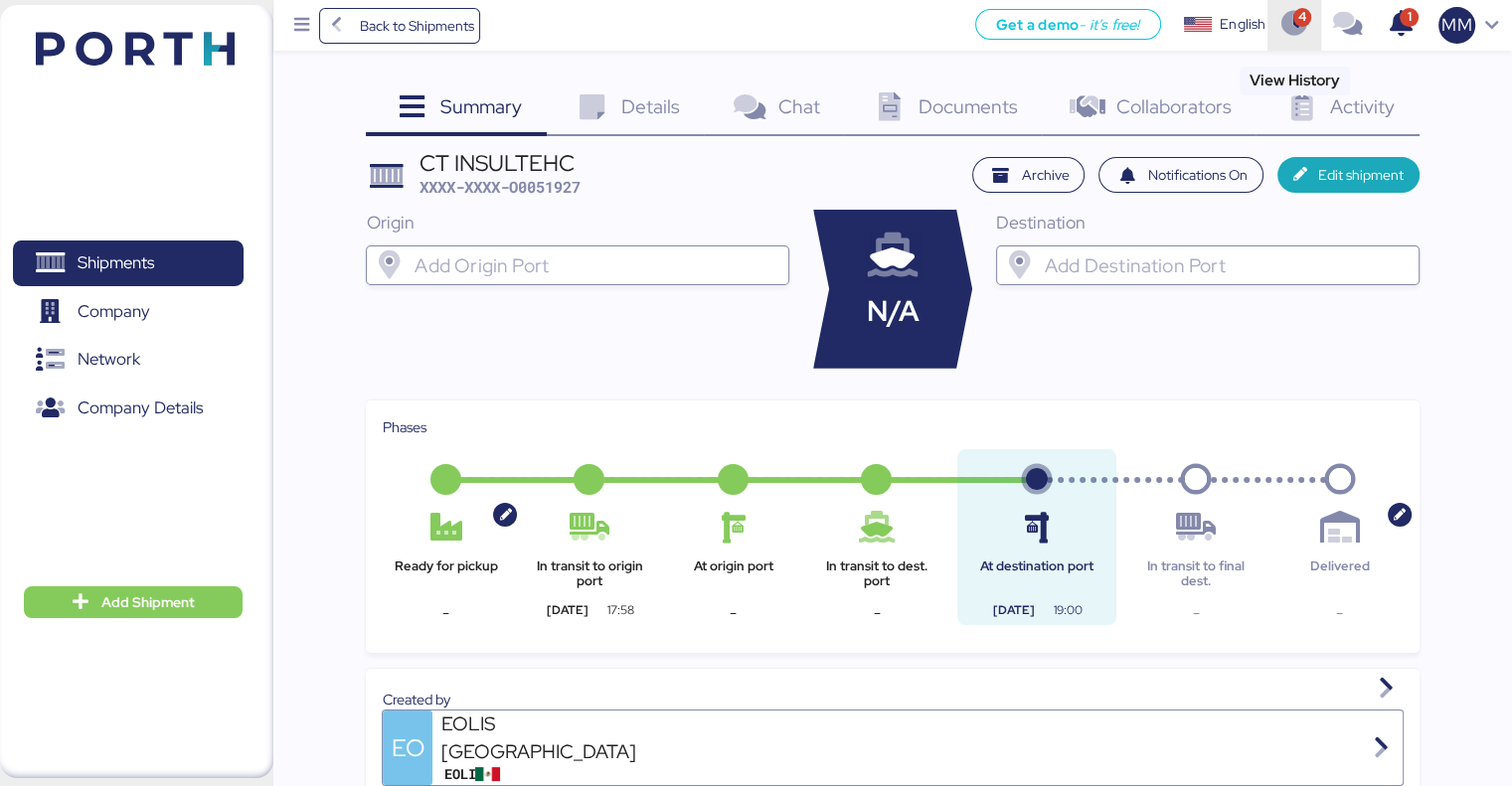click at bounding box center (1294, 25) 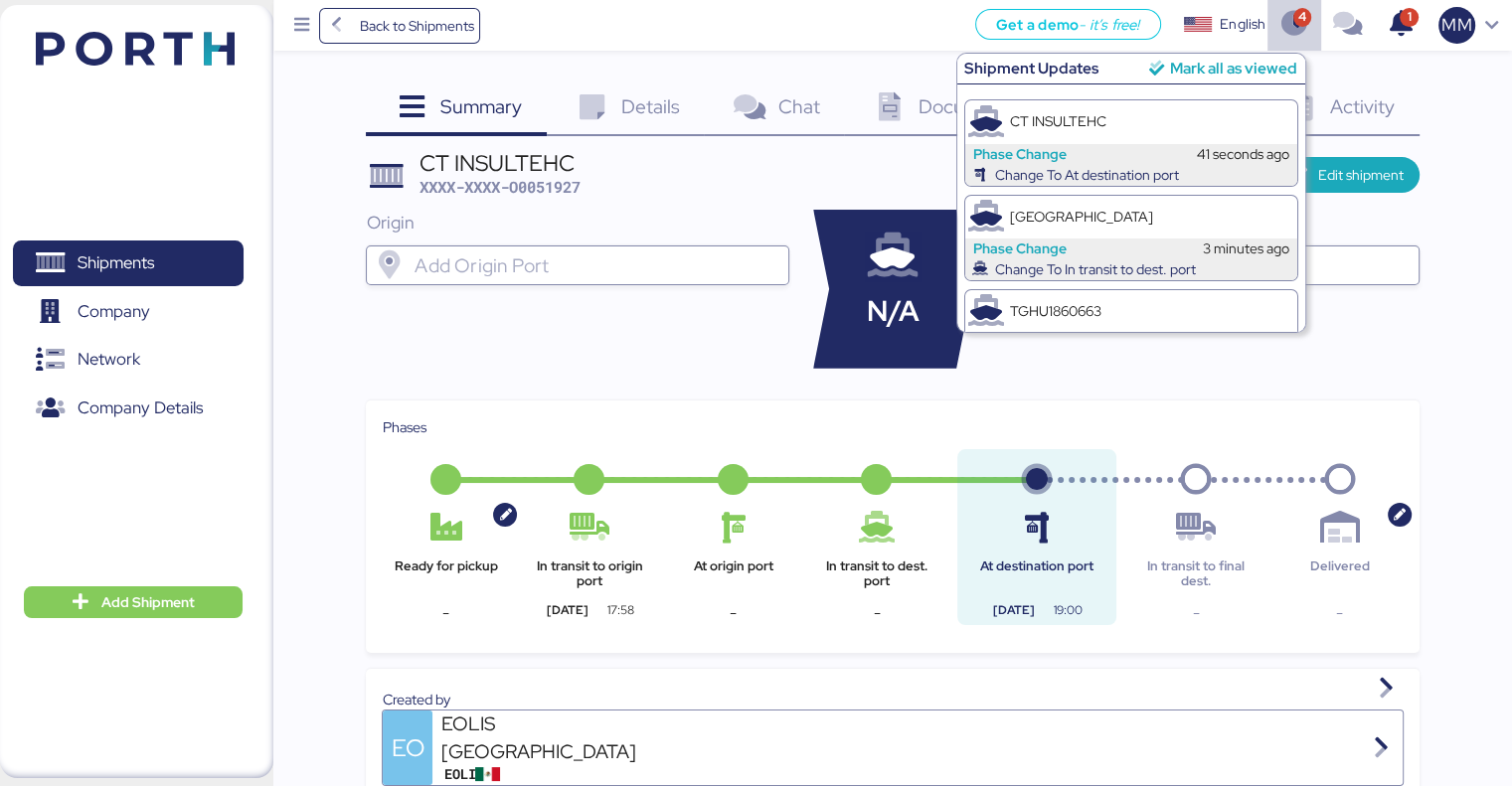 click on "INDIA" at bounding box center (1131, 217) 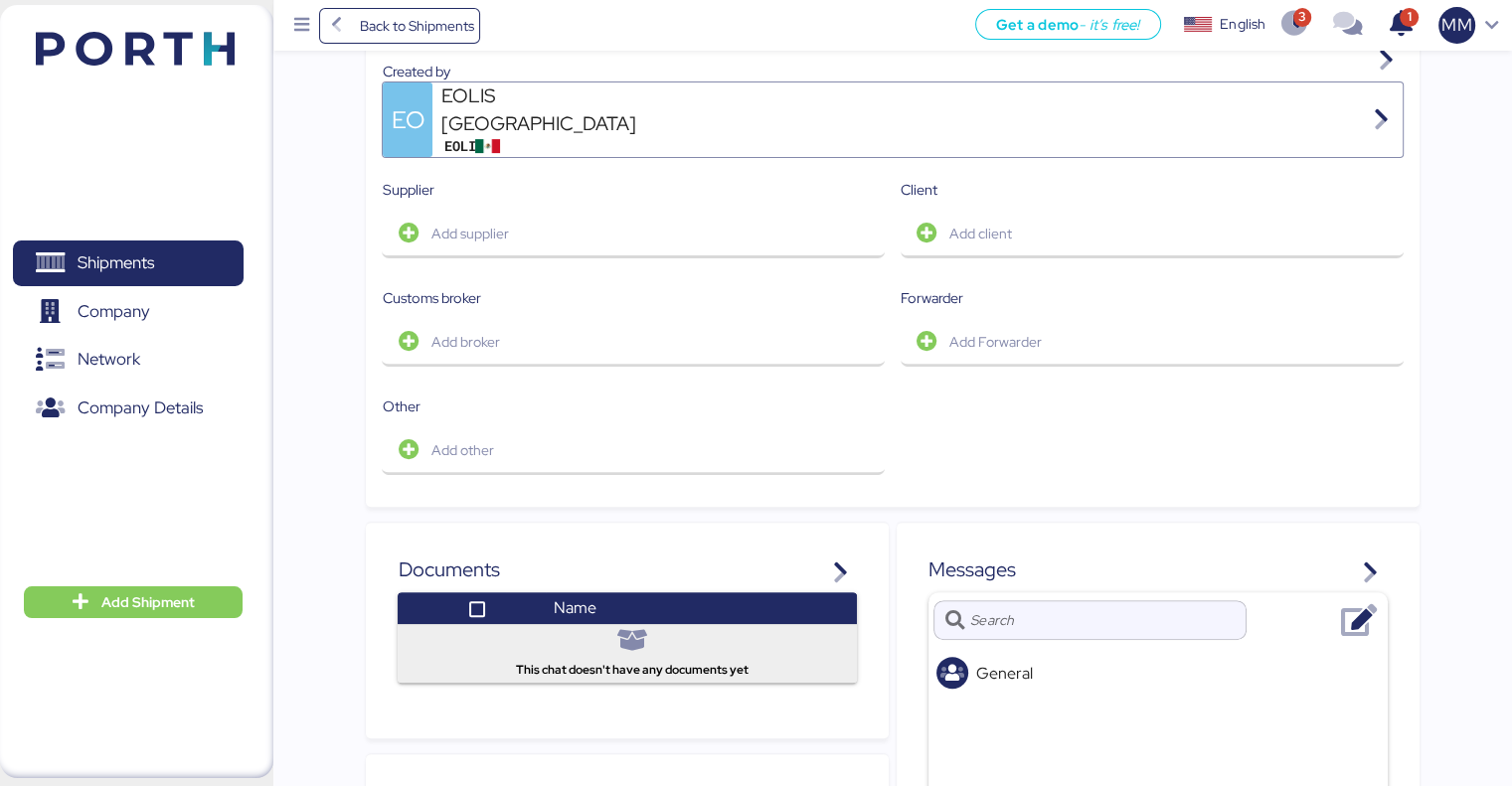 scroll, scrollTop: 231, scrollLeft: 0, axis: vertical 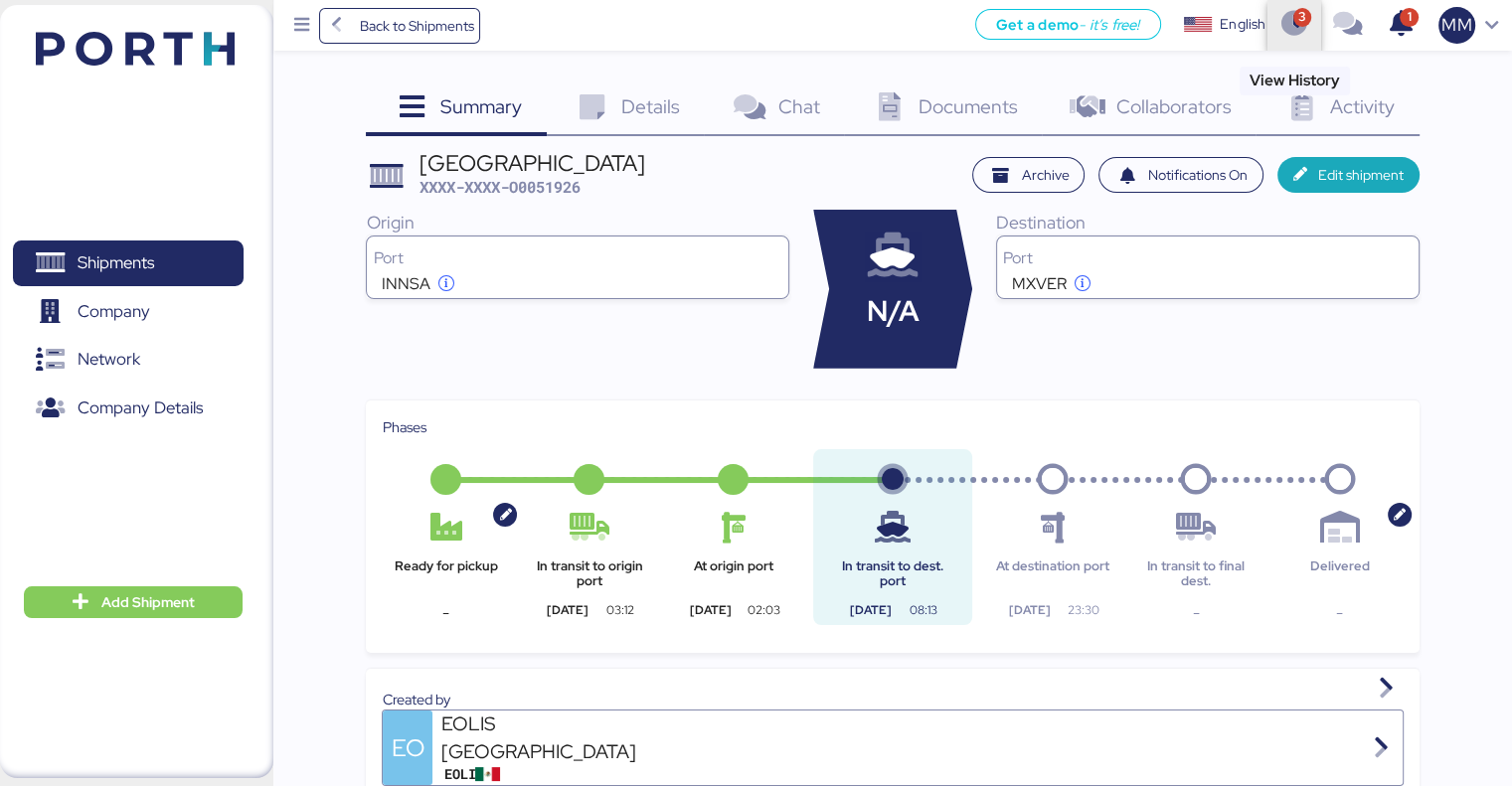 click at bounding box center (1294, 25) 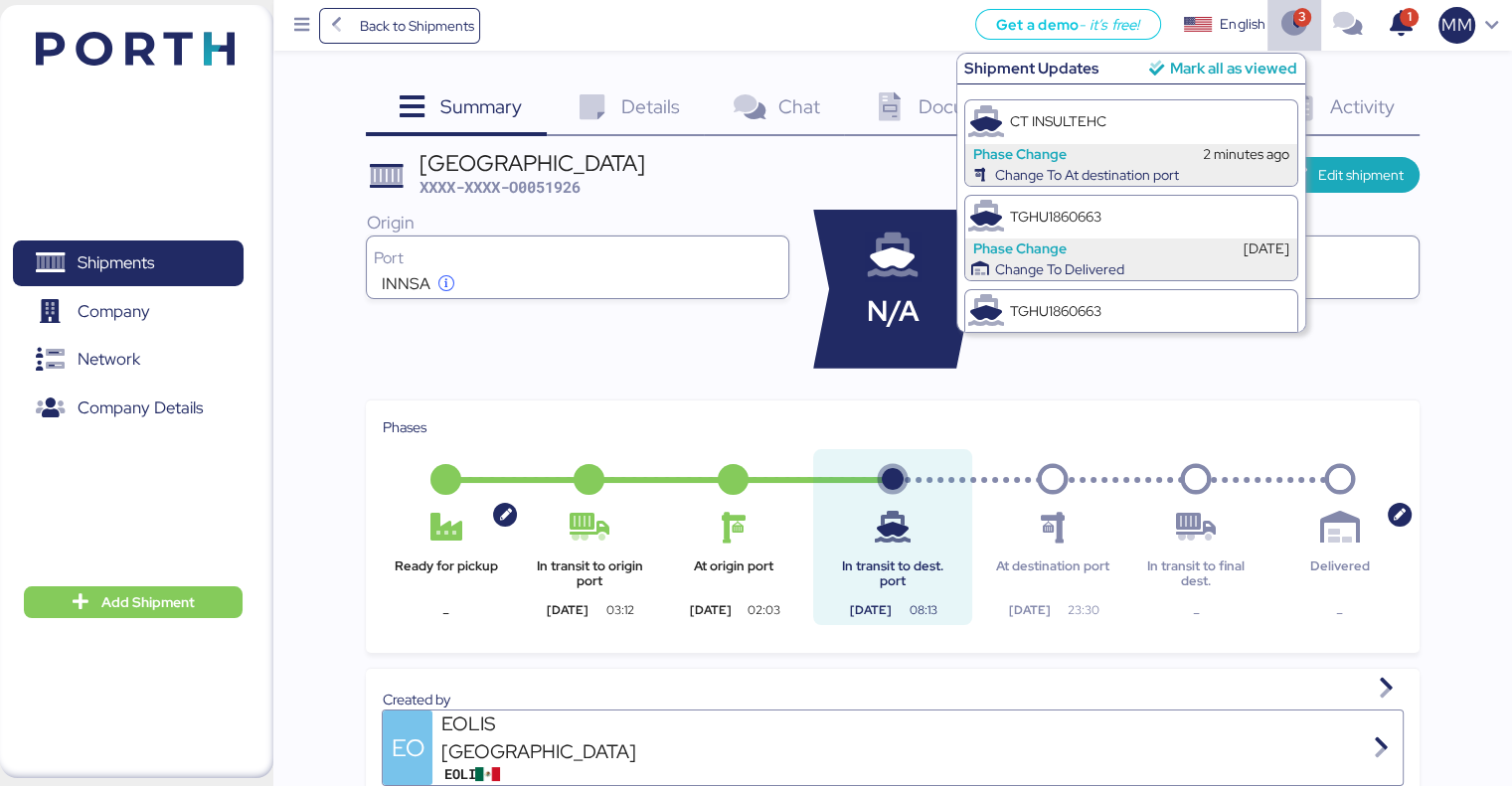 scroll, scrollTop: 50, scrollLeft: 0, axis: vertical 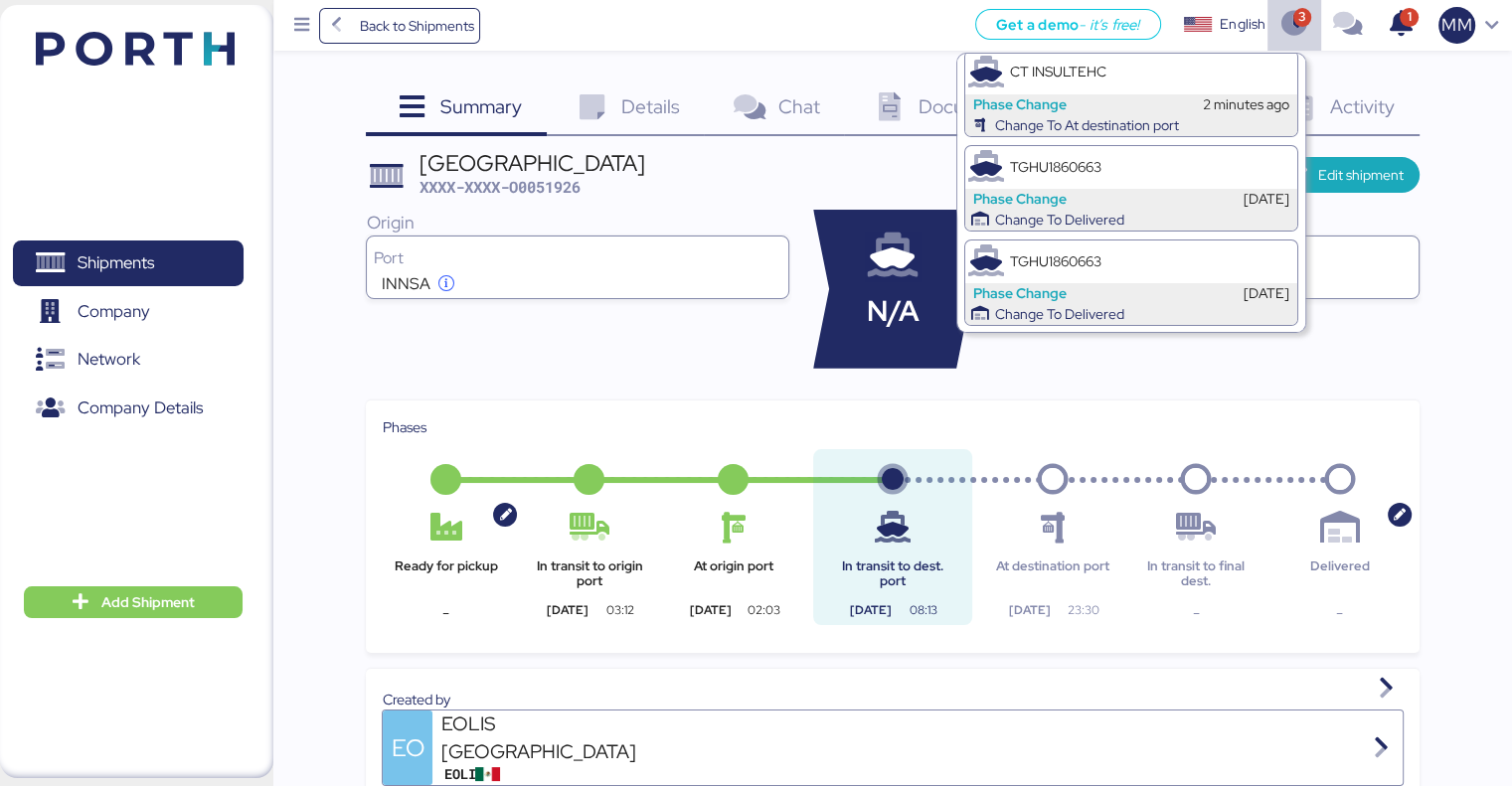 click on "Summary 0   Details 0   Chat 0   Documents 0   Collaborators 0   Activity 0   INDIA XXXX-XXXX-O0051926   Archive   Notifications On   Edit shipment Origin Port INNSA     N/A Destination Port MXVER   Phases     Ready for pickup -   In transit to origin port May 27, 2025 03:12   At origin port May 29, 2025 02:03   In transit to dest. port Jun 3, 2025 08:13   At destination port Jul 25, 2025 23:30   In transit to final dest. -     Delivered -   Created by EO EOLIS USA EOLI   Supplier   Add supplier Client   Add client Customs broker   Add broker Forwarder   Add Forwarder Other   Add other Documents   Name
This chat doesn't have any documents yet
Activity   User   Activity   P
PORTH BOT
Set
In transit to Origin Port
:
2025-05-27
P
PORTH BOT
Set
: P
Set
: P" at bounding box center (756, 862) 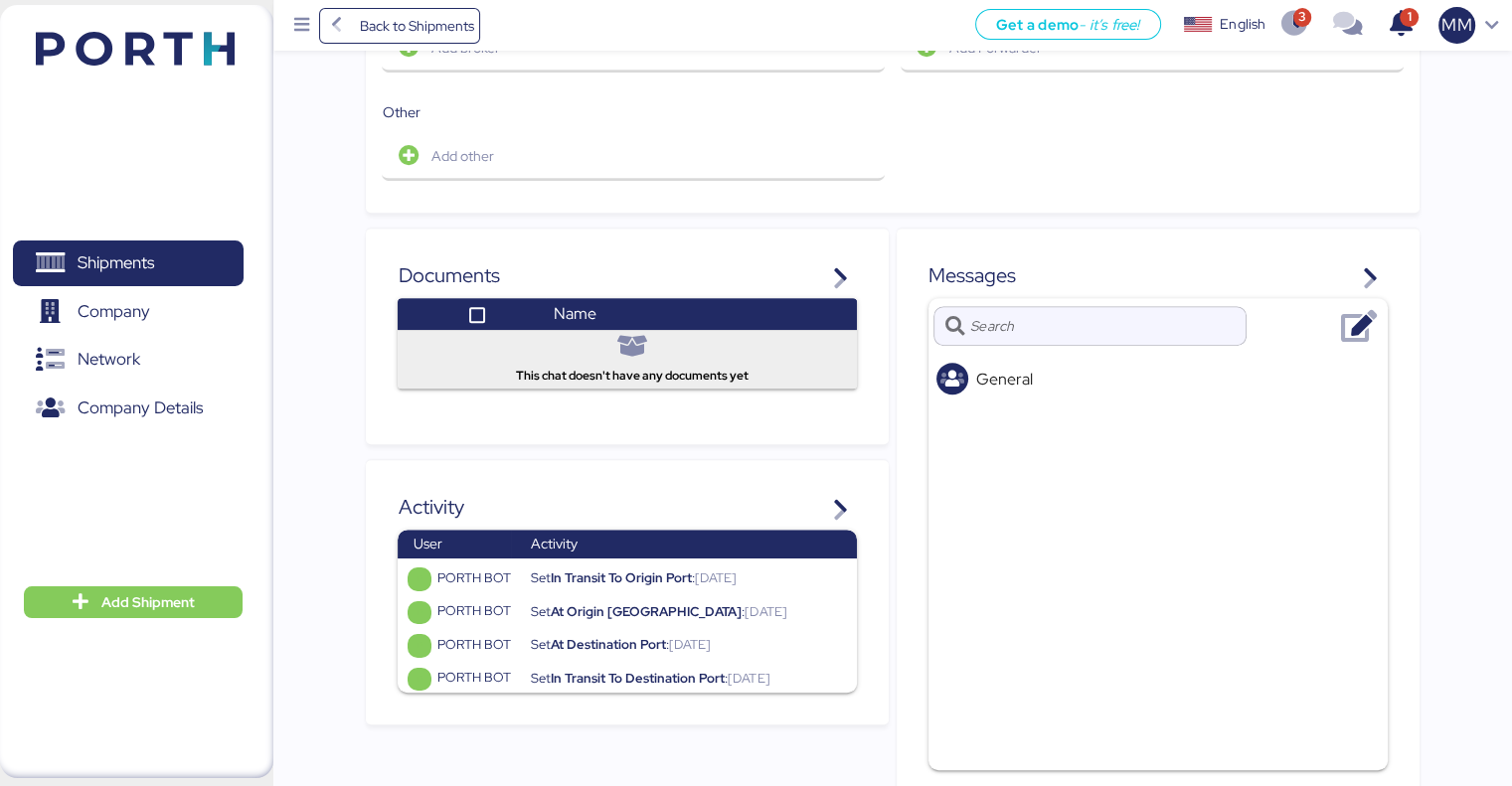 scroll, scrollTop: 926, scrollLeft: 0, axis: vertical 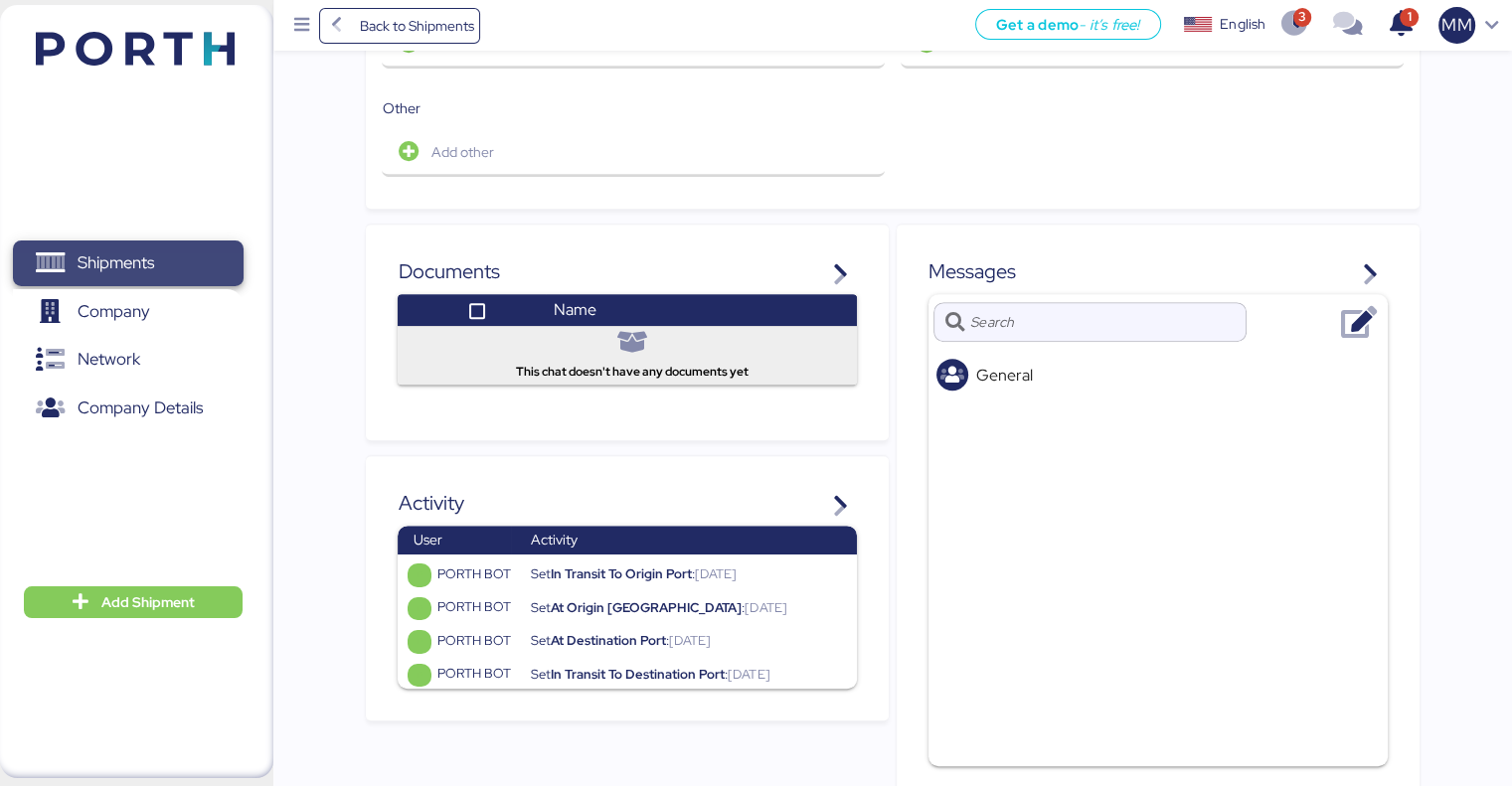 click on "Shipments" at bounding box center (115, 262) 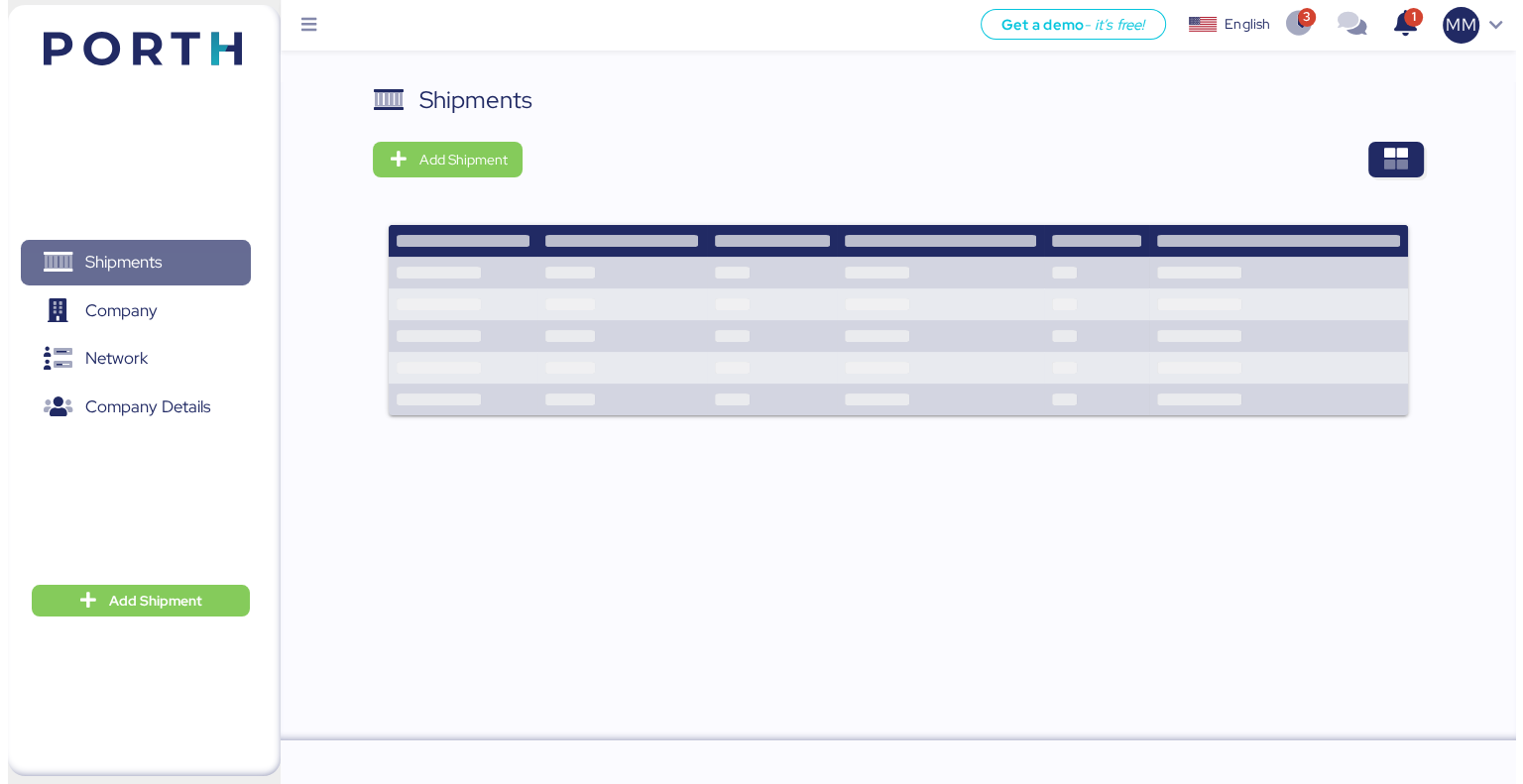 scroll, scrollTop: 0, scrollLeft: 0, axis: both 